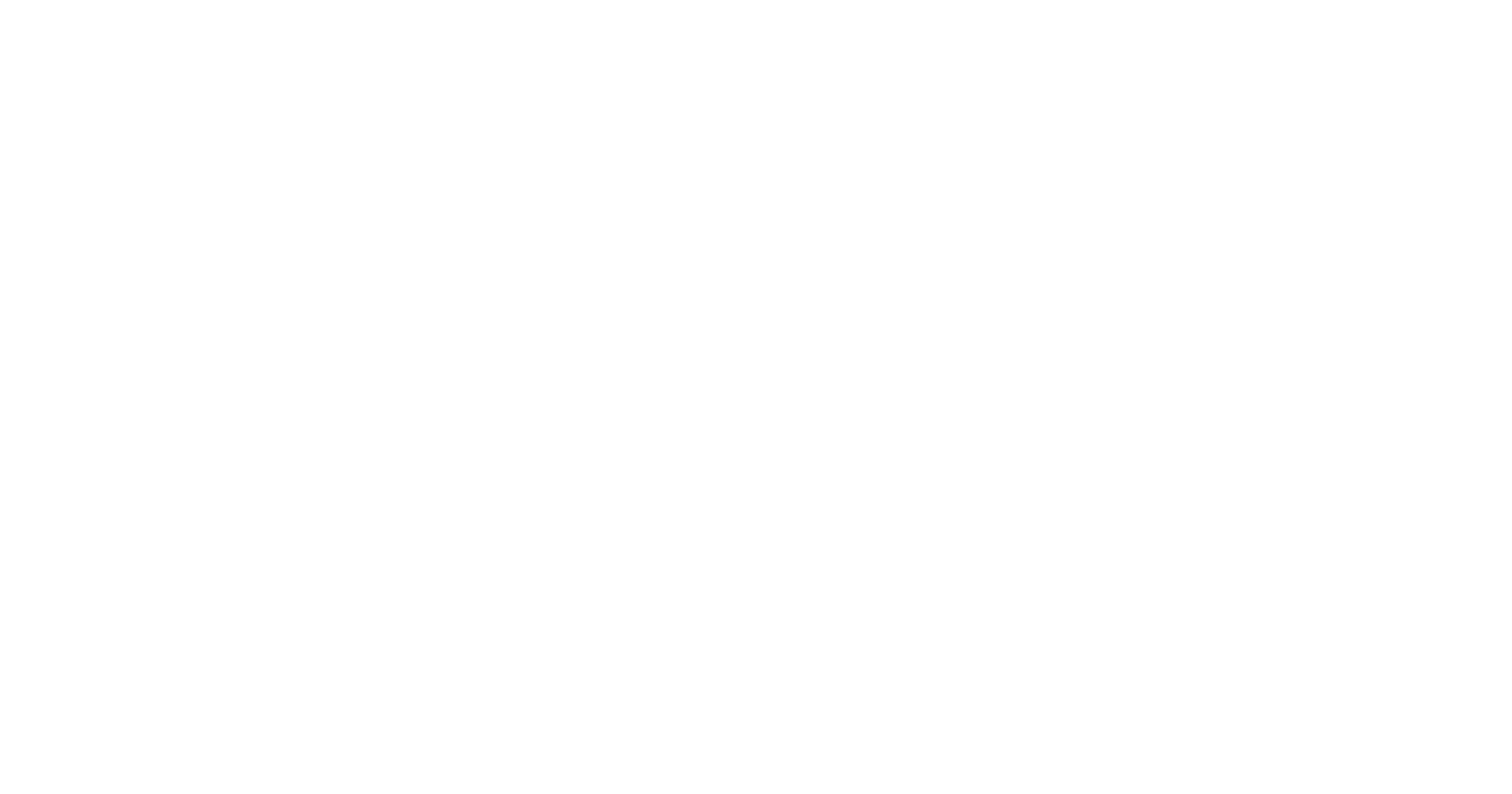 scroll, scrollTop: 0, scrollLeft: 0, axis: both 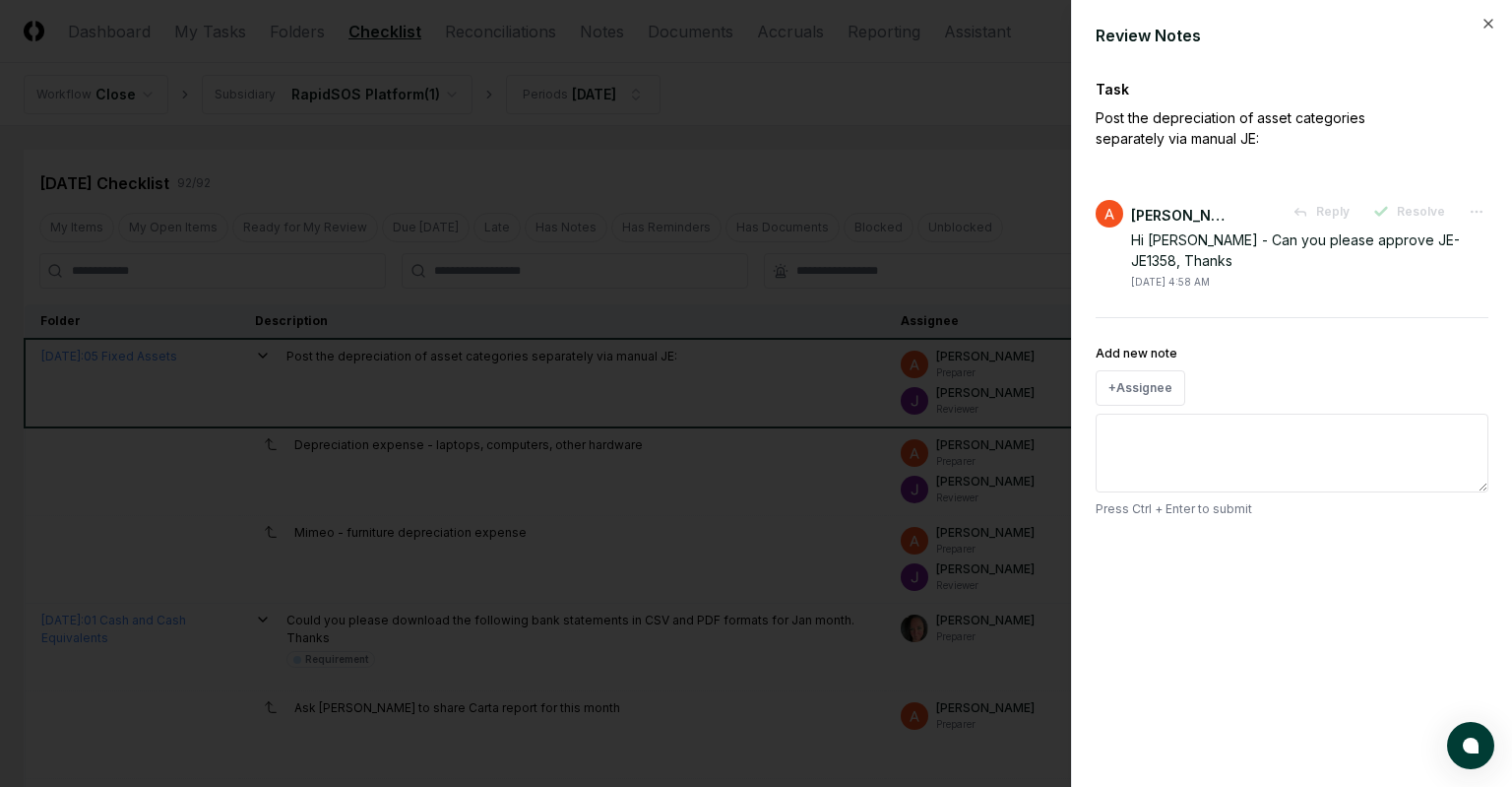 click on "Add new note" at bounding box center [1292, 453] 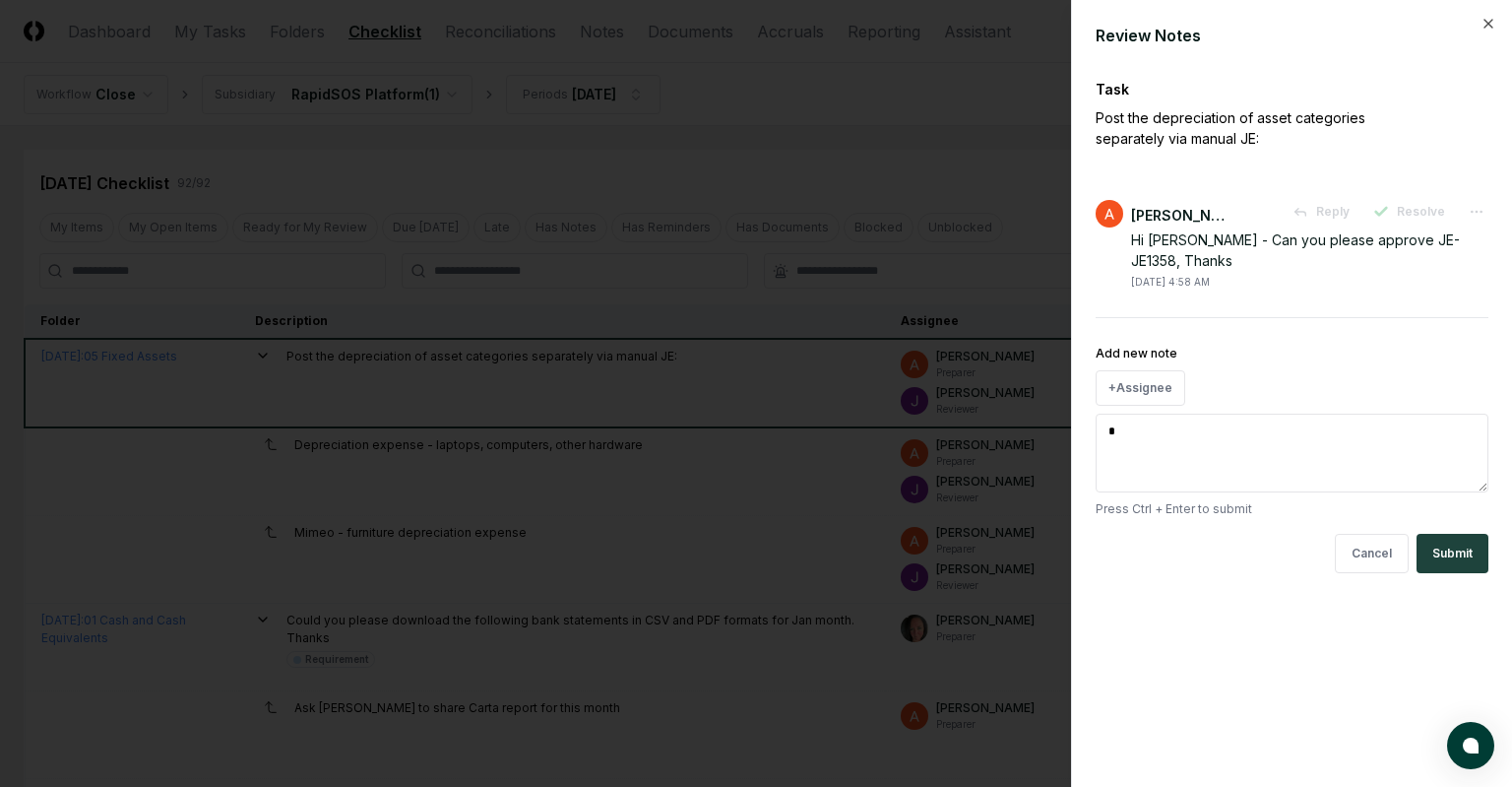 type on "**" 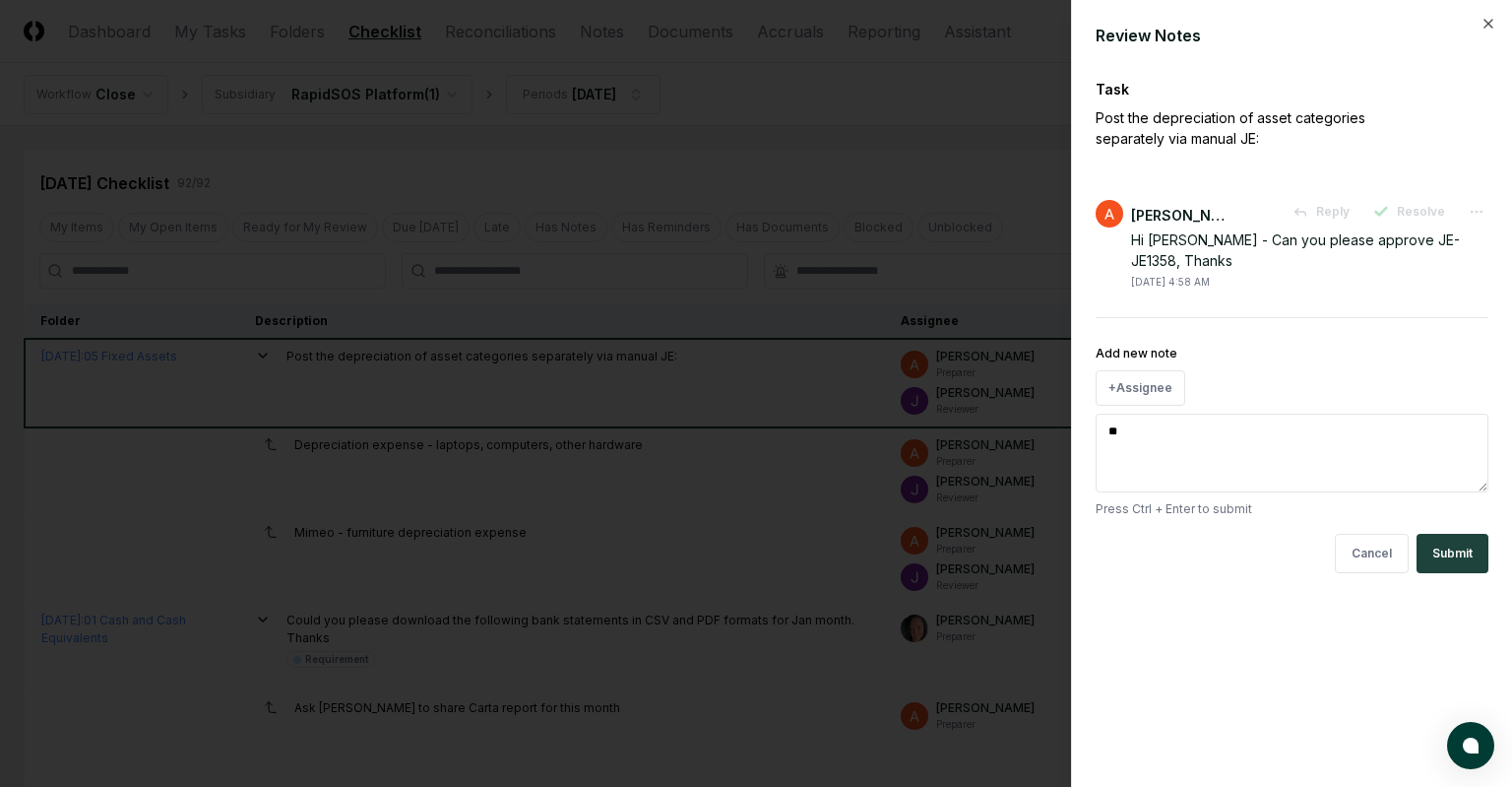 type on "***" 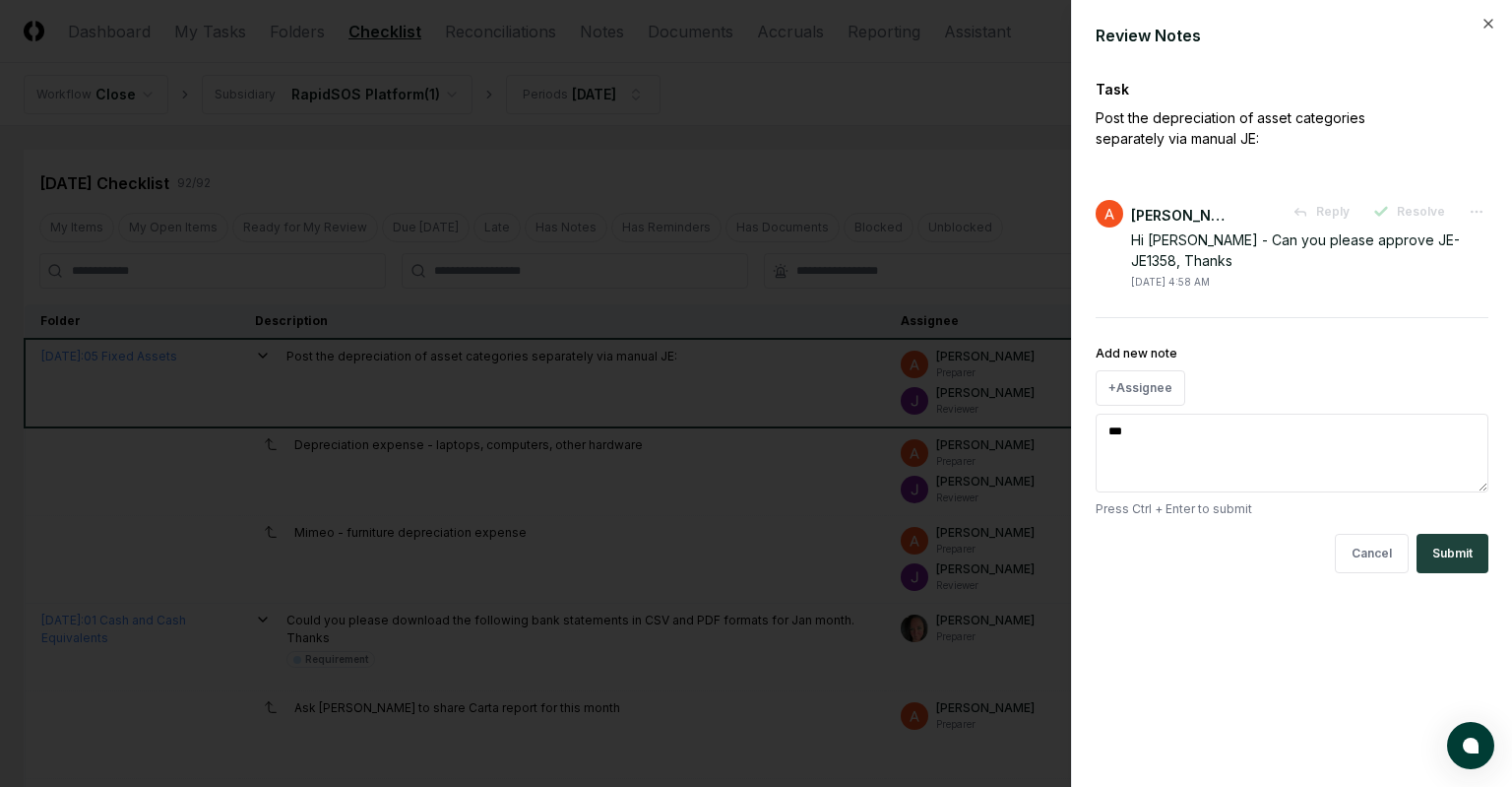 type on "****" 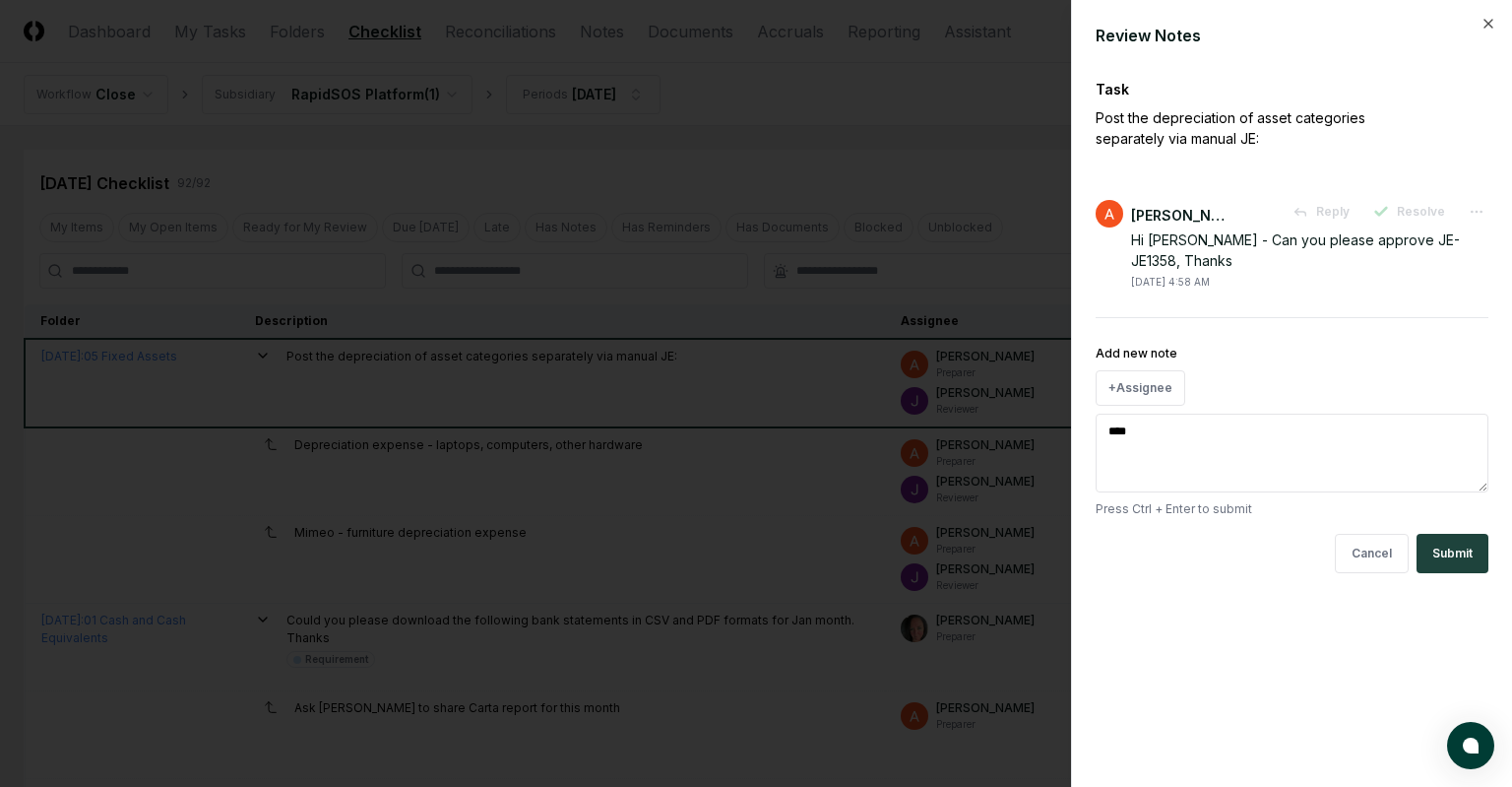 type on "*****" 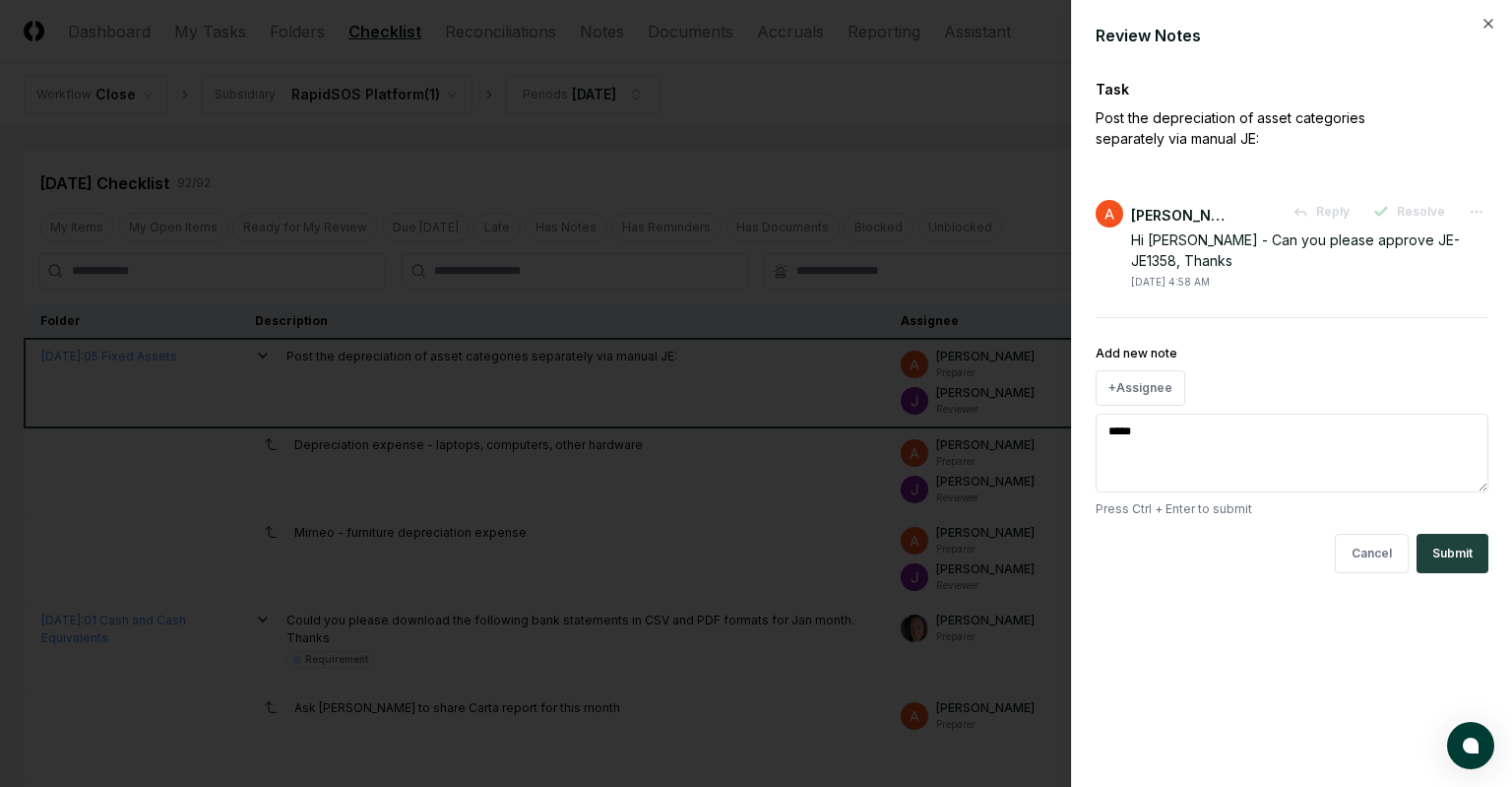 type on "******" 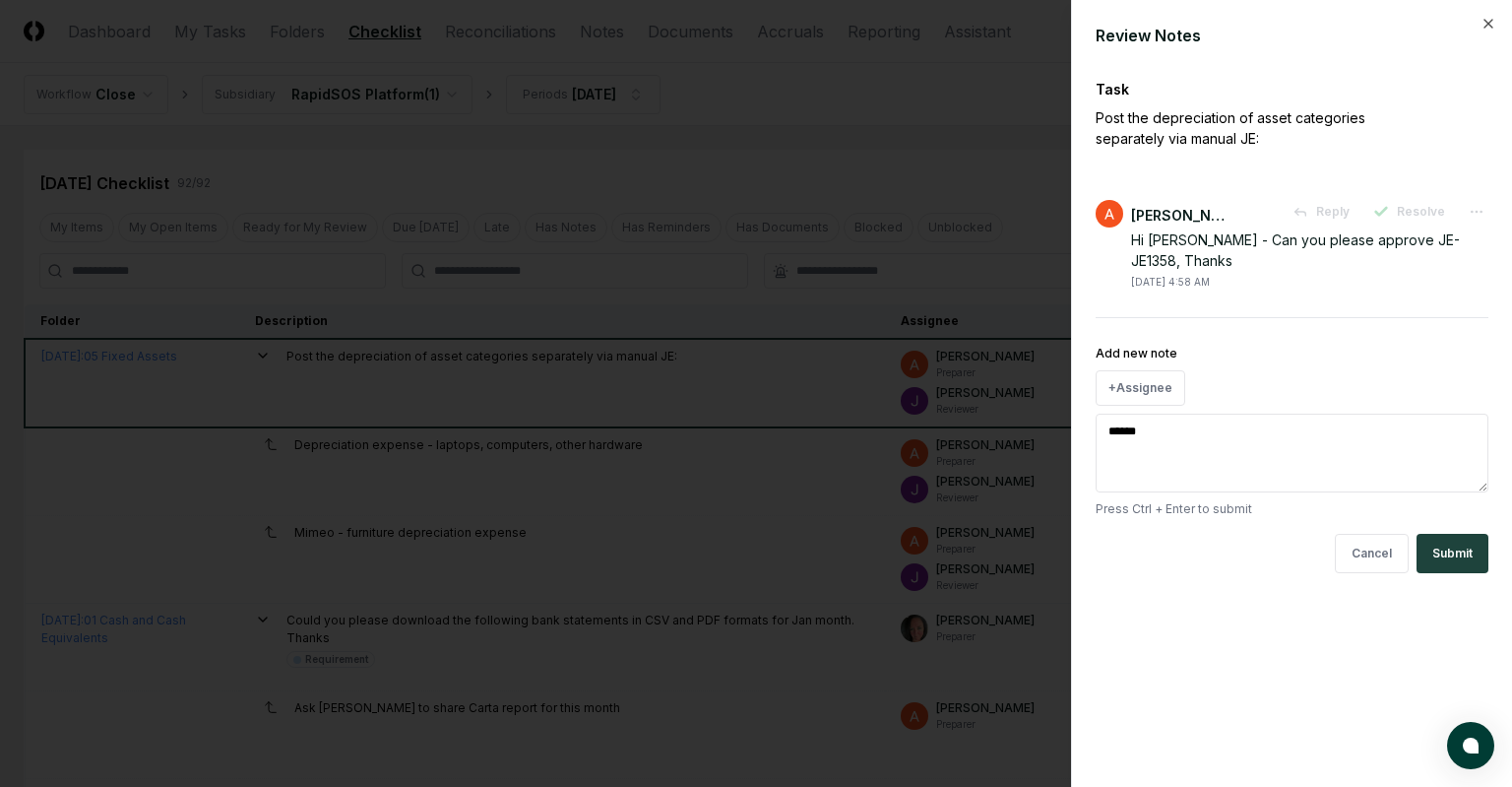 type on "*" 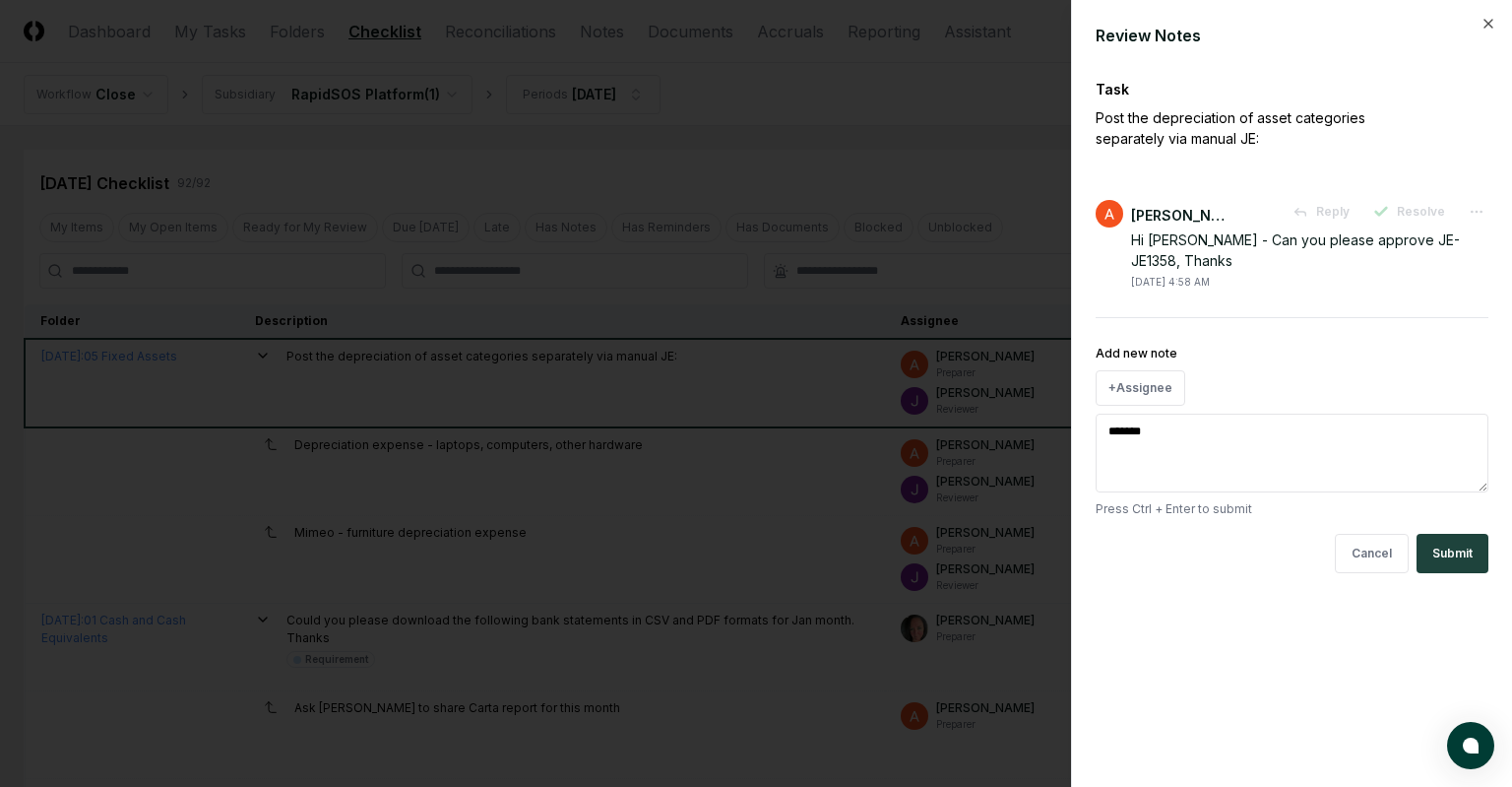 type on "********" 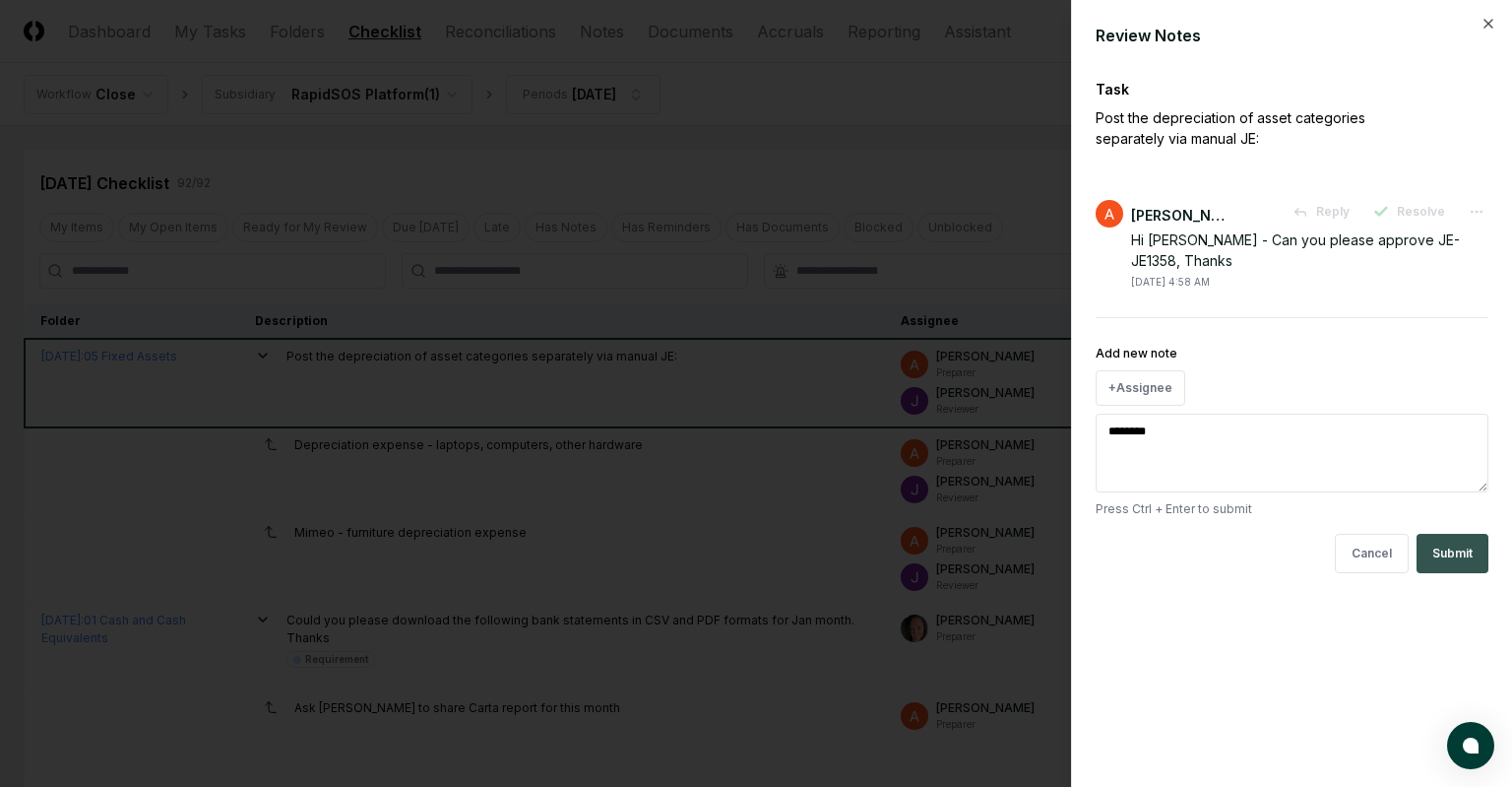 type on "********" 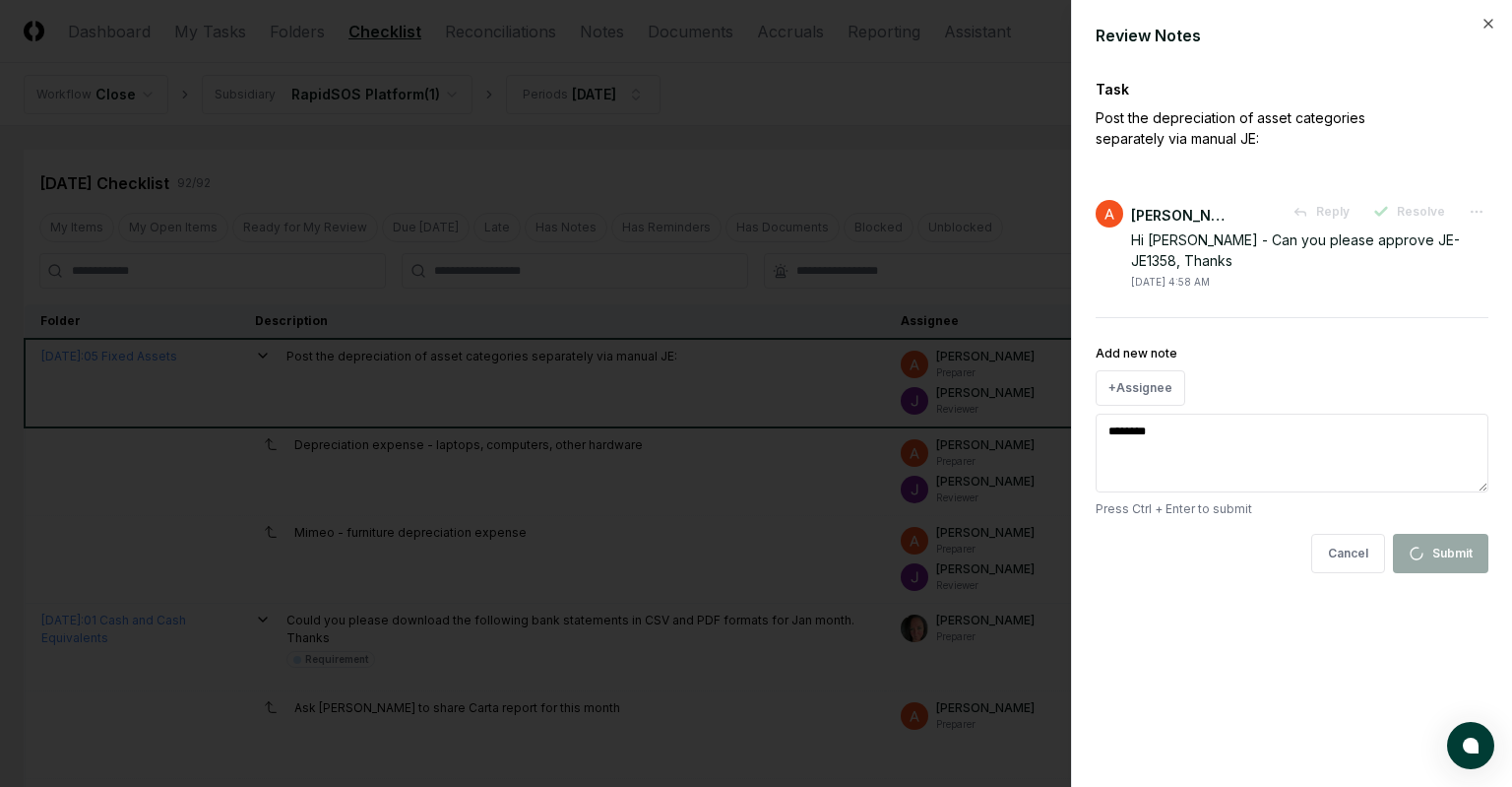 type 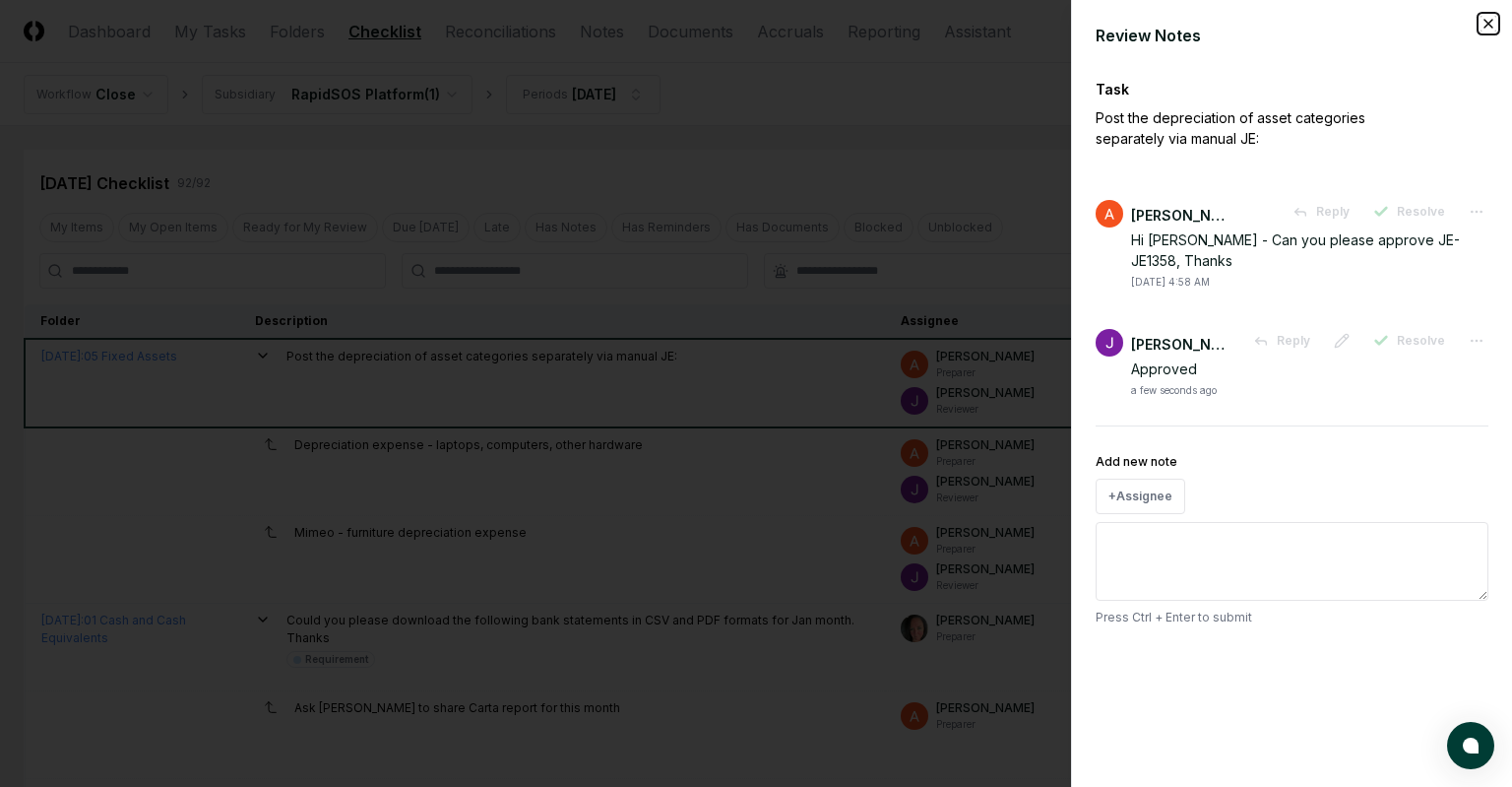 click 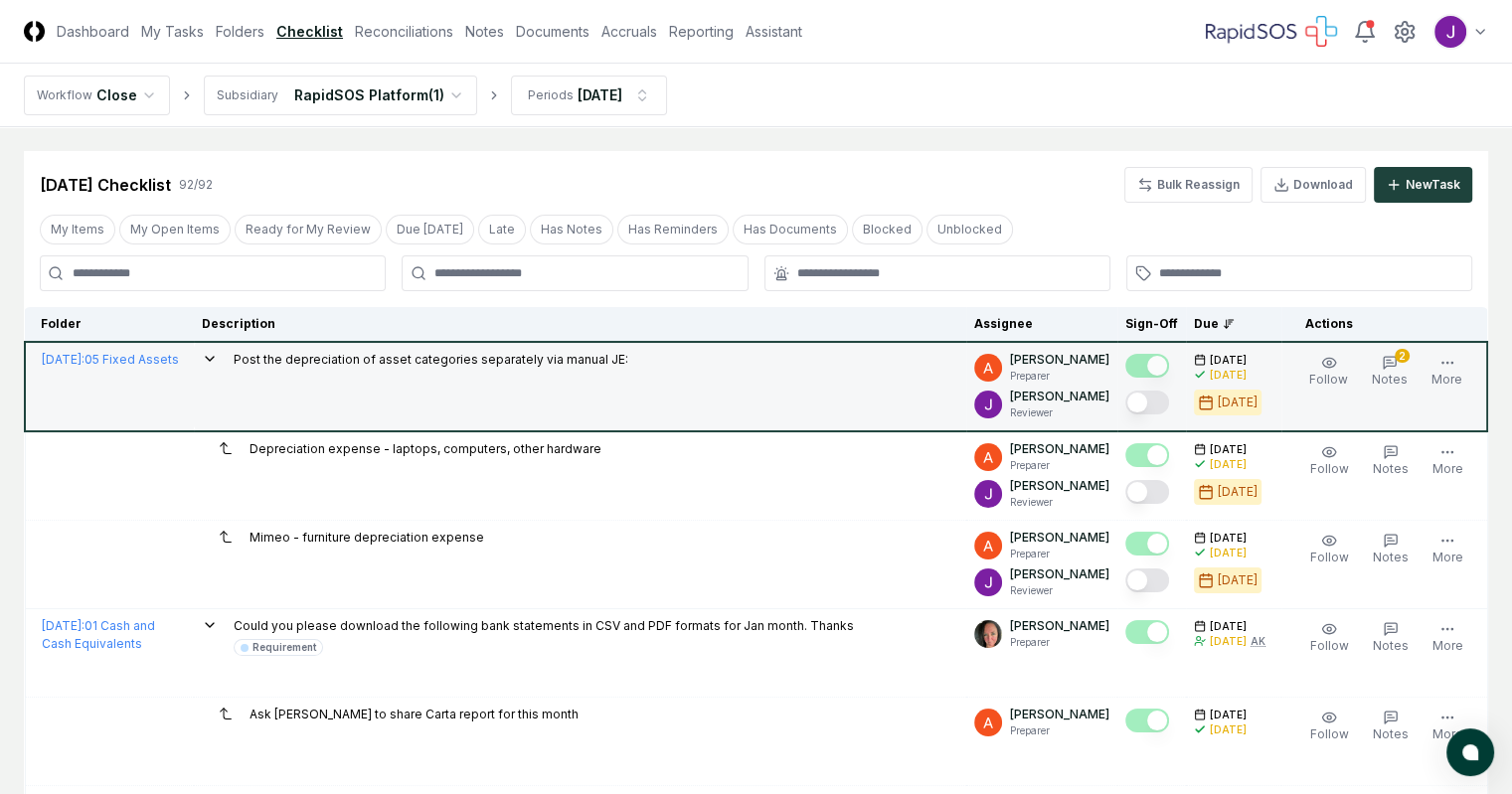 click at bounding box center (1147, 402) 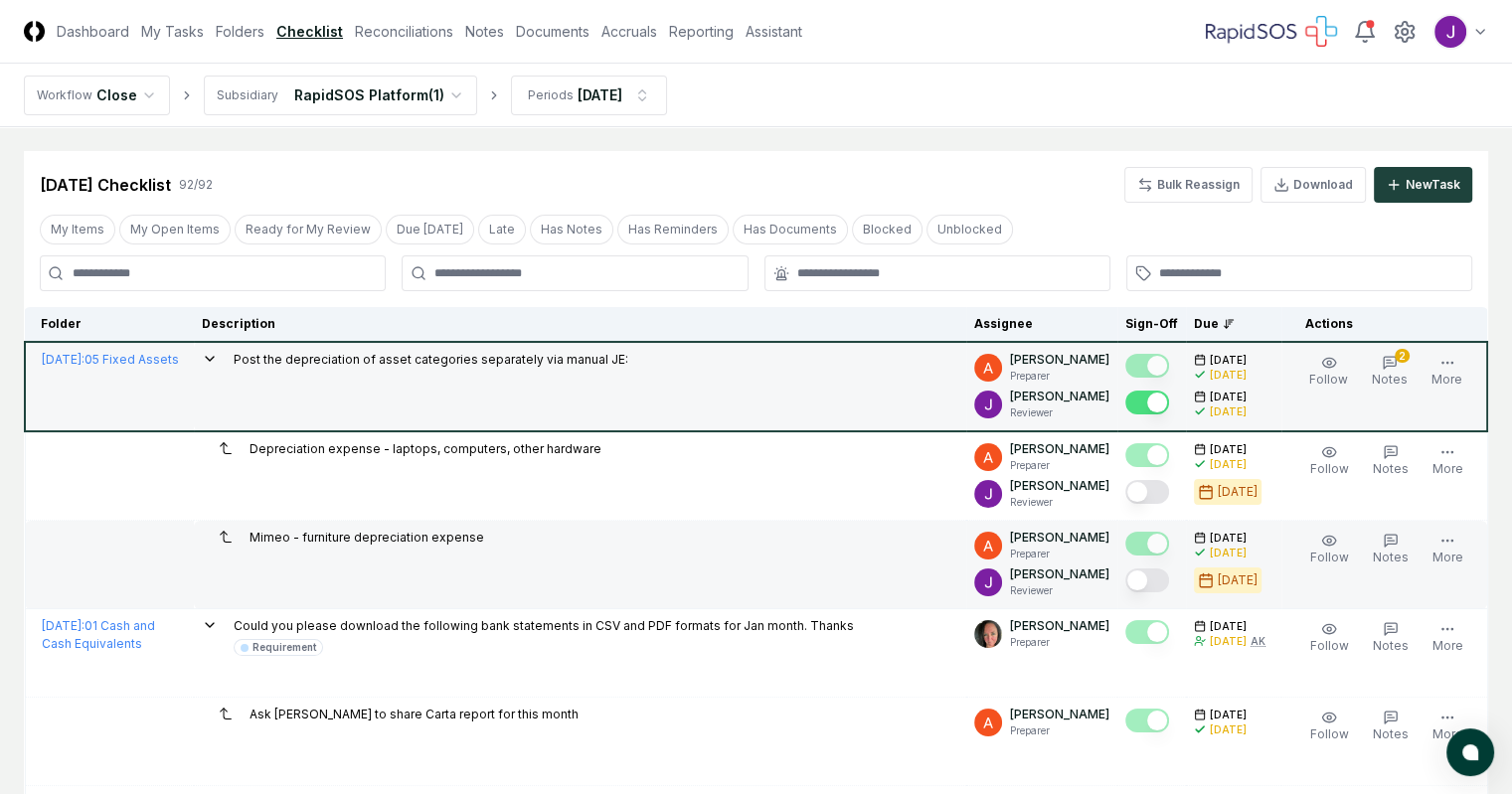 click at bounding box center (1147, 580) 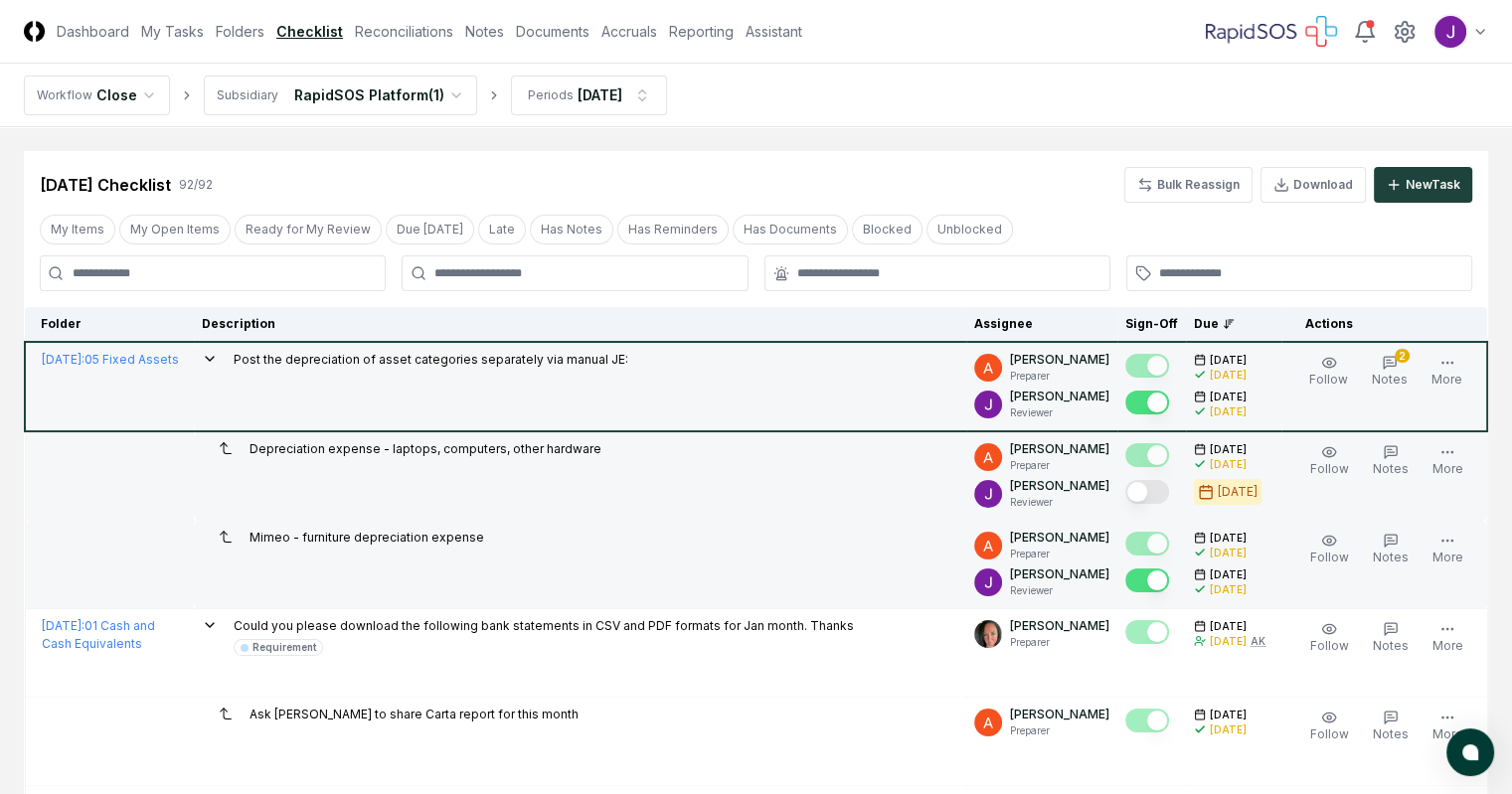 click at bounding box center [1147, 492] 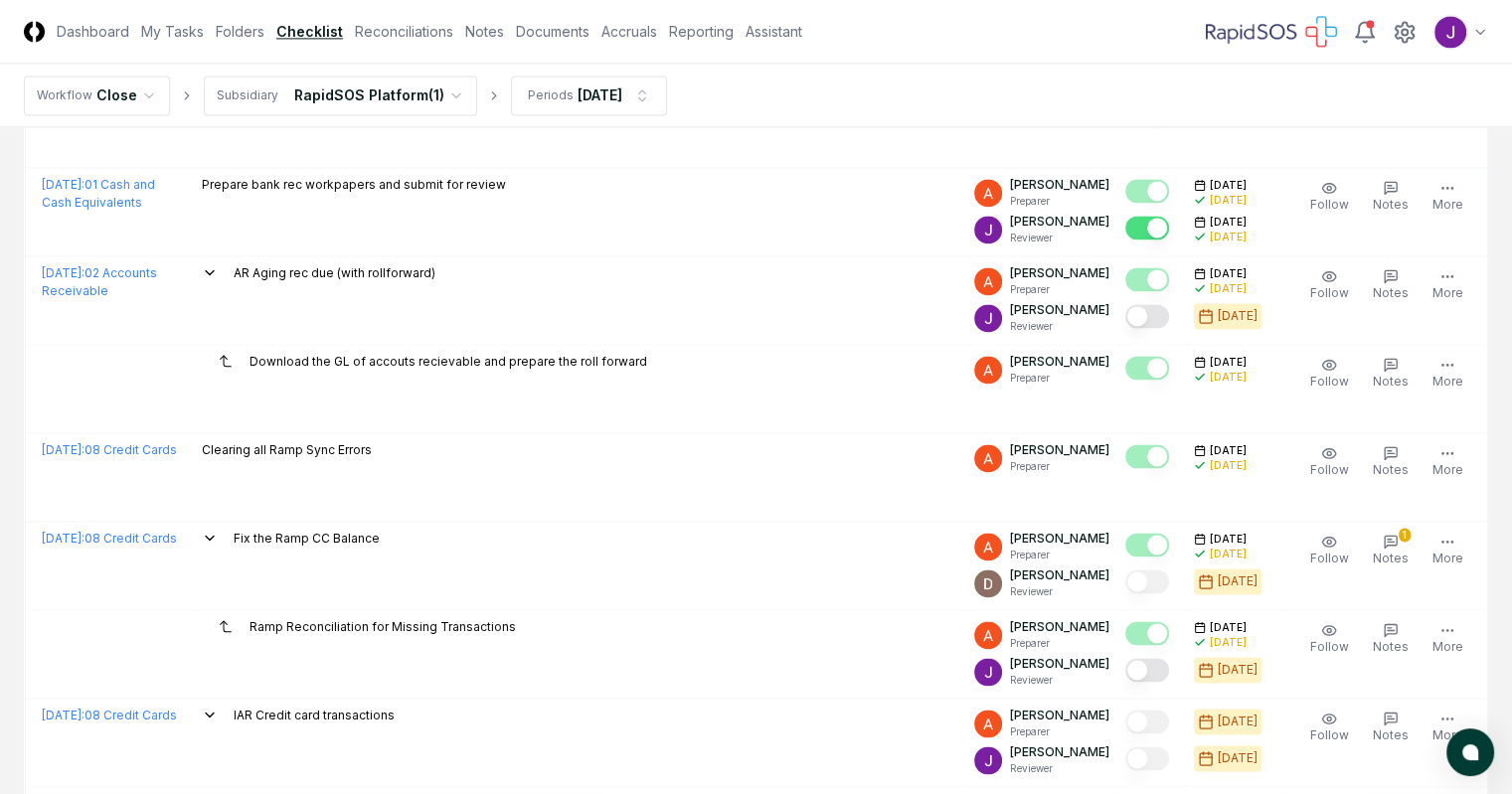 scroll, scrollTop: 2924, scrollLeft: 0, axis: vertical 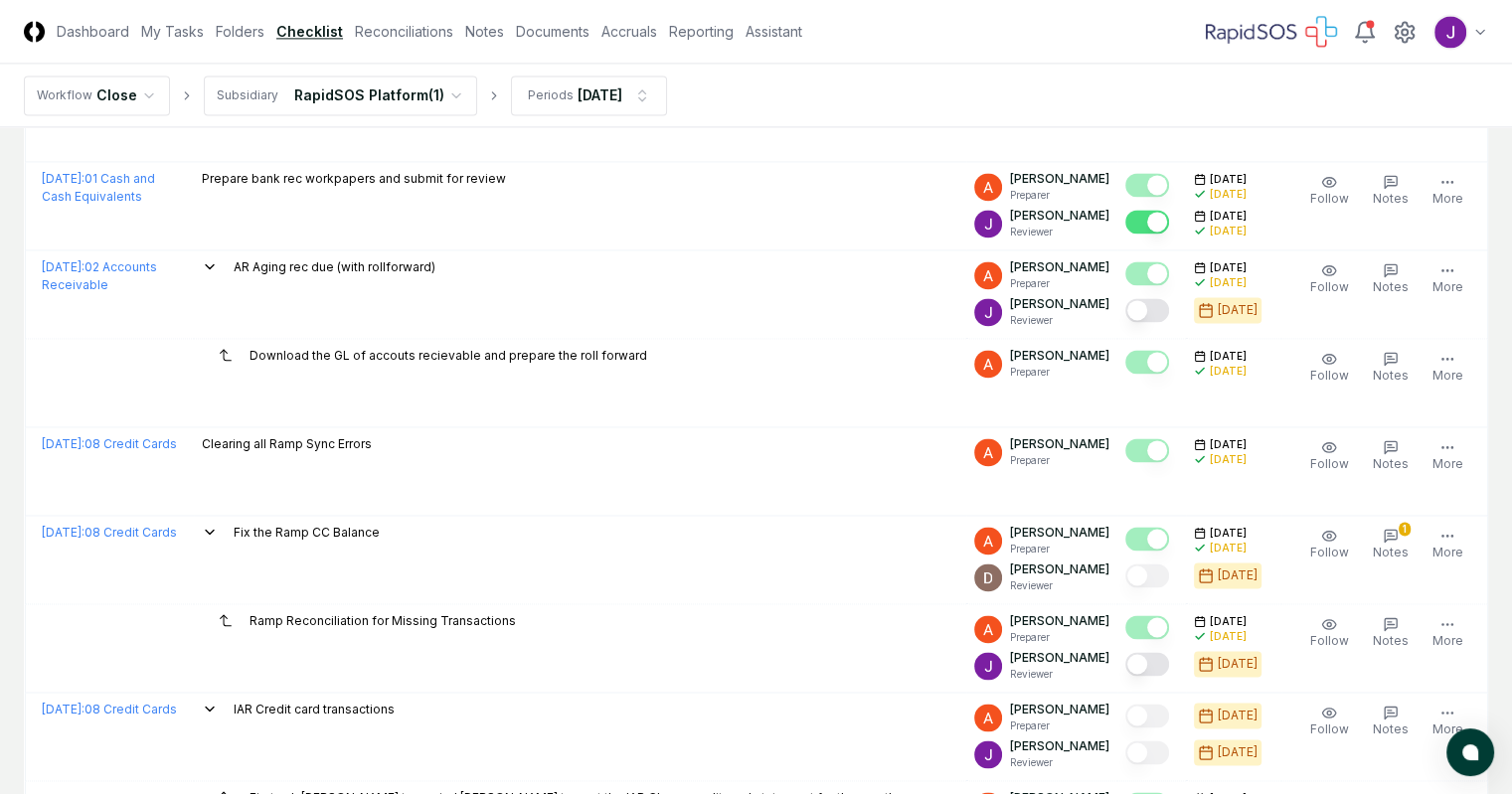 click on "Checklist" at bounding box center [309, 31] 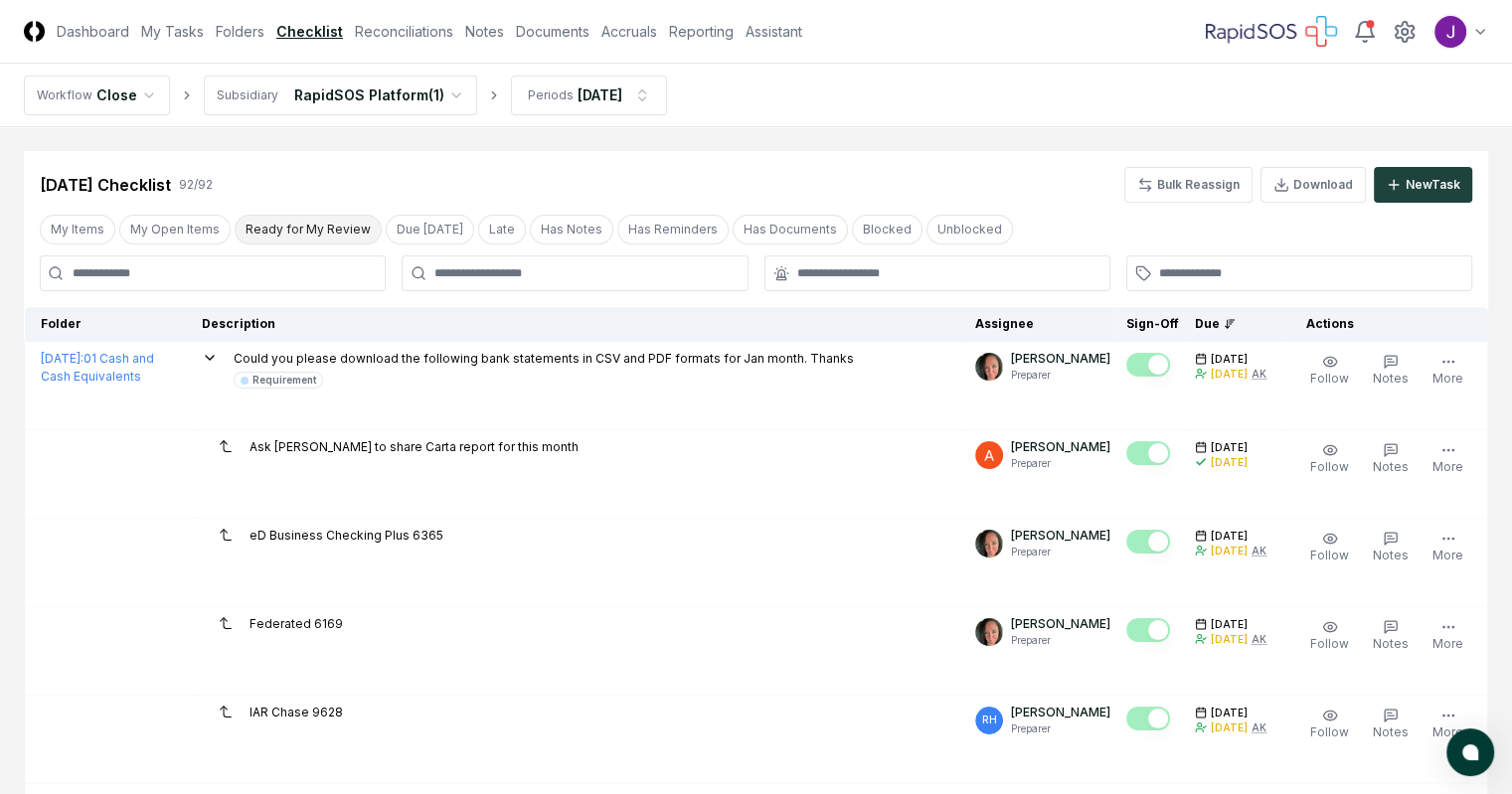 click on "Ready for My Review" at bounding box center (308, 230) 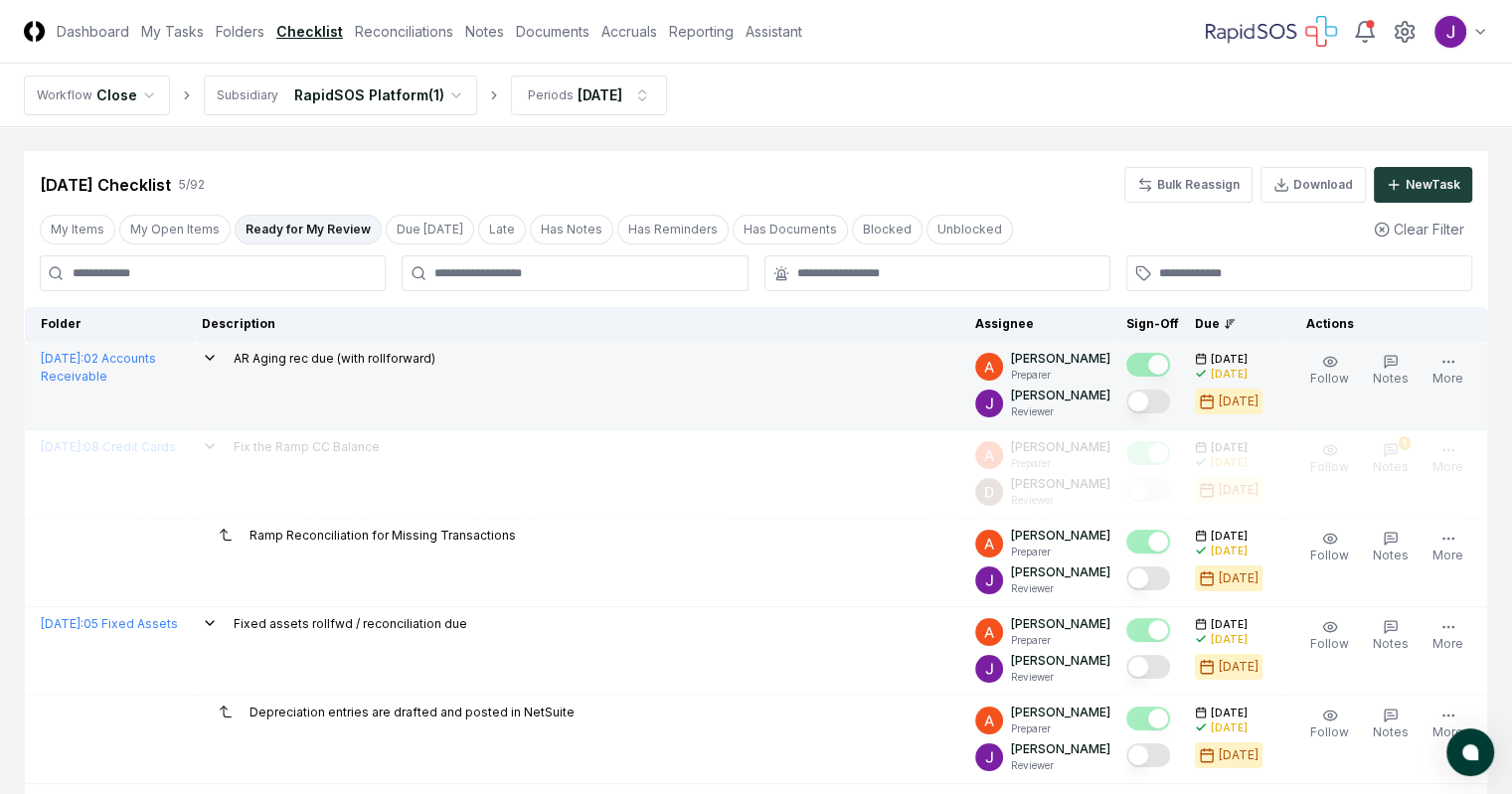 click on "AR Aging rec due (with rollforward)" at bounding box center (334, 359) 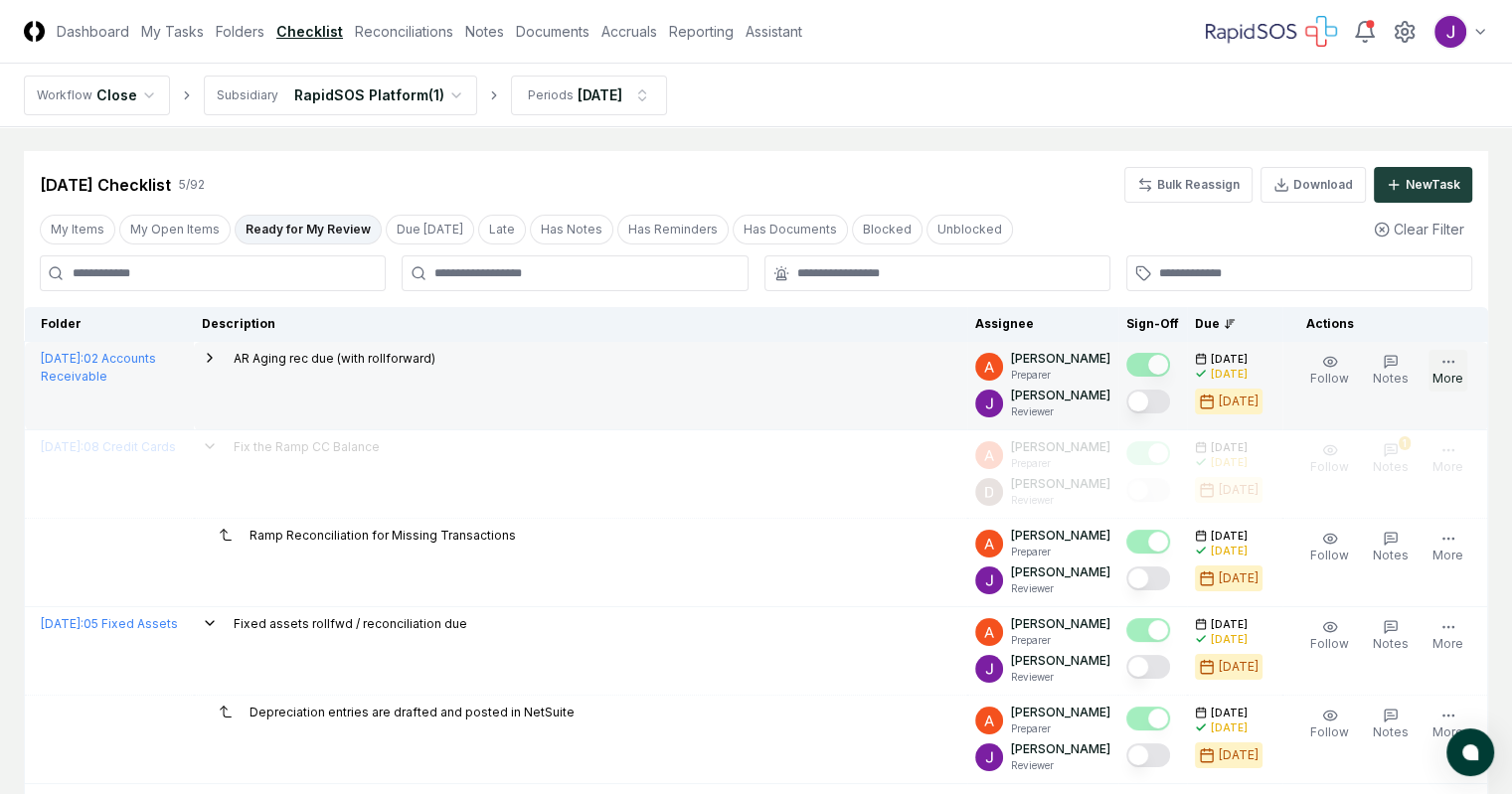 click 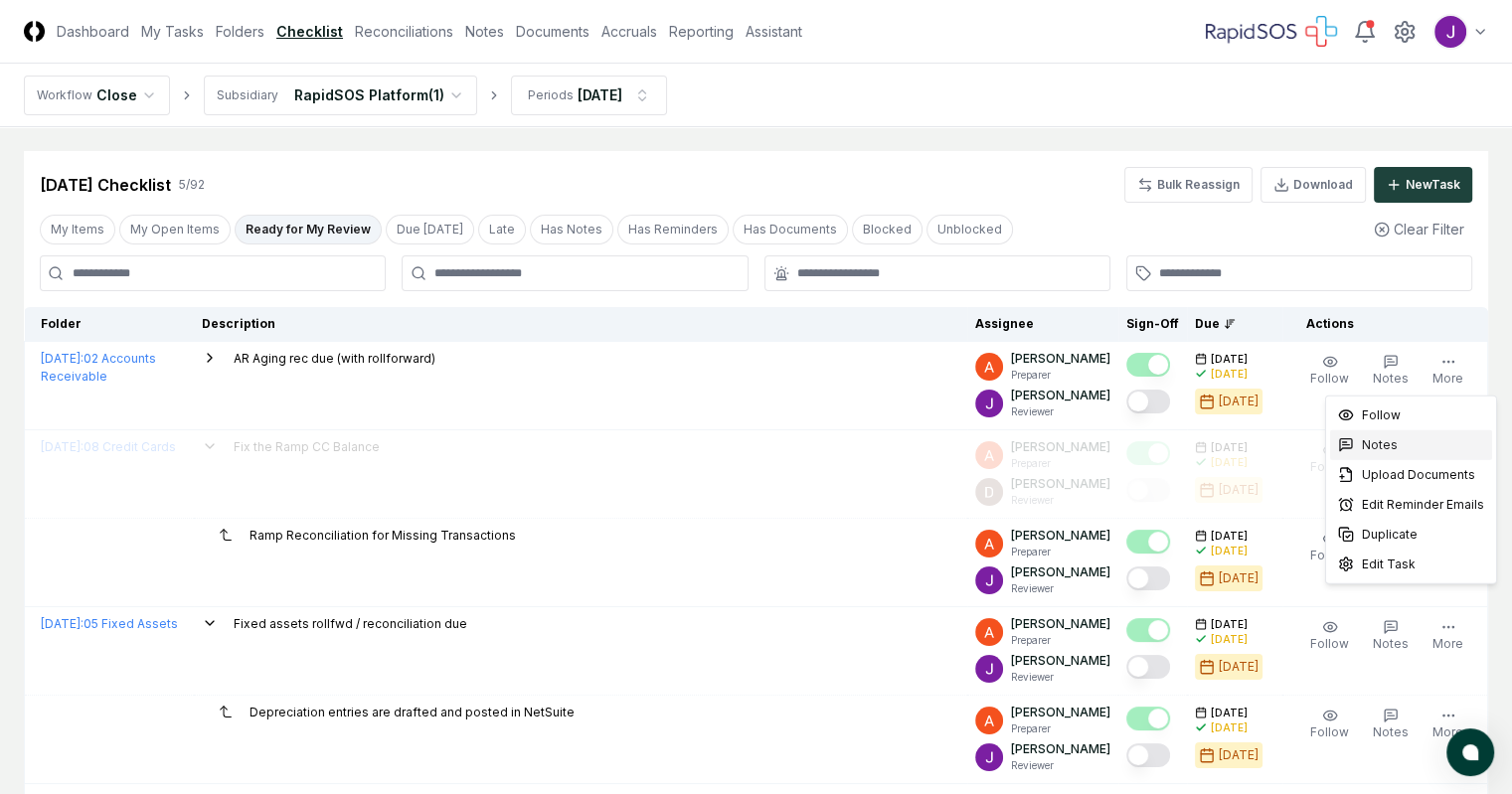 click on "Notes" at bounding box center [1380, 445] 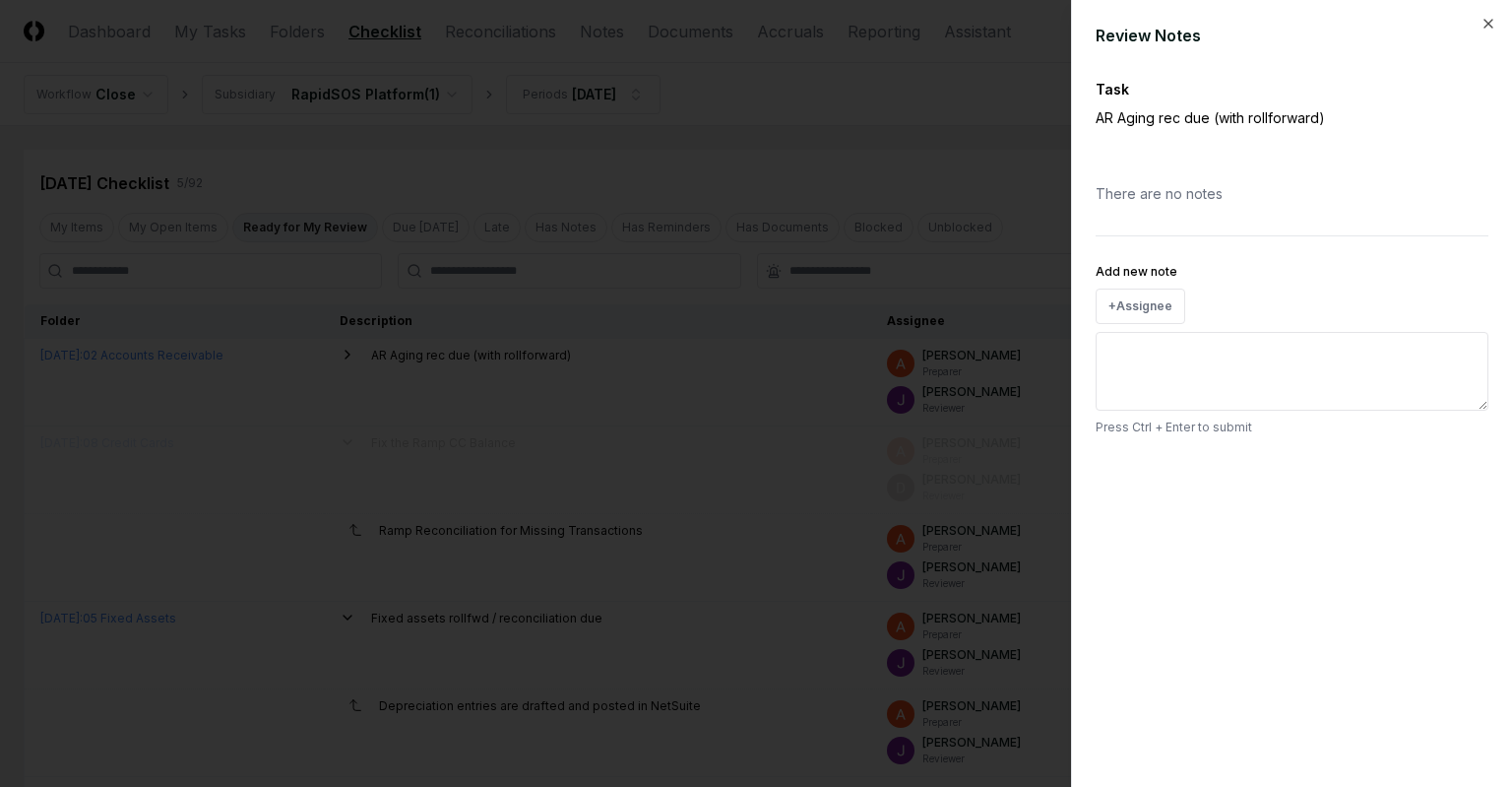 click on "Add new note" at bounding box center [1292, 371] 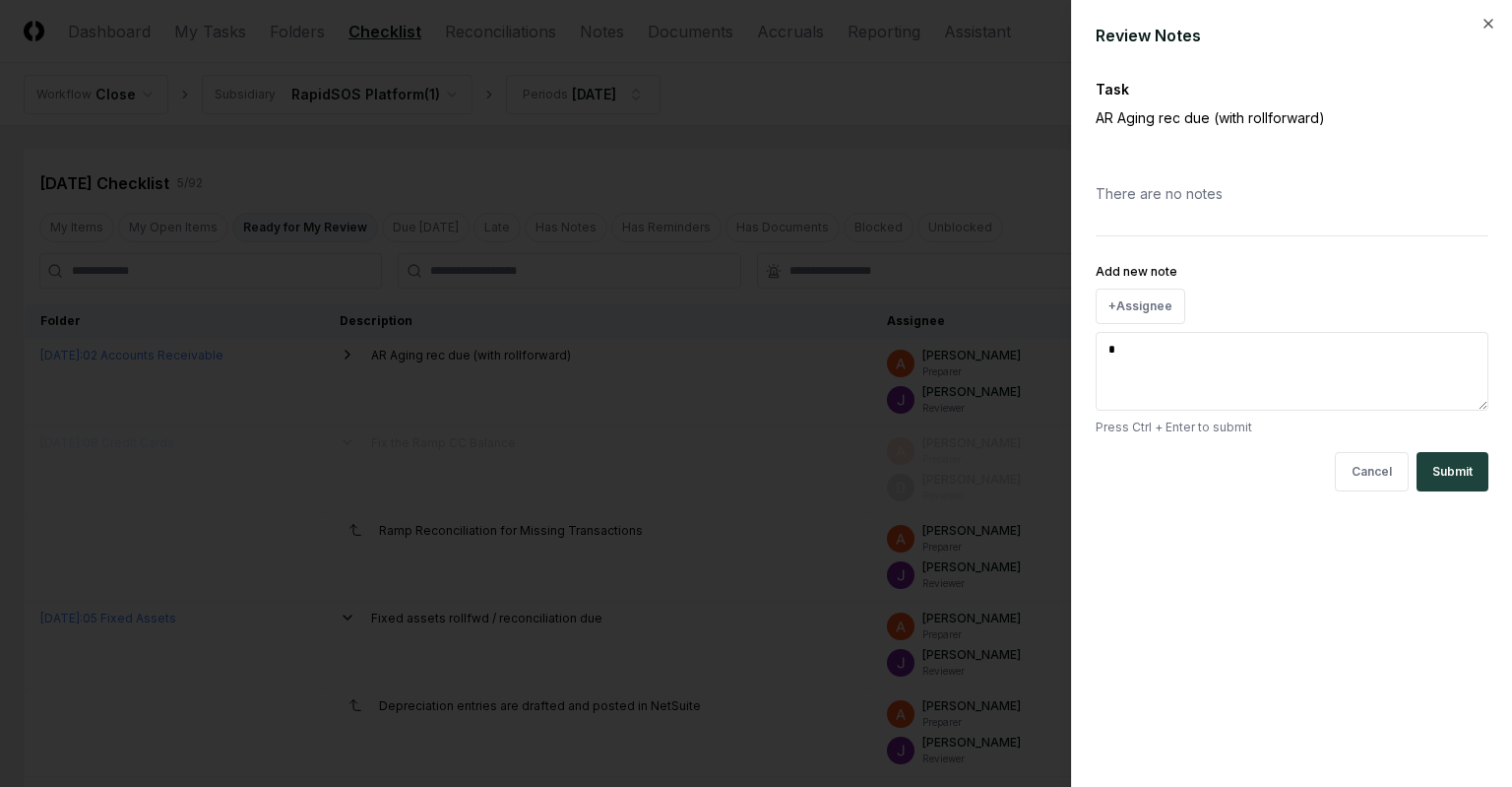 type on "*" 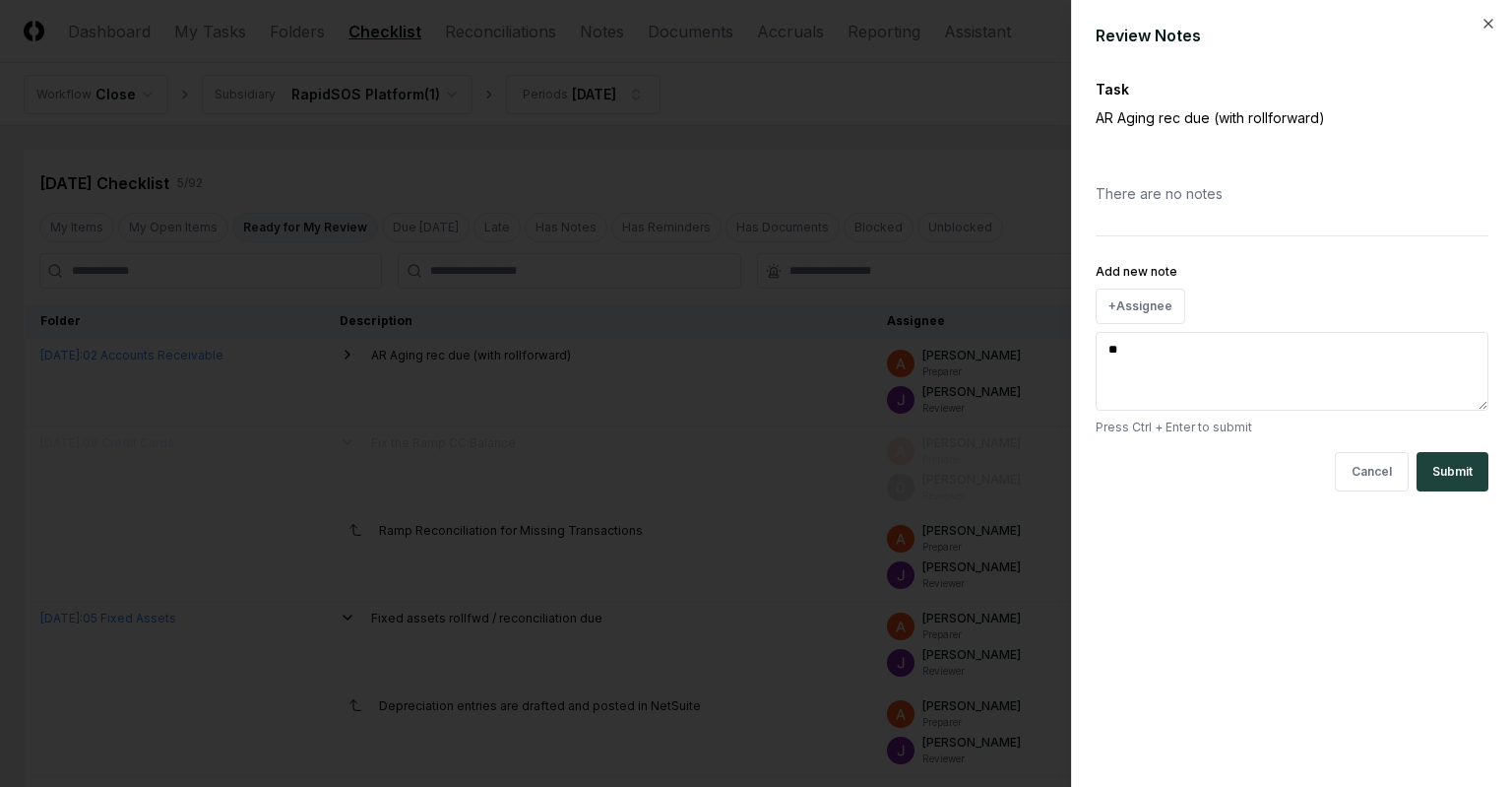 type on "***" 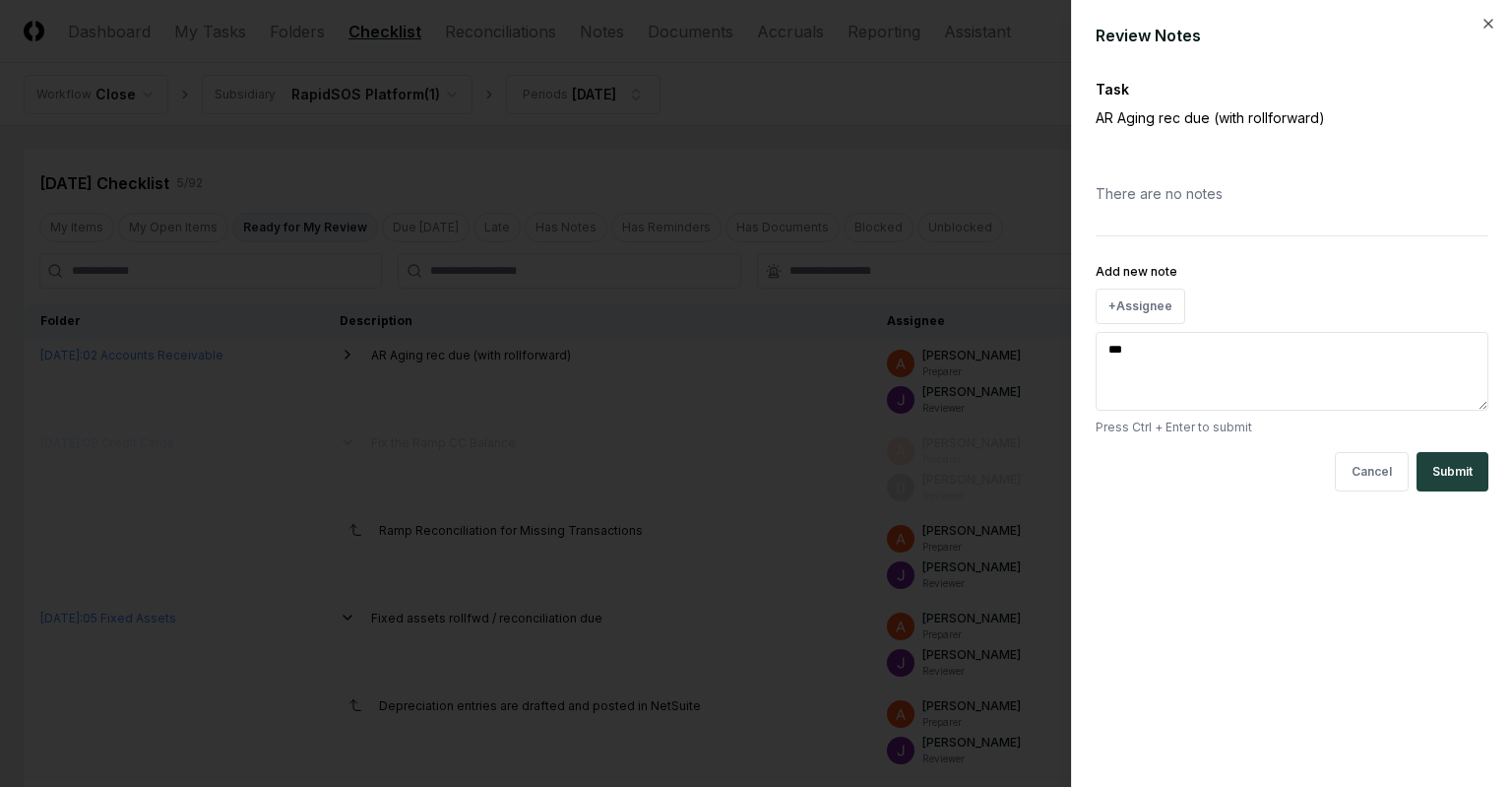 type on "*" 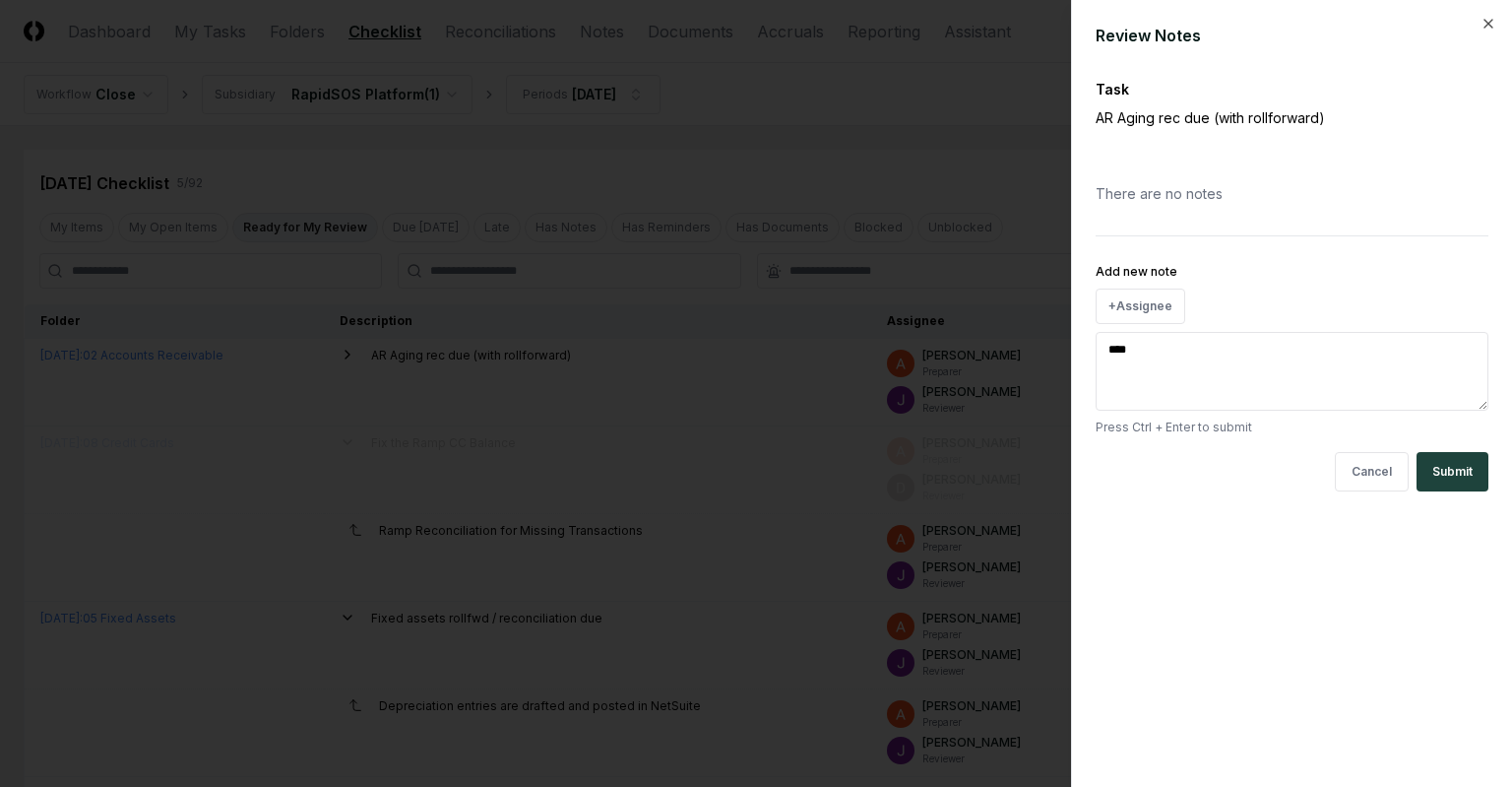 type on "*" 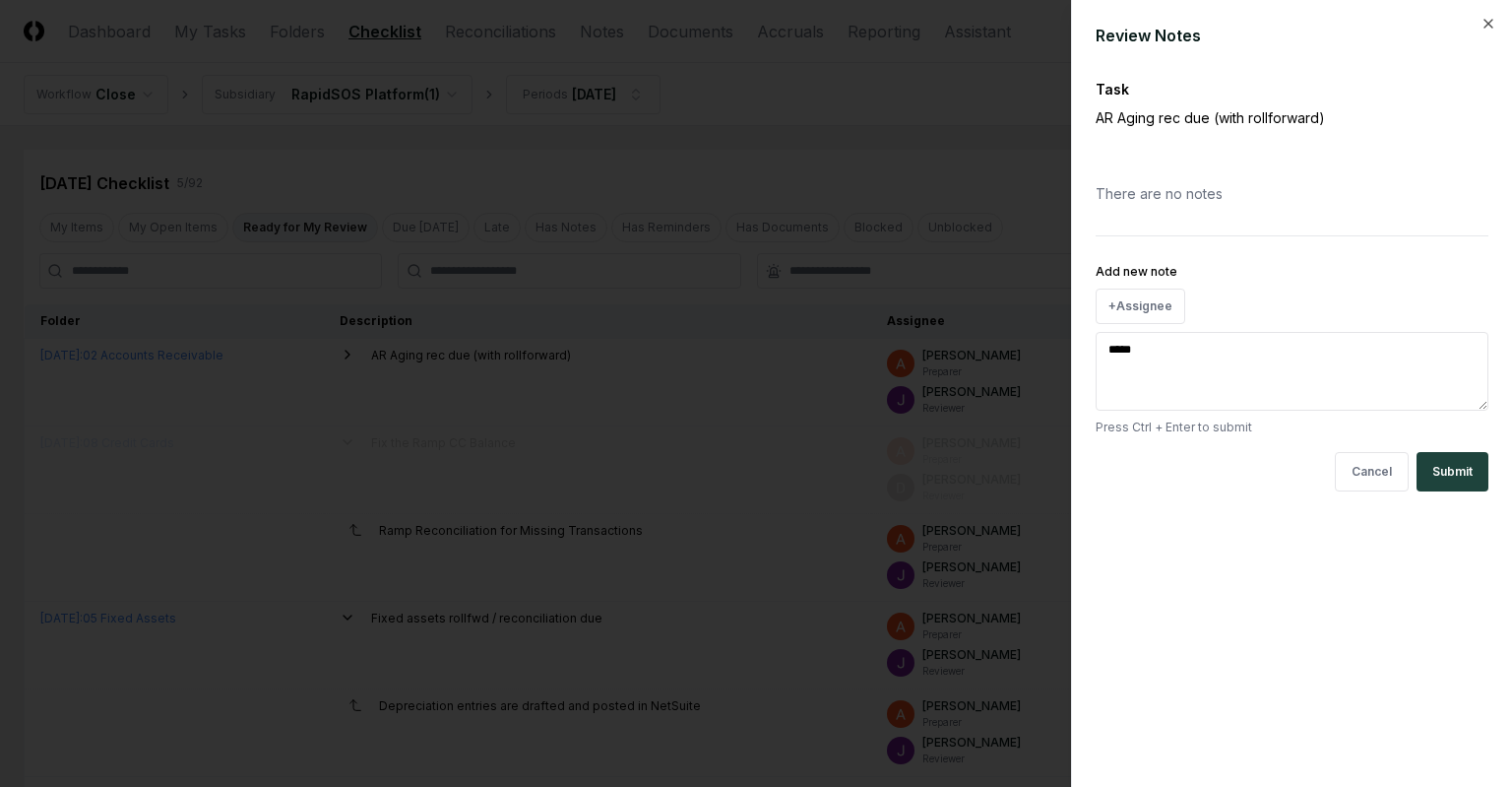 type on "*" 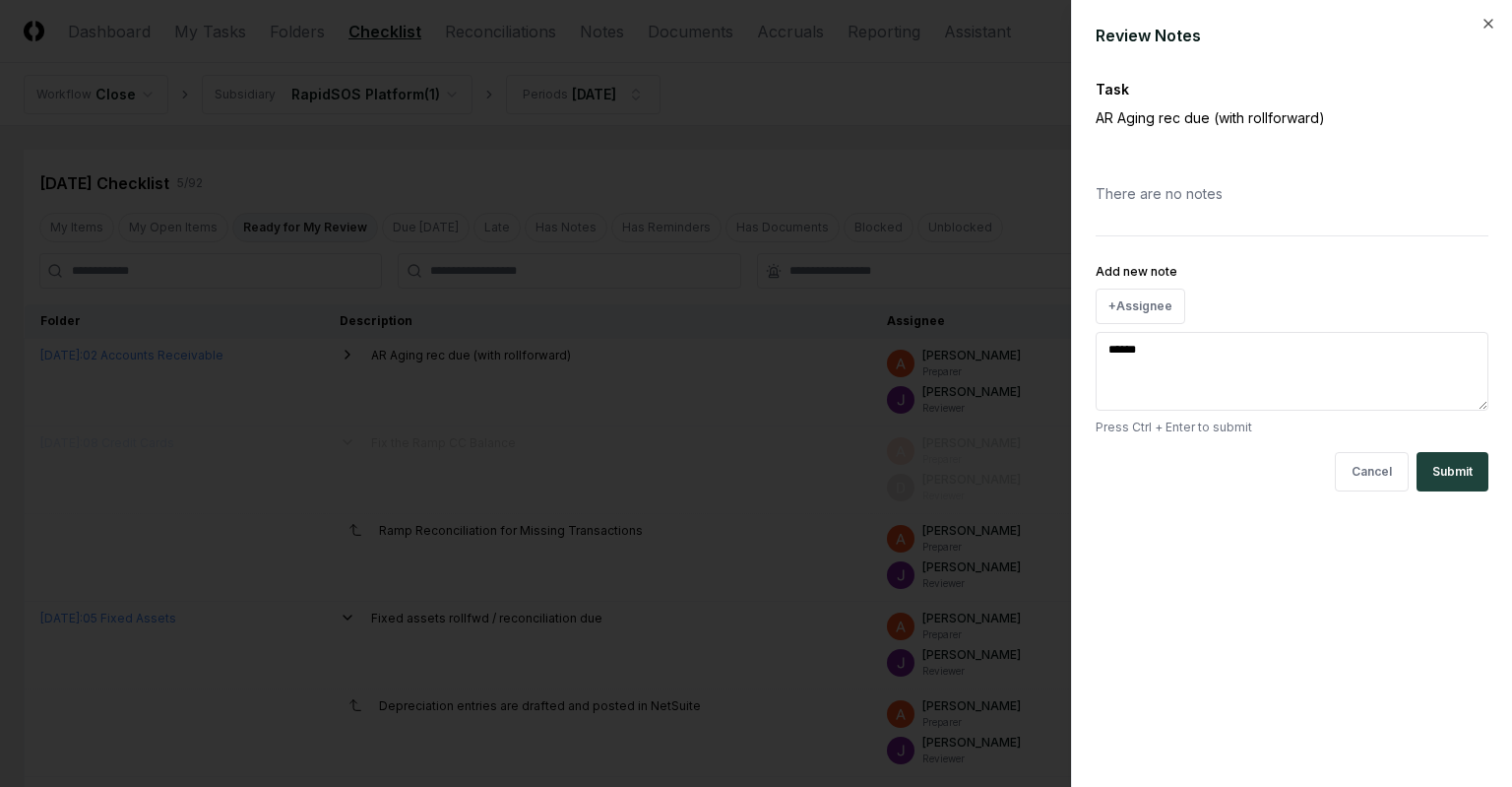type on "*" 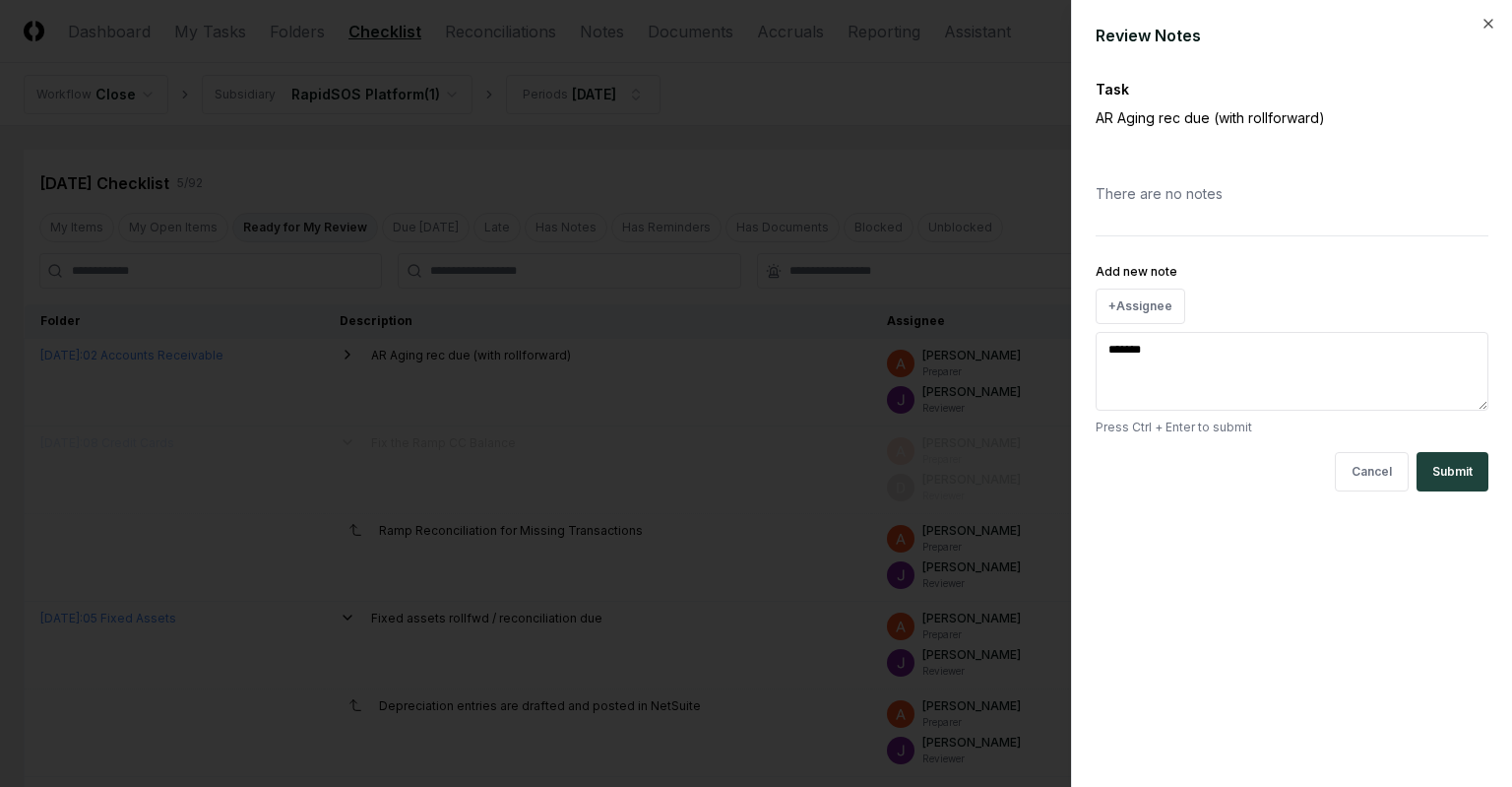 type on "*" 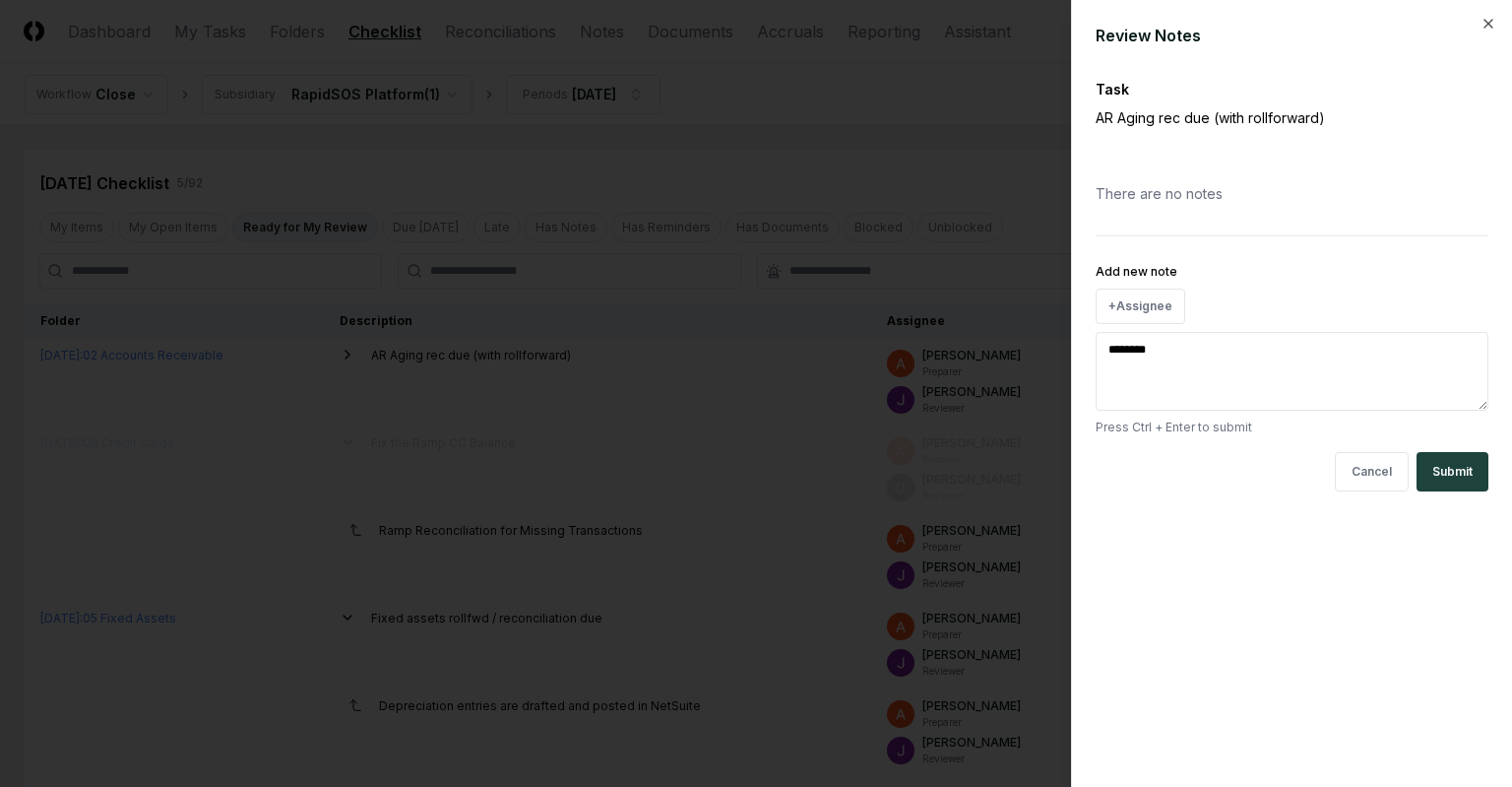 type on "*" 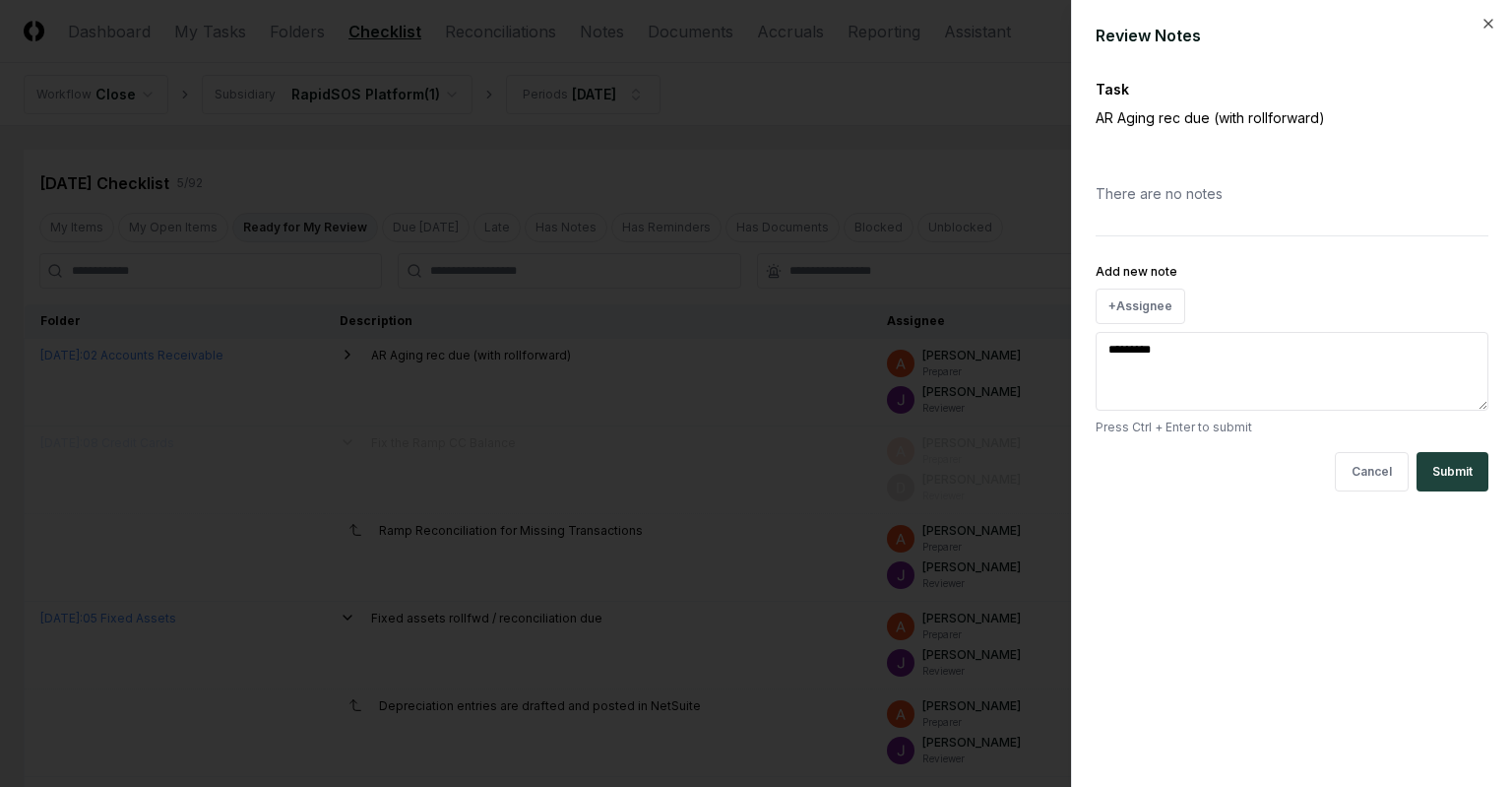type on "*" 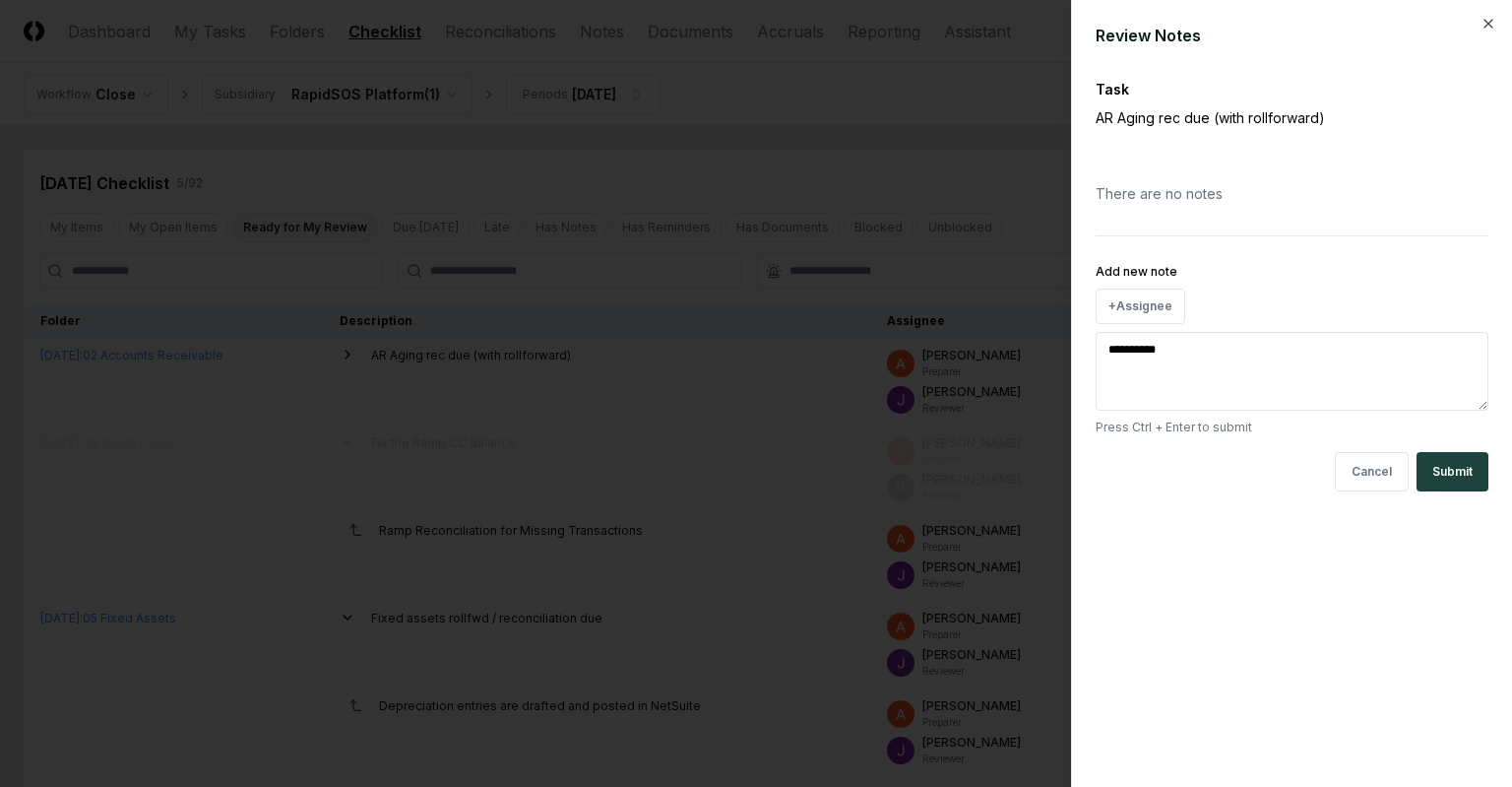 type on "*" 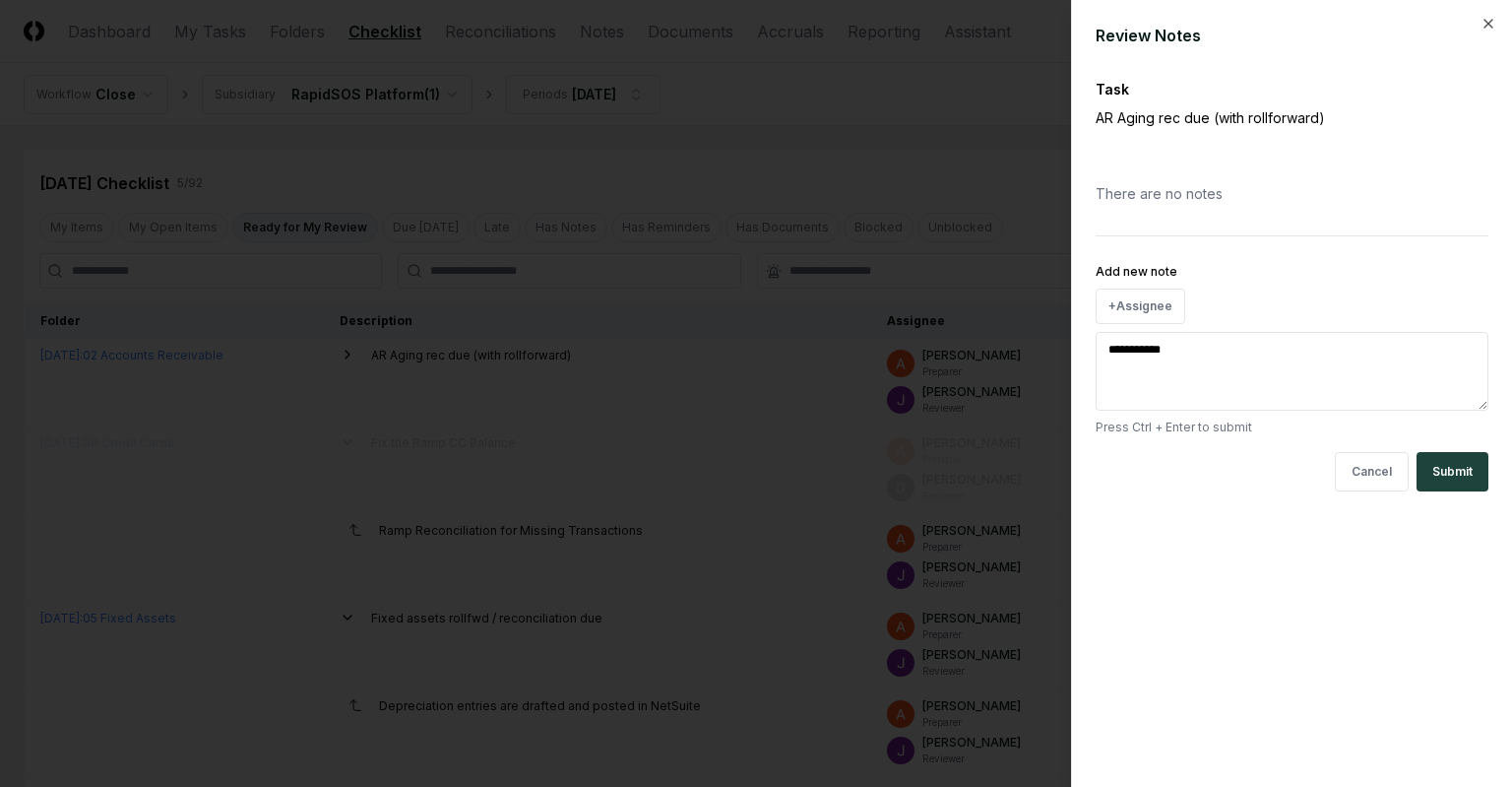 type on "*" 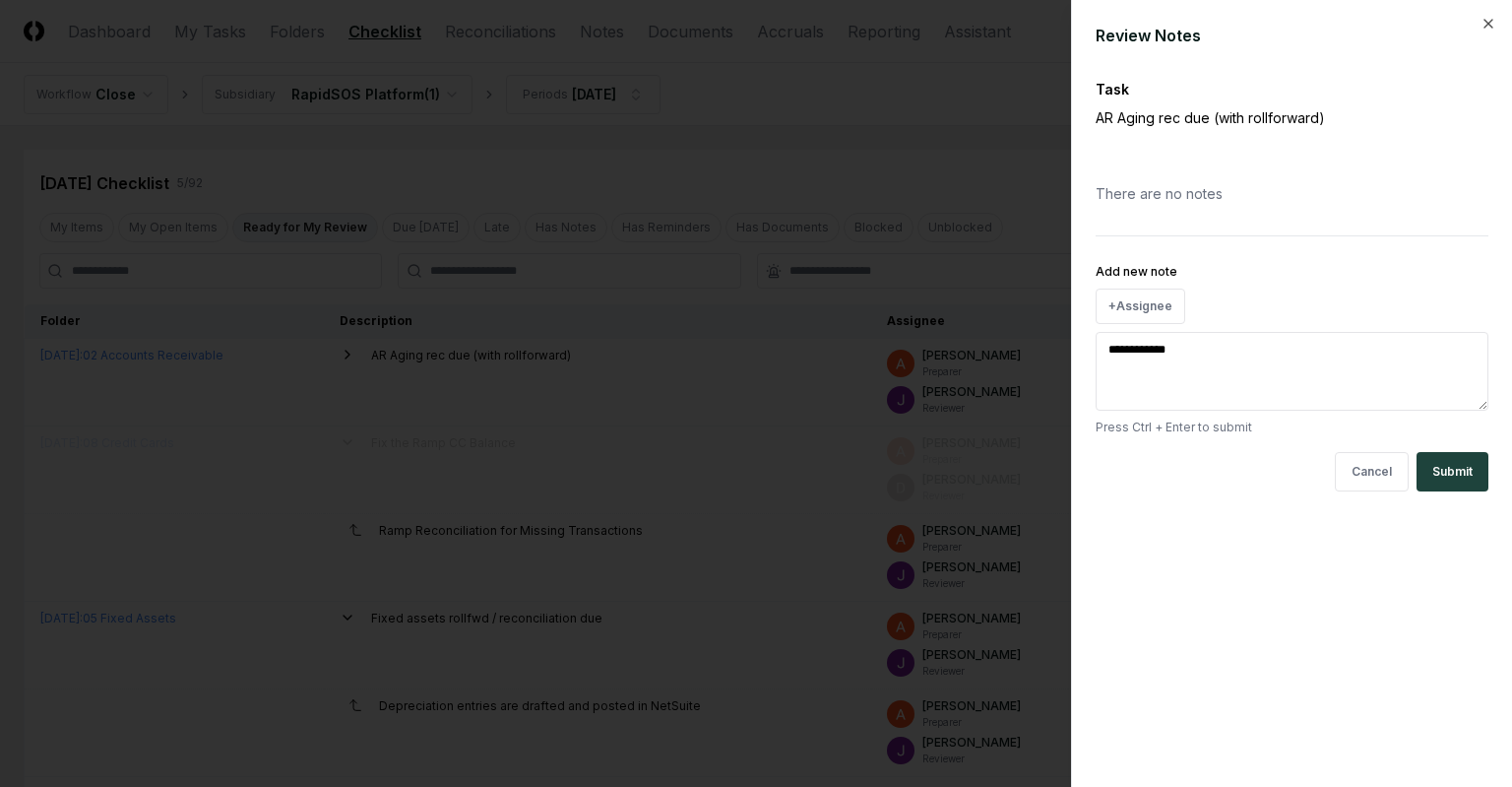 type on "*" 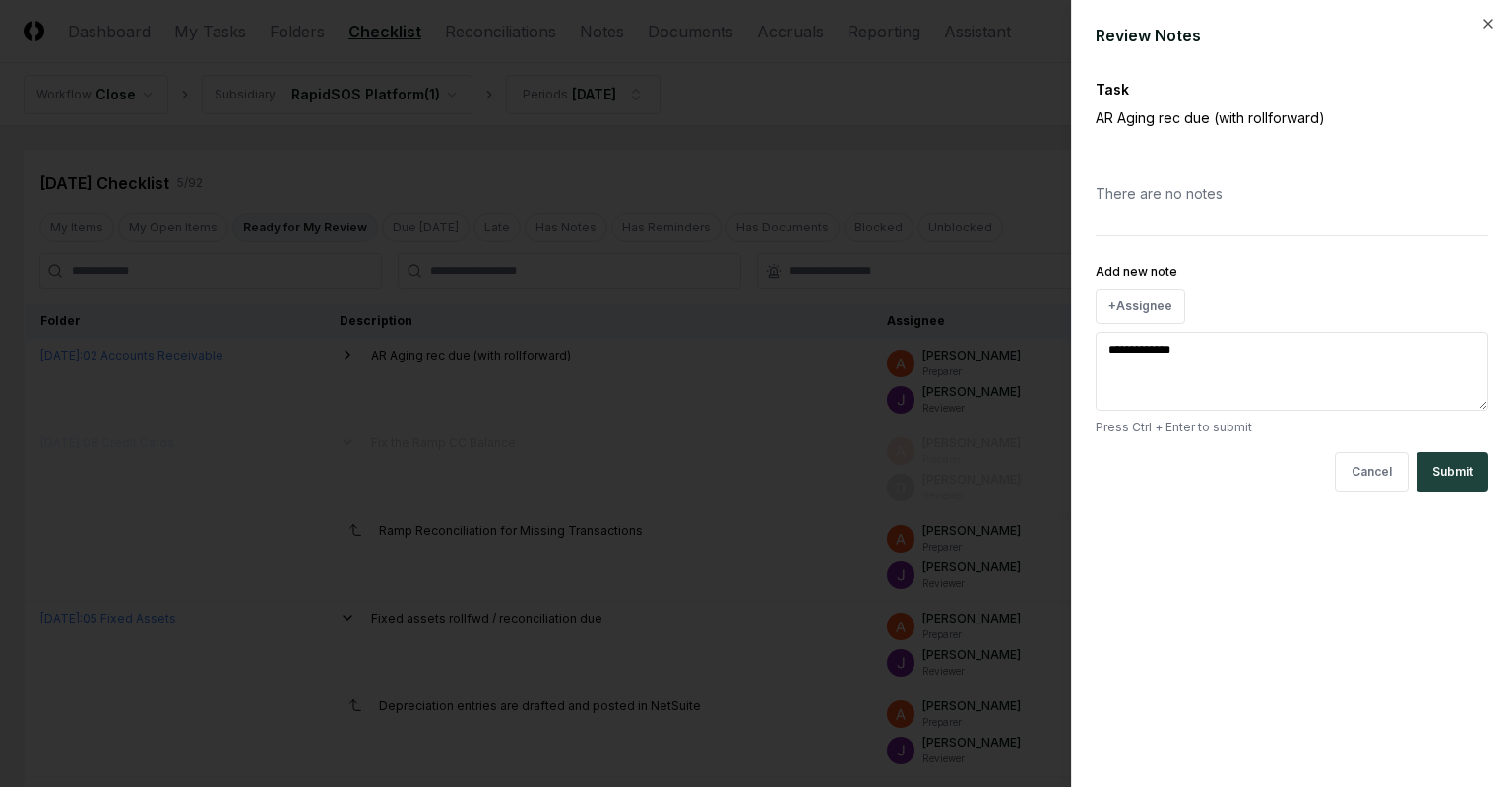 type on "**********" 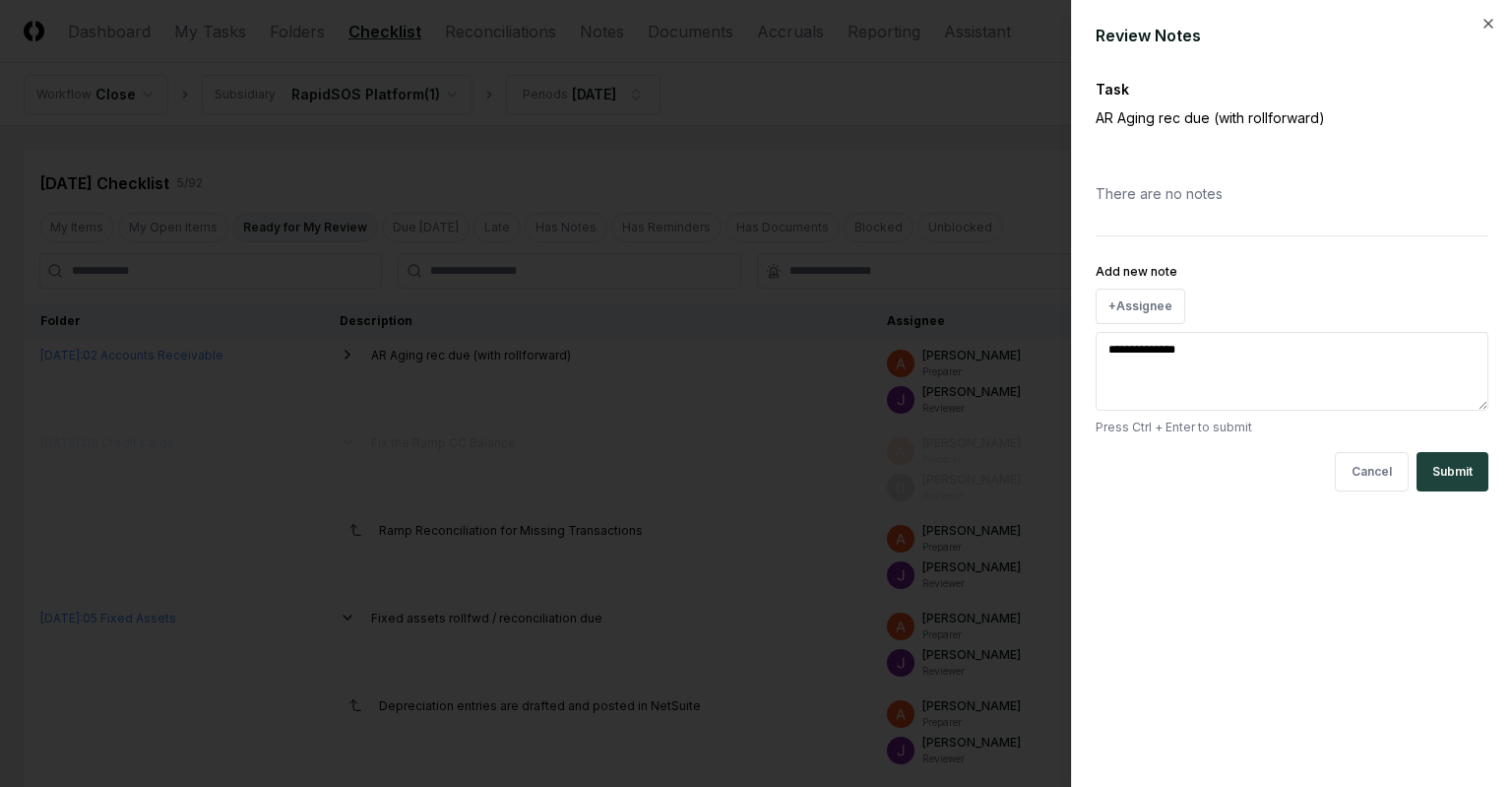 type on "*" 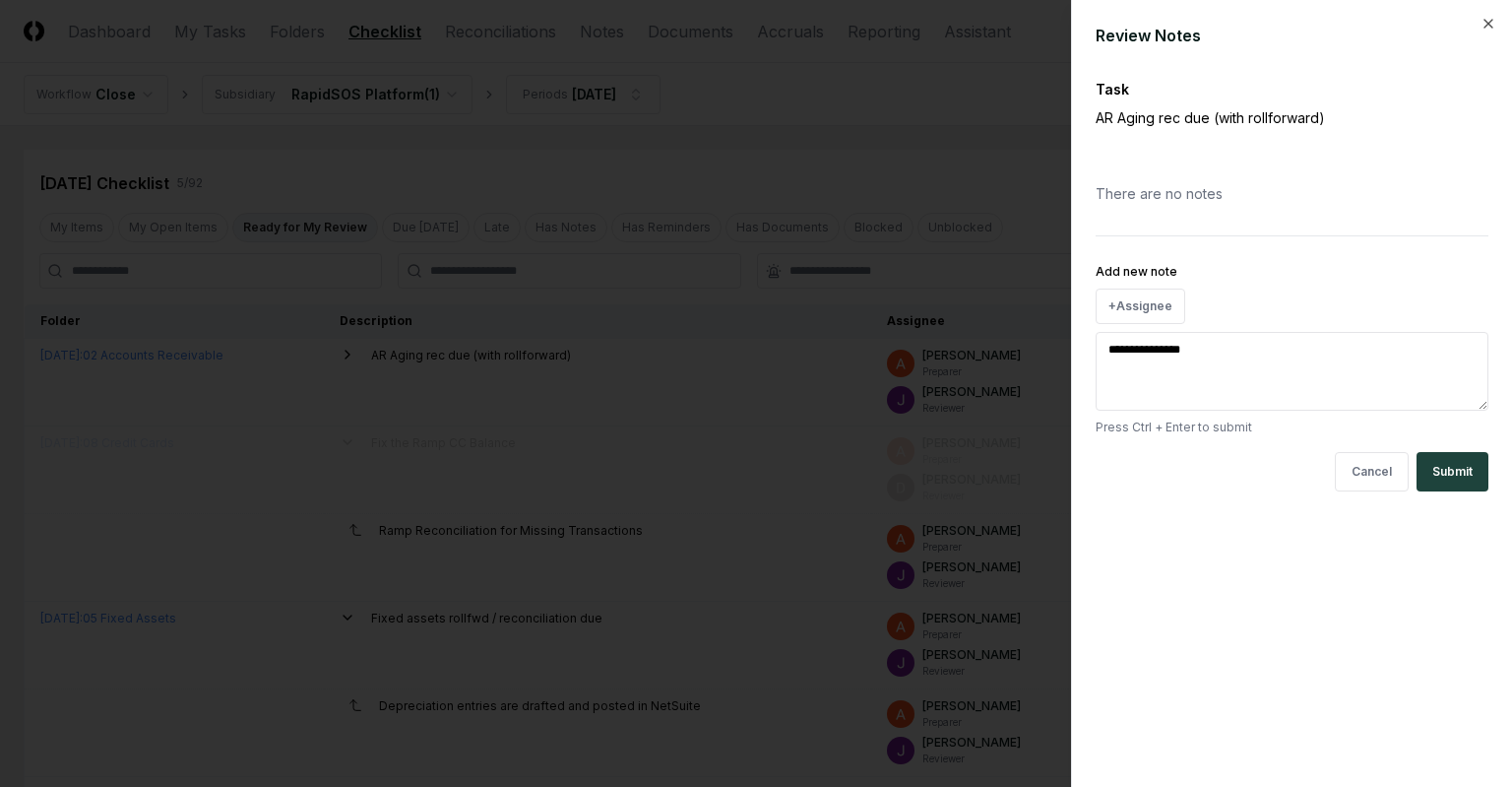 type on "*" 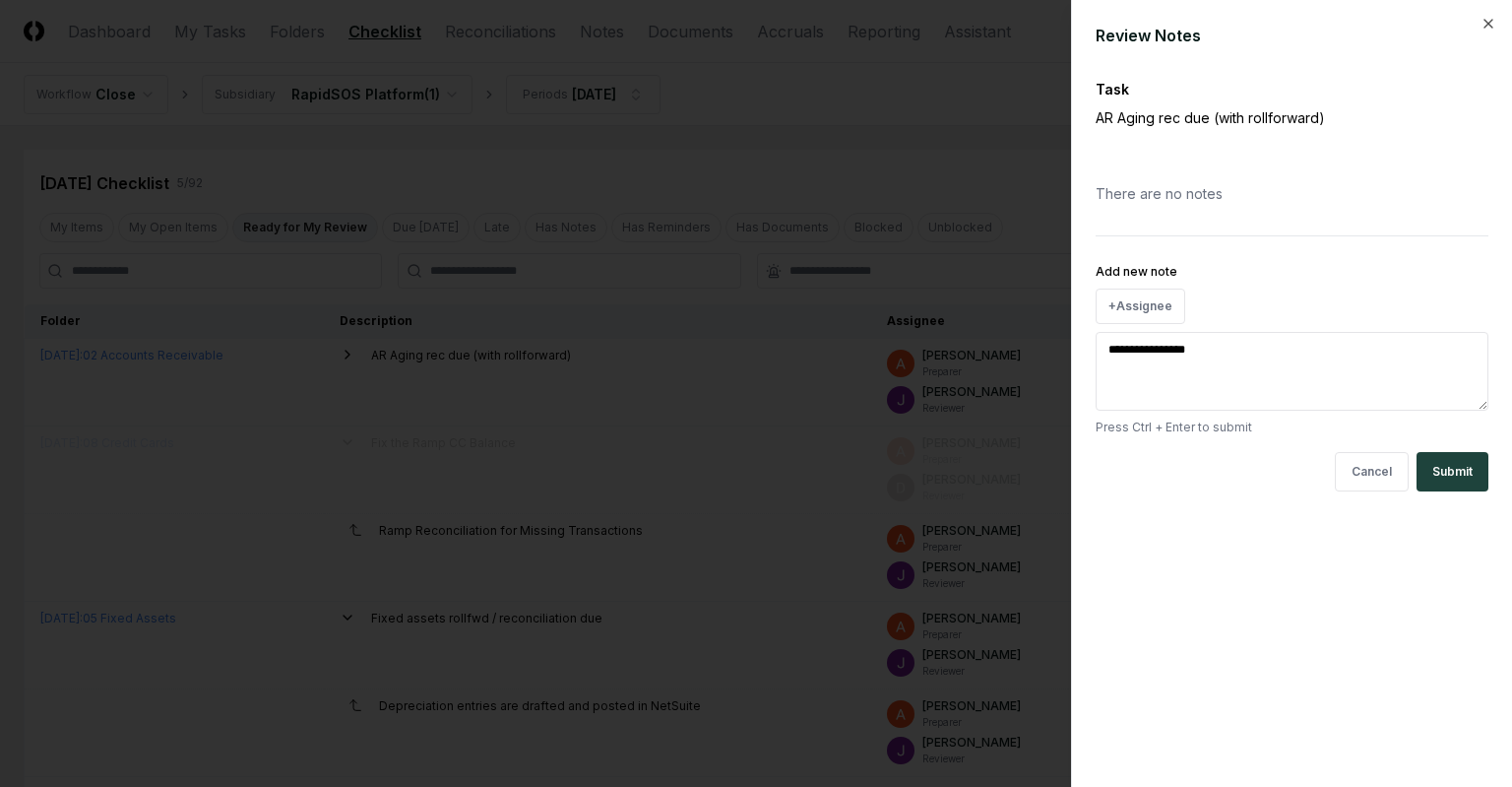 type on "**********" 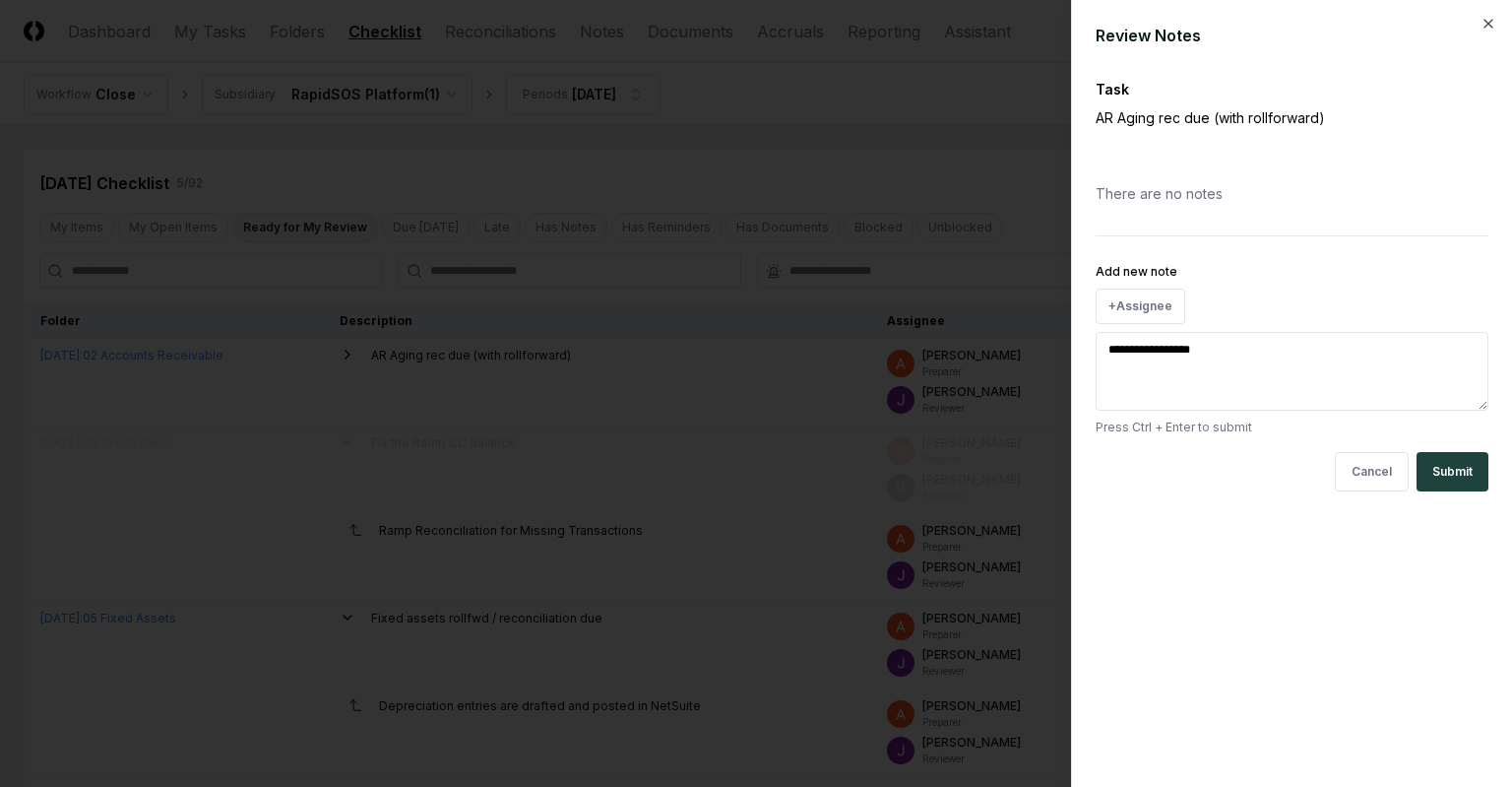 type on "*" 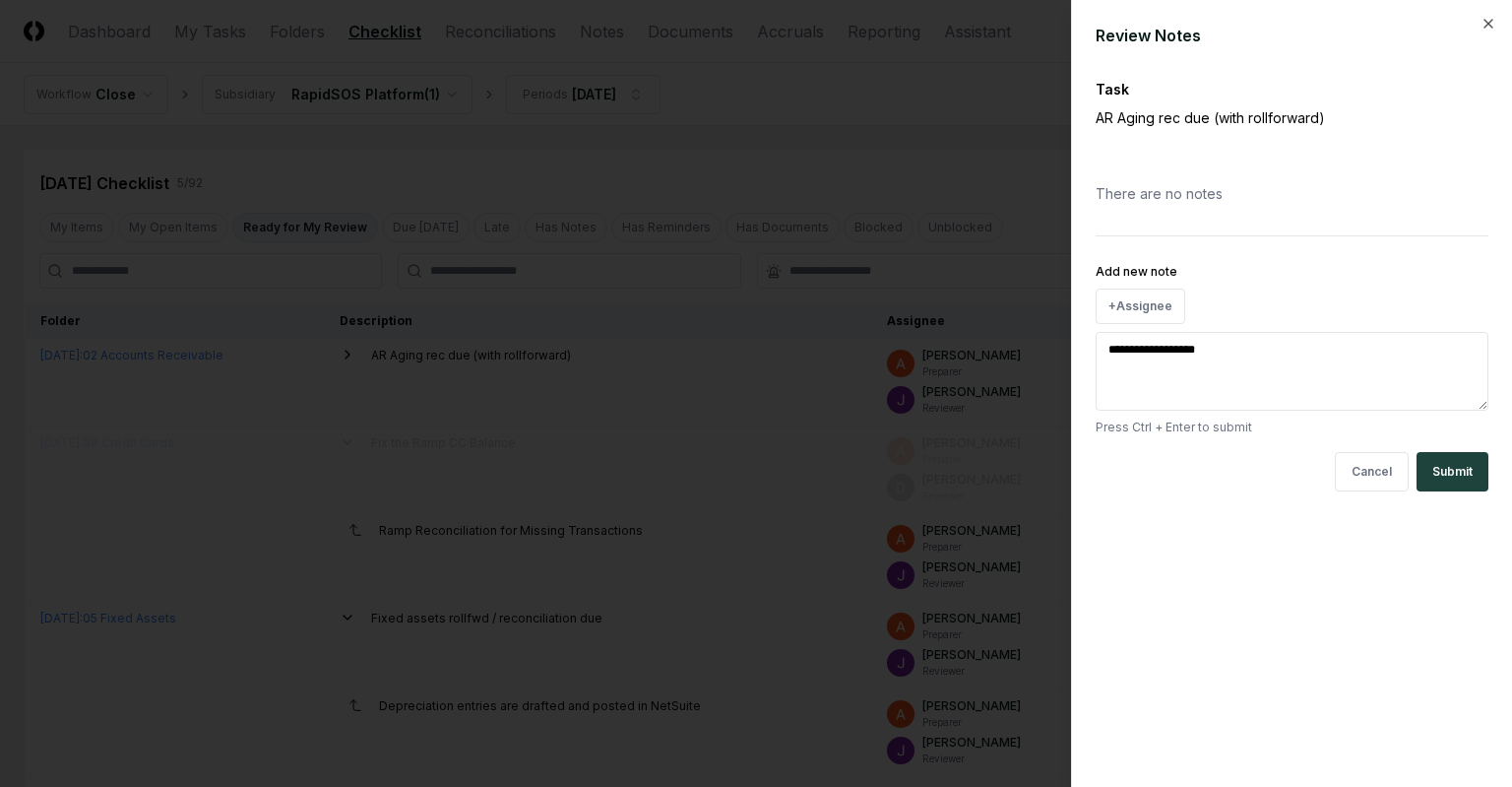 type on "**********" 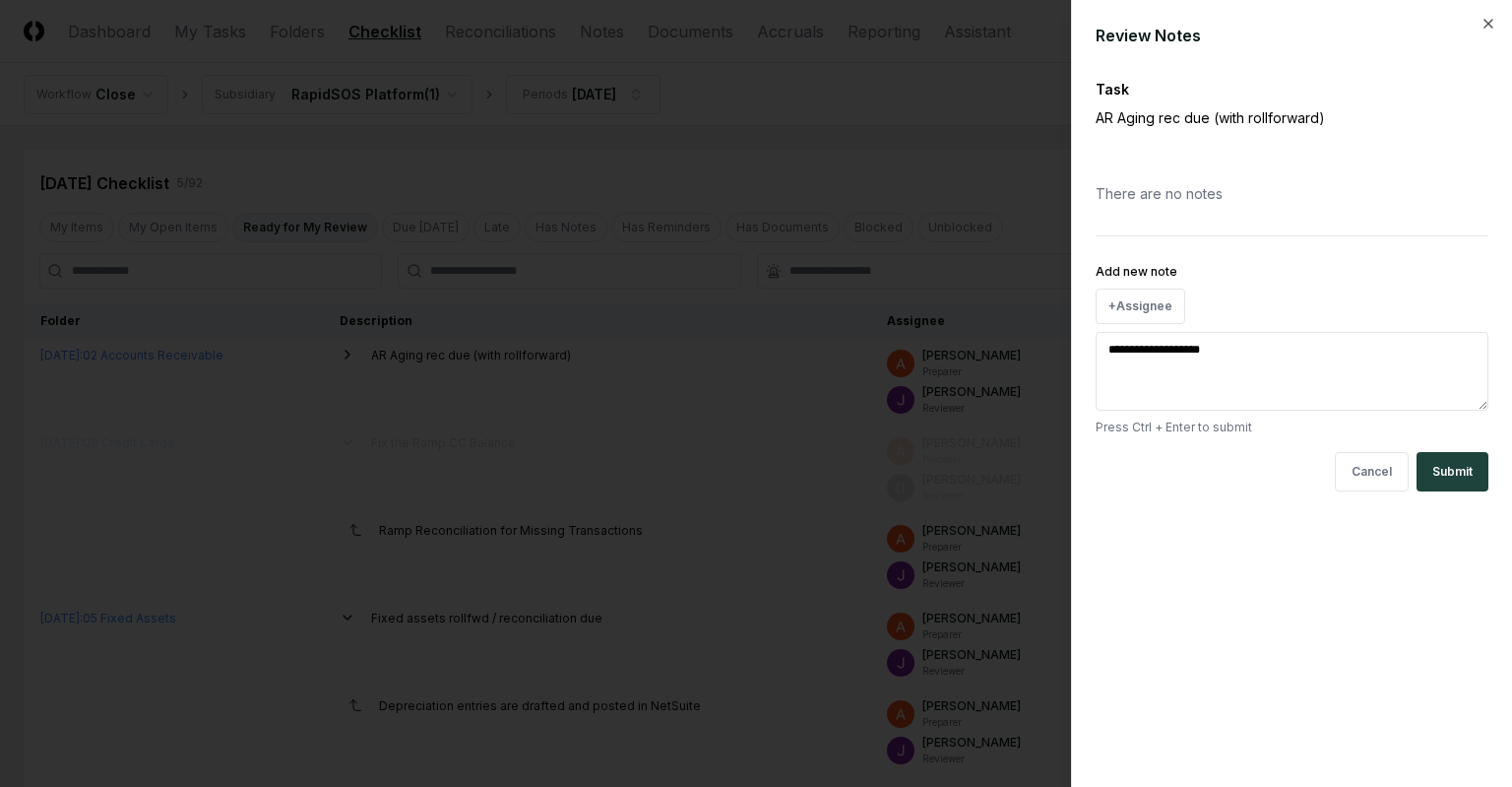 type on "*" 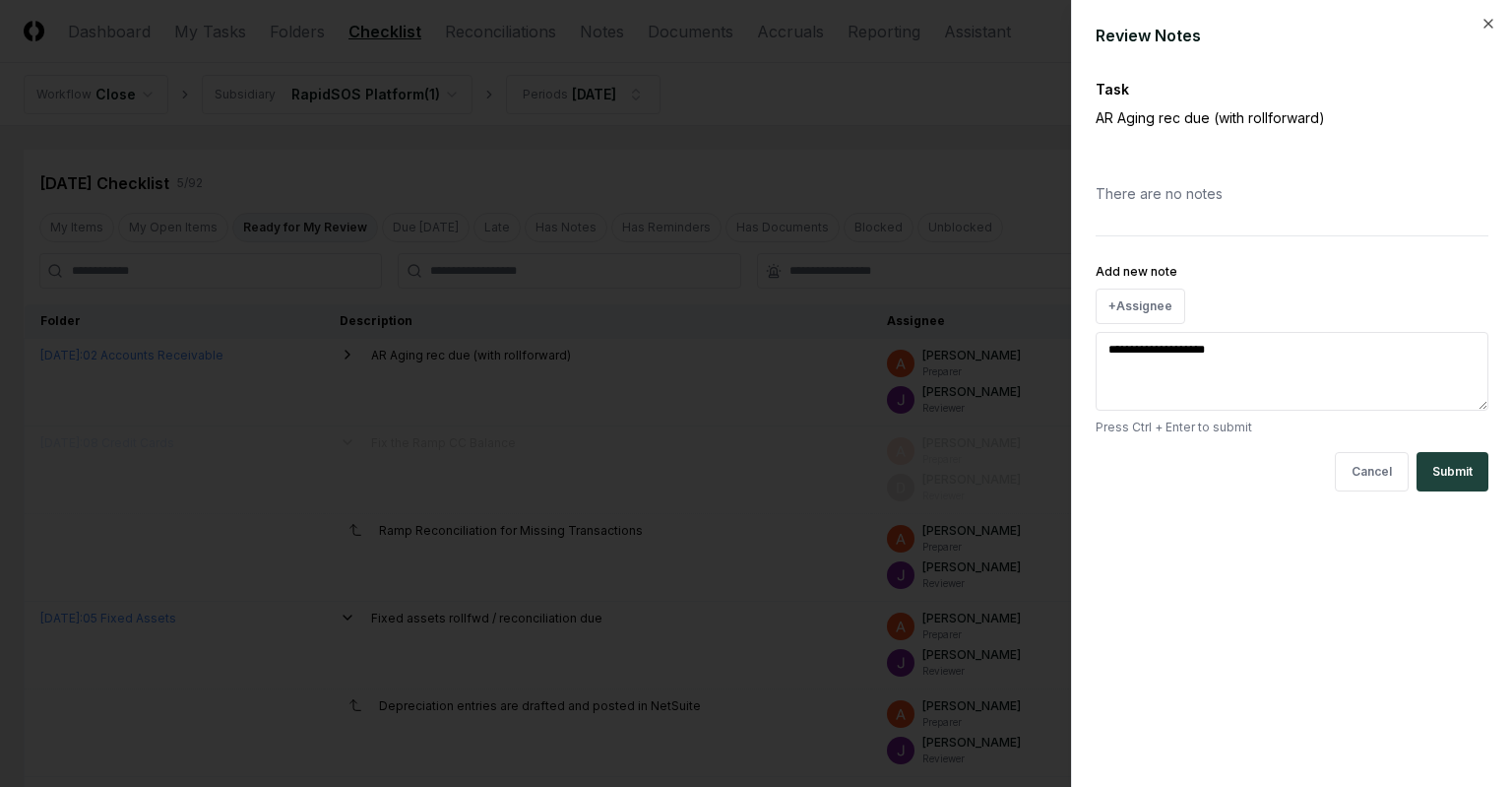 type on "*" 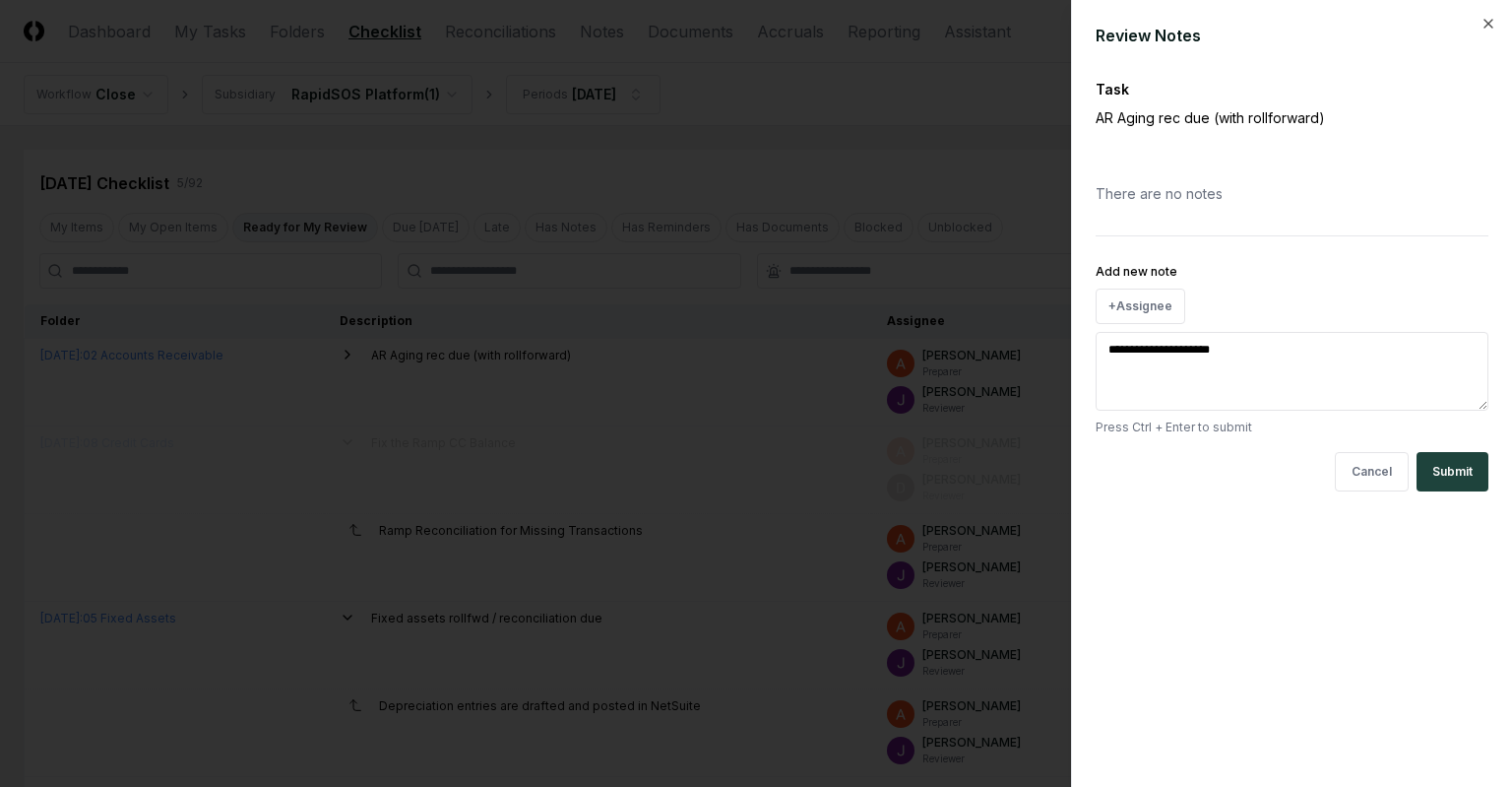 type on "*" 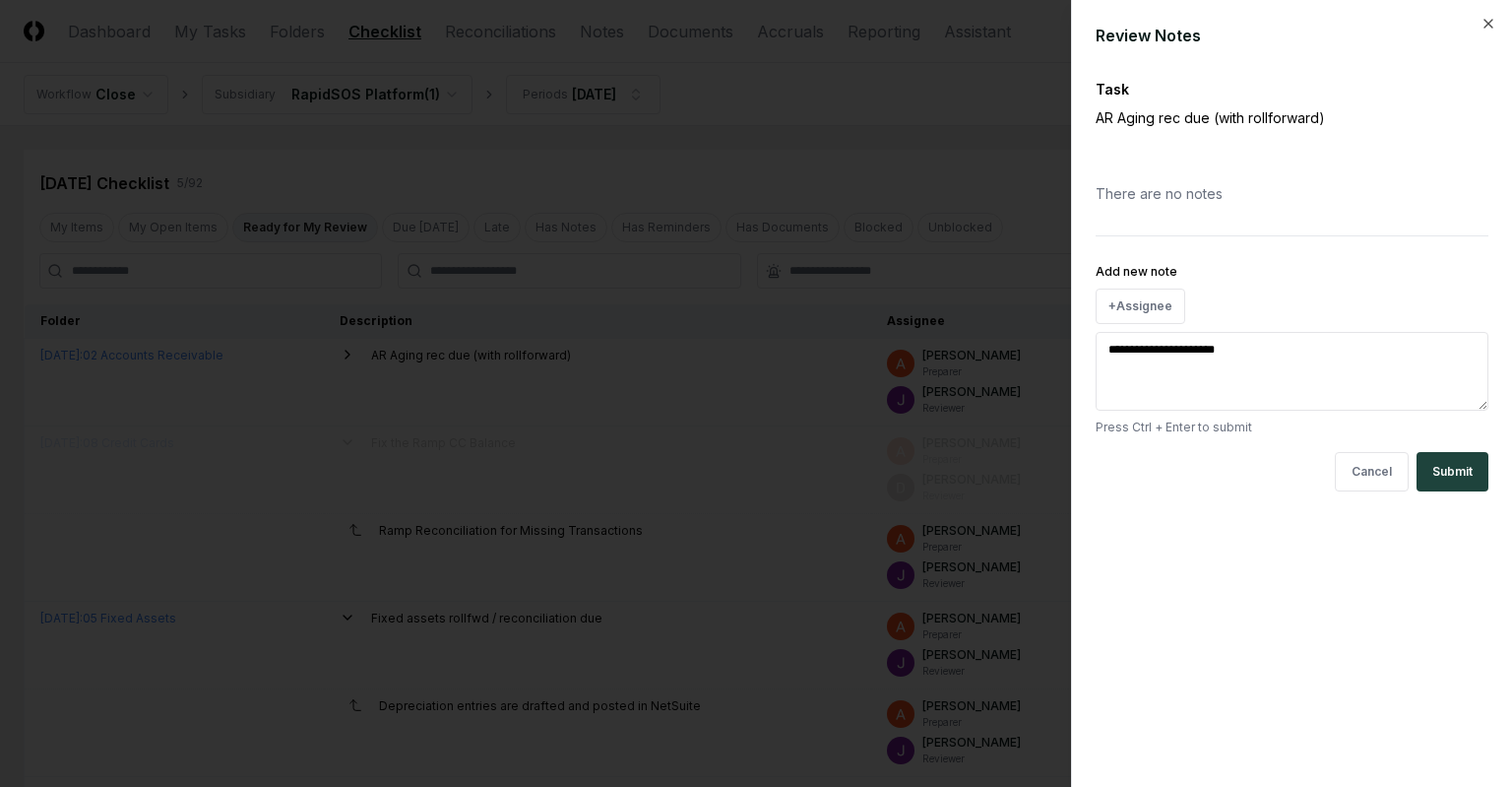 type on "*" 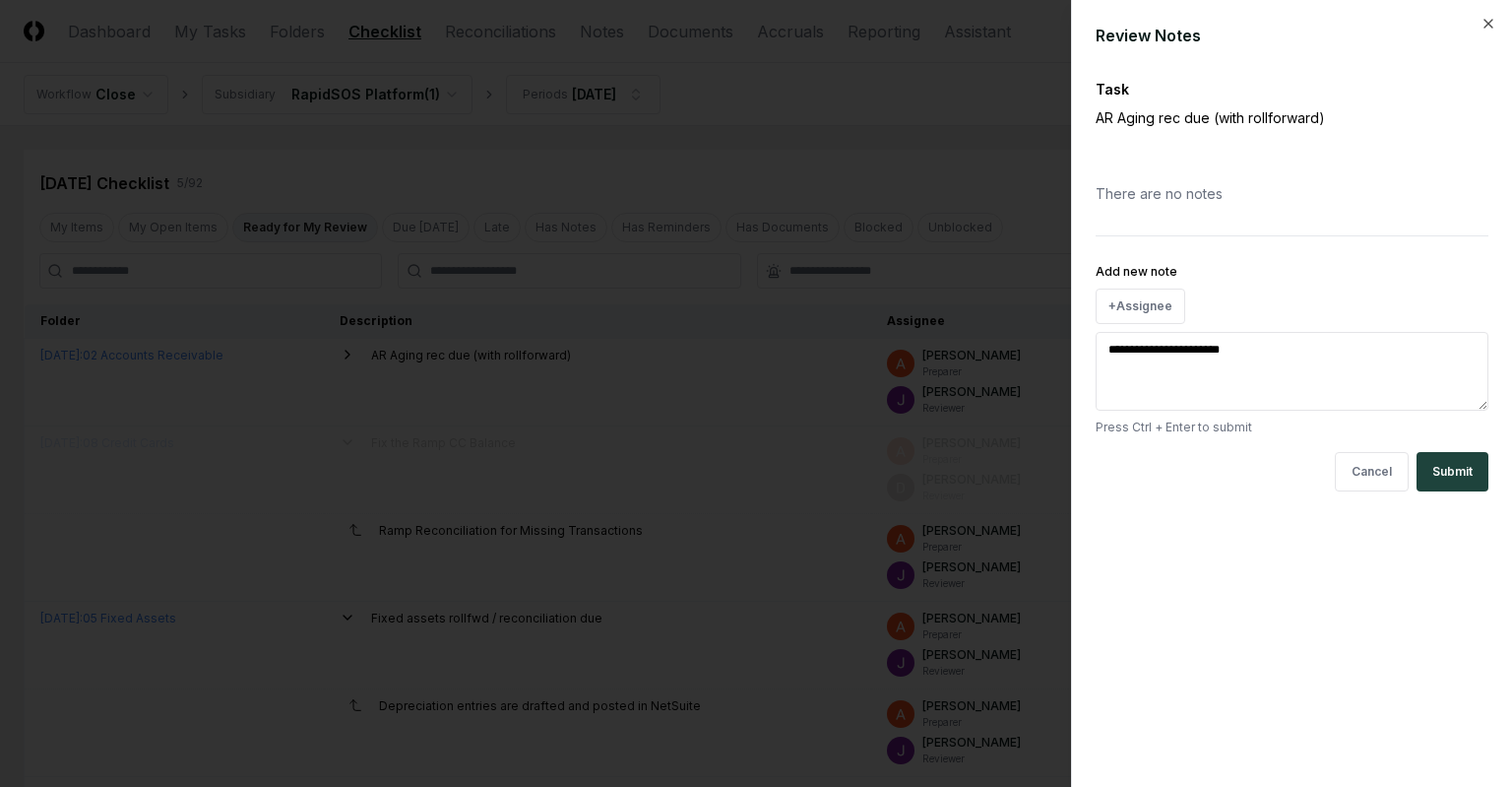 type on "*" 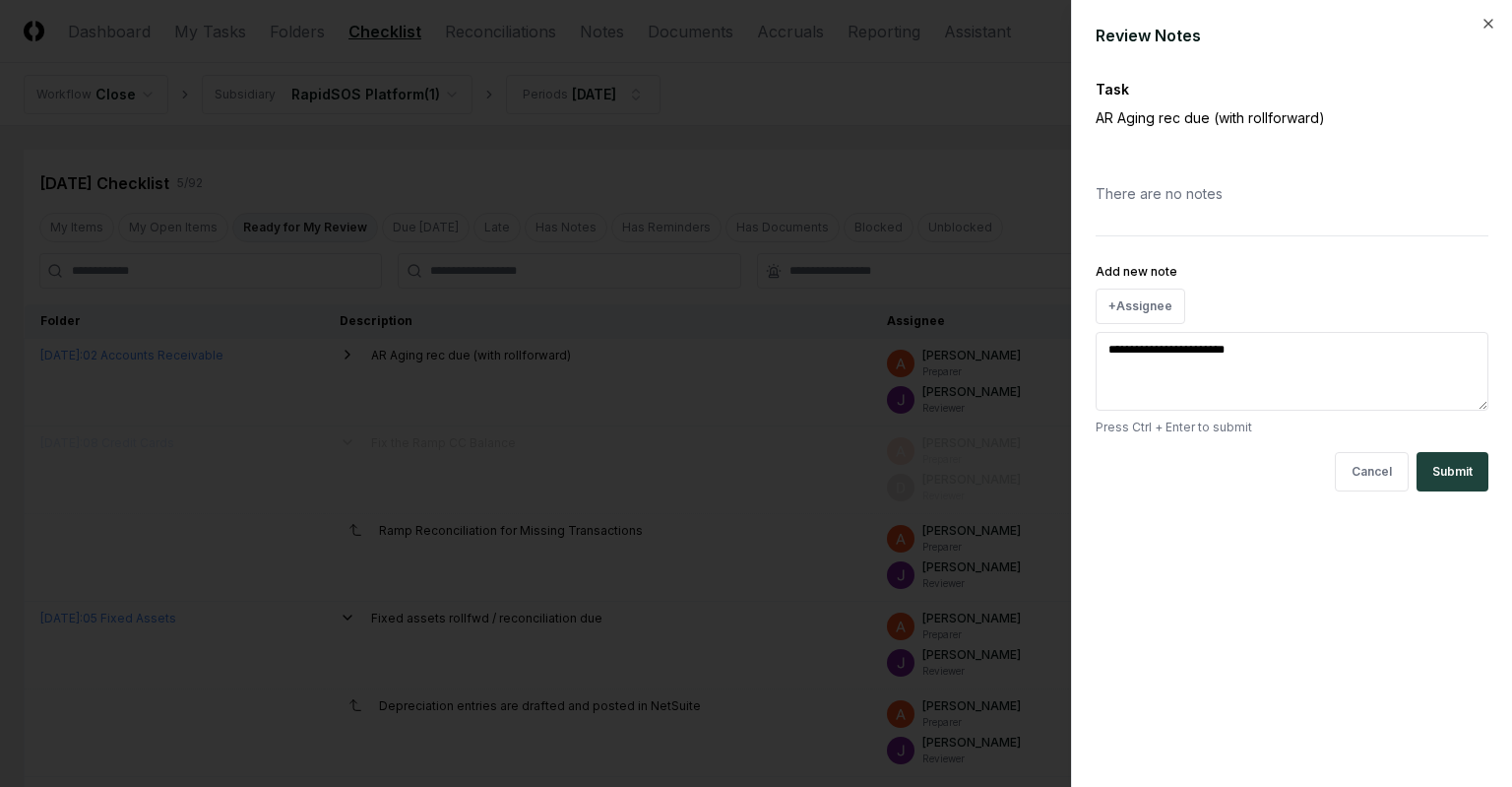 type on "*" 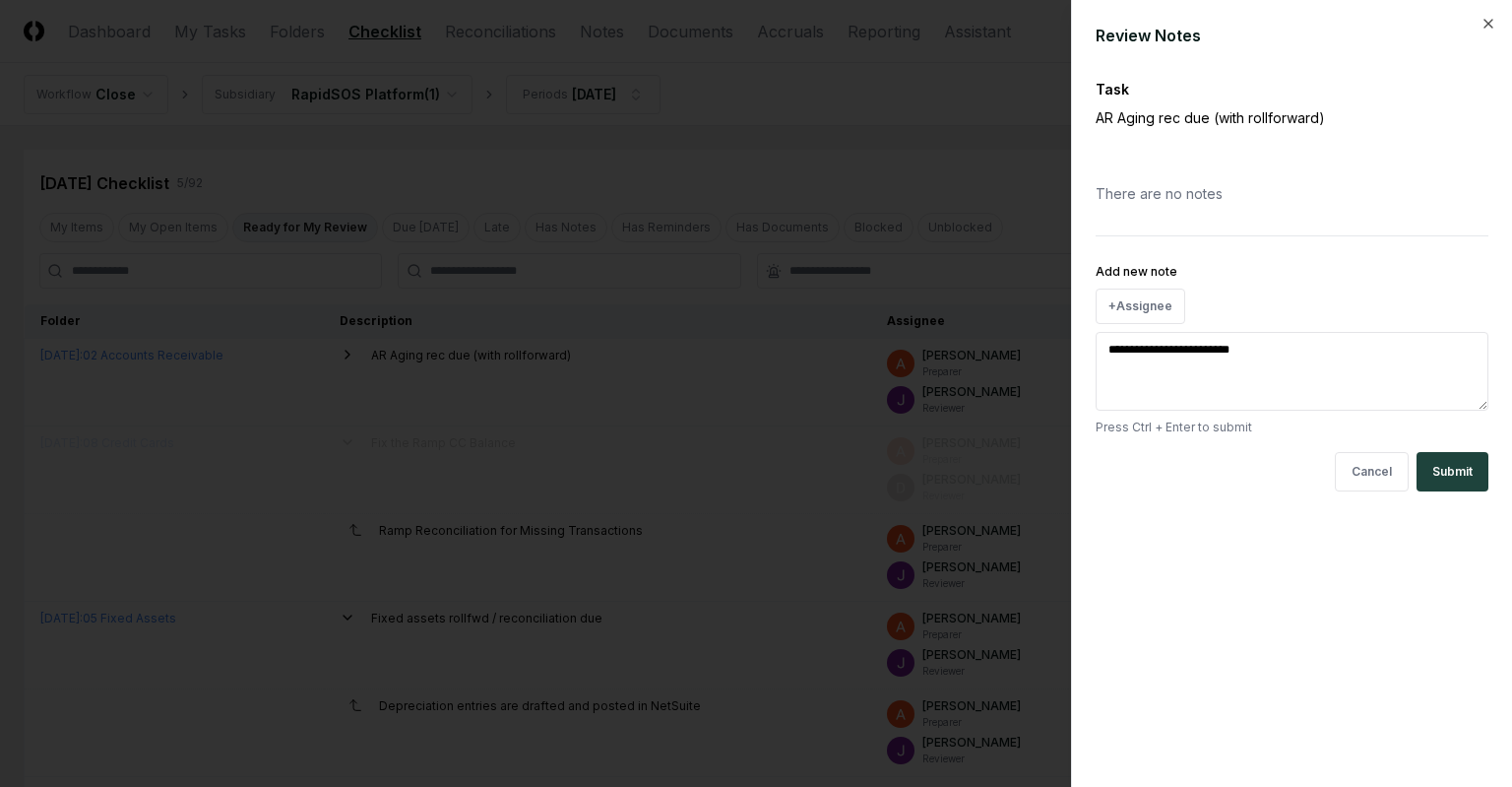 type on "*" 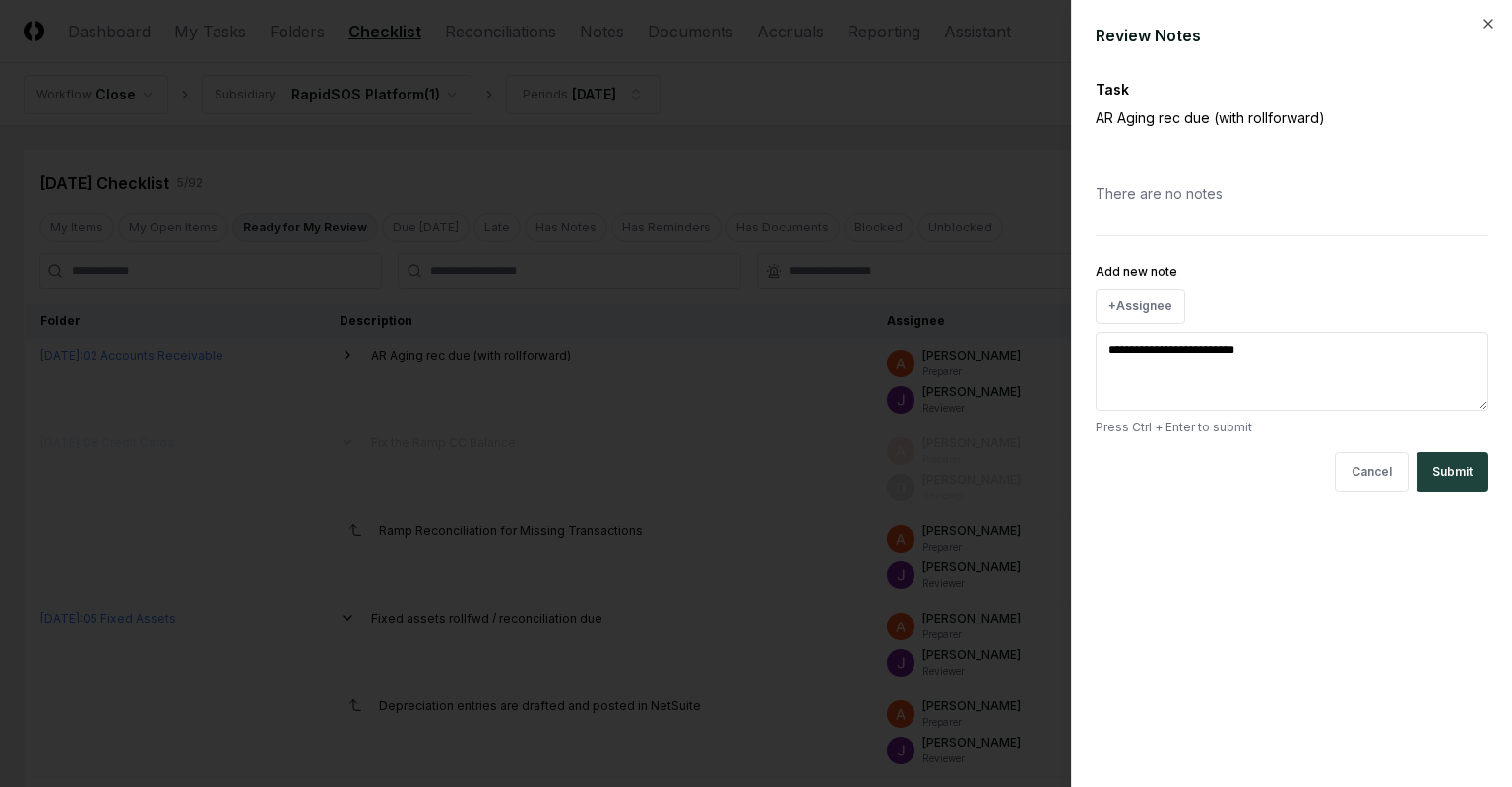 type on "*" 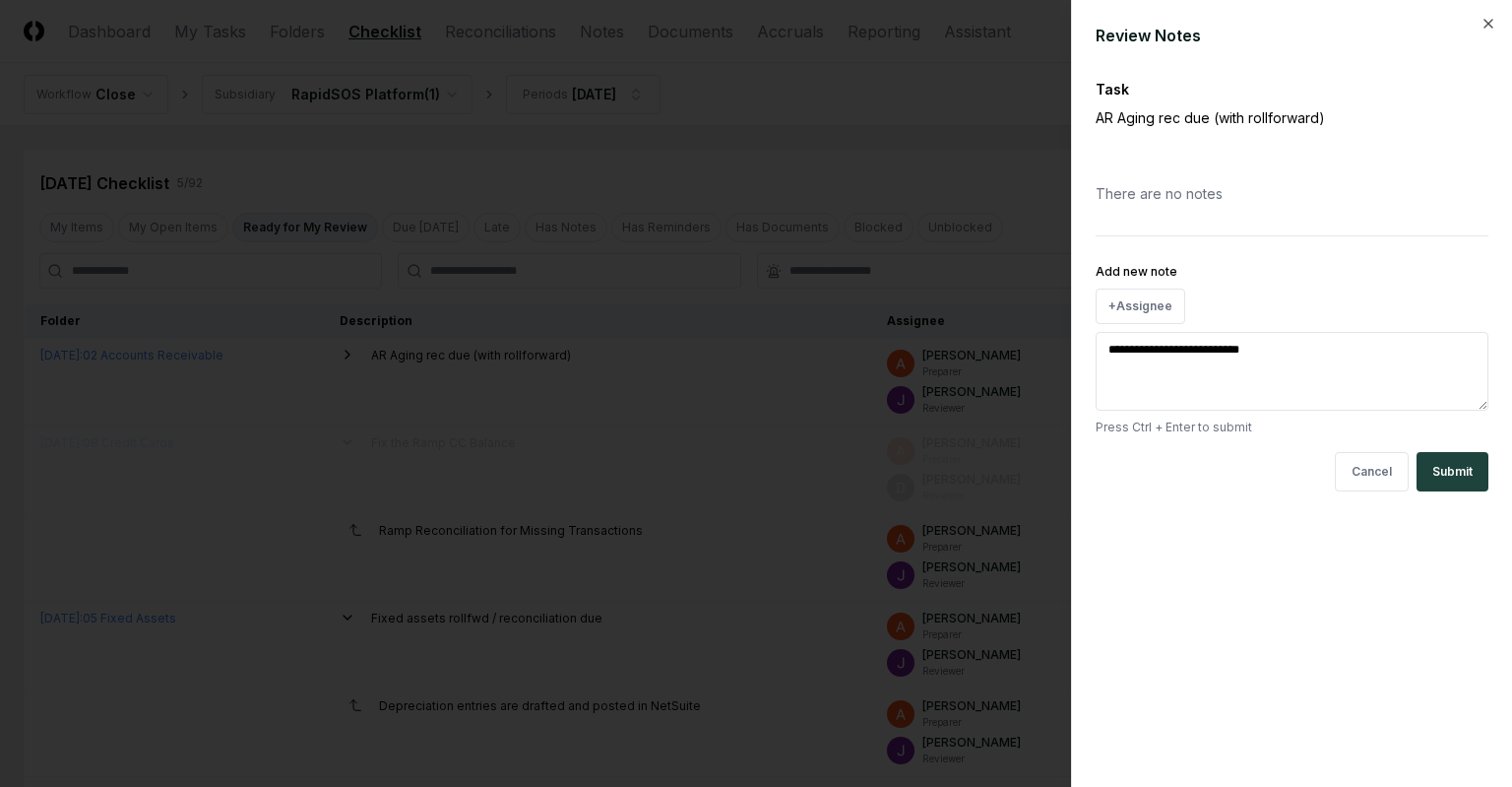 type on "*" 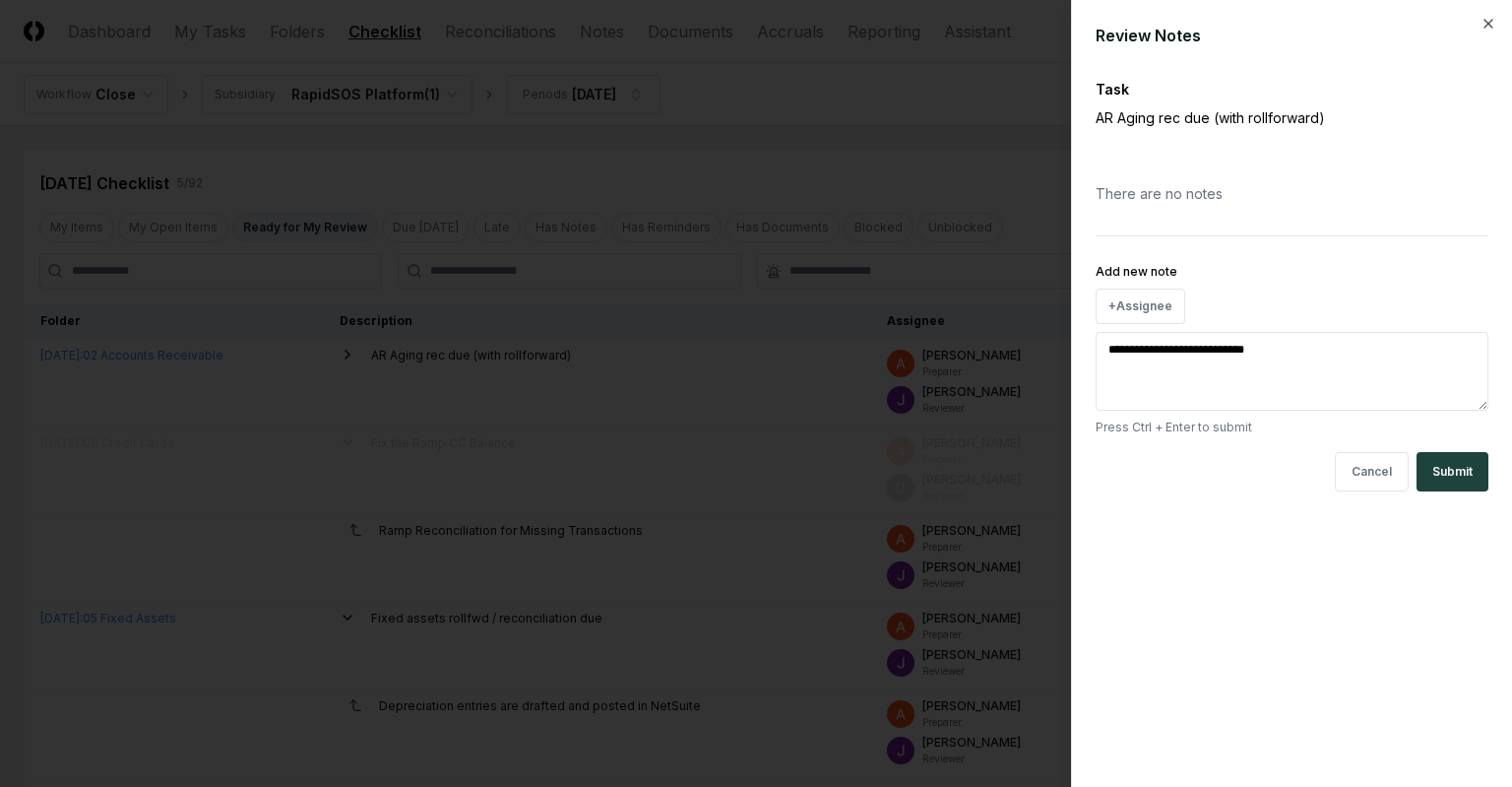 type on "*" 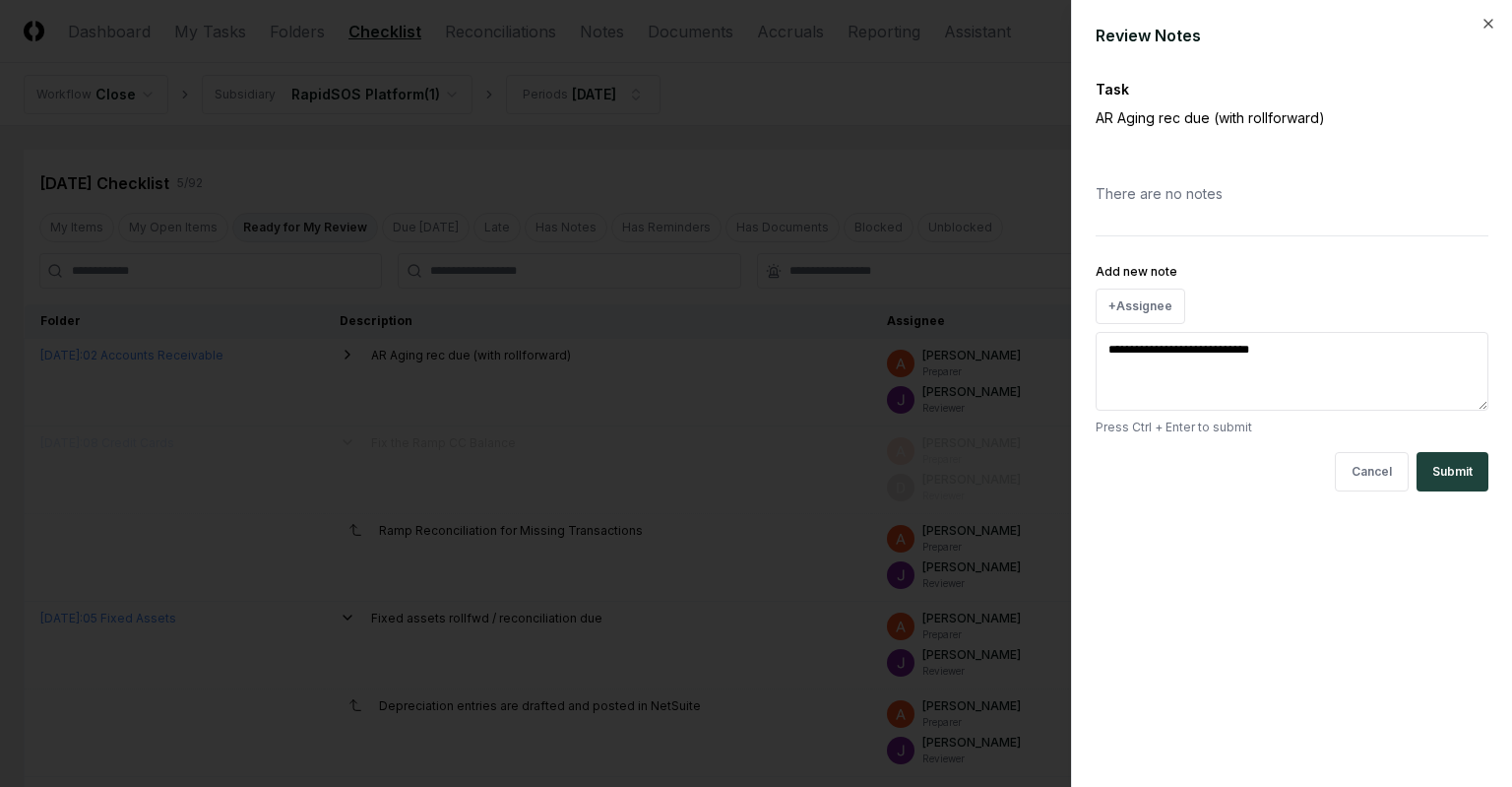 type on "*" 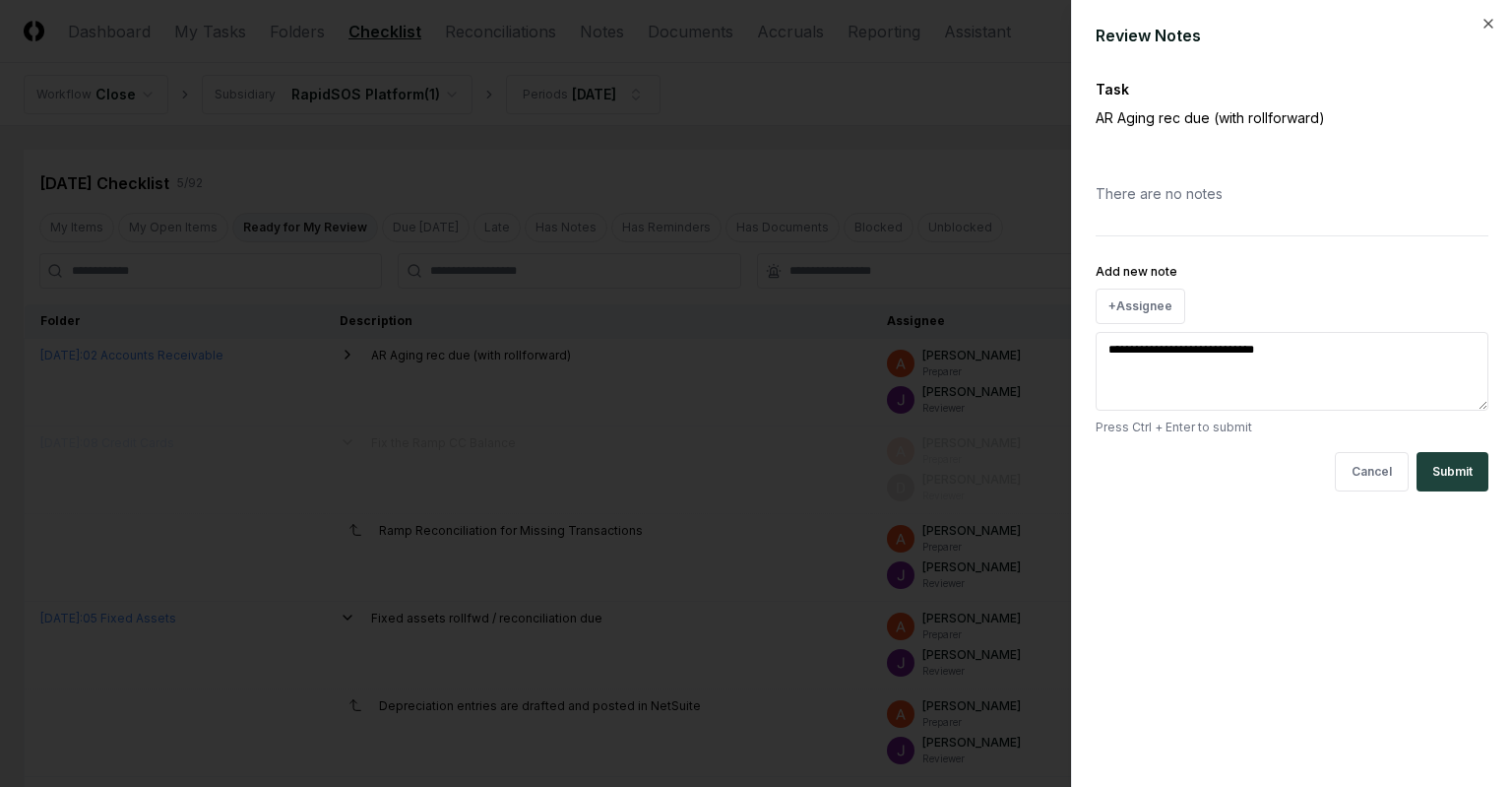 type on "*" 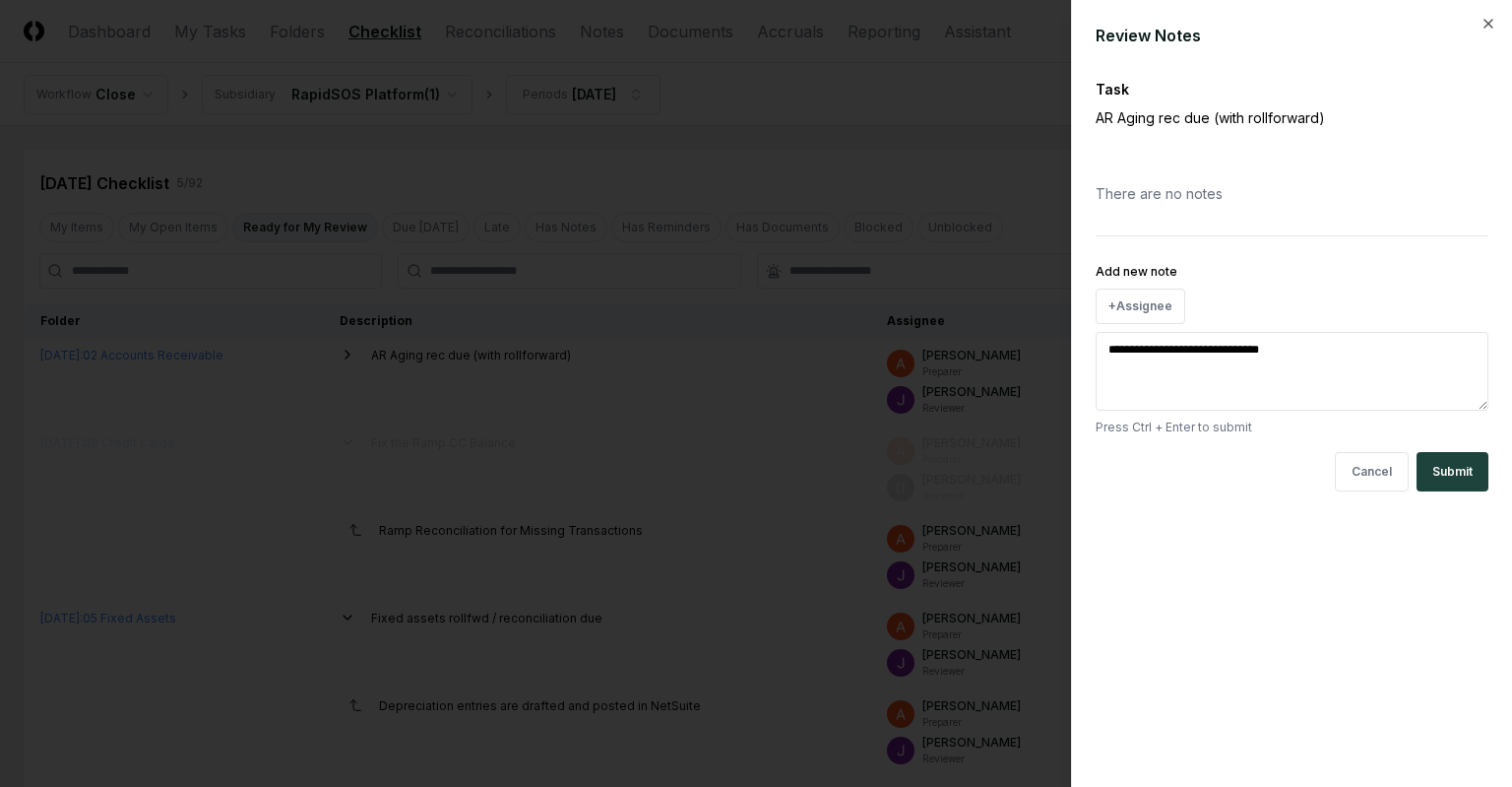 type on "*" 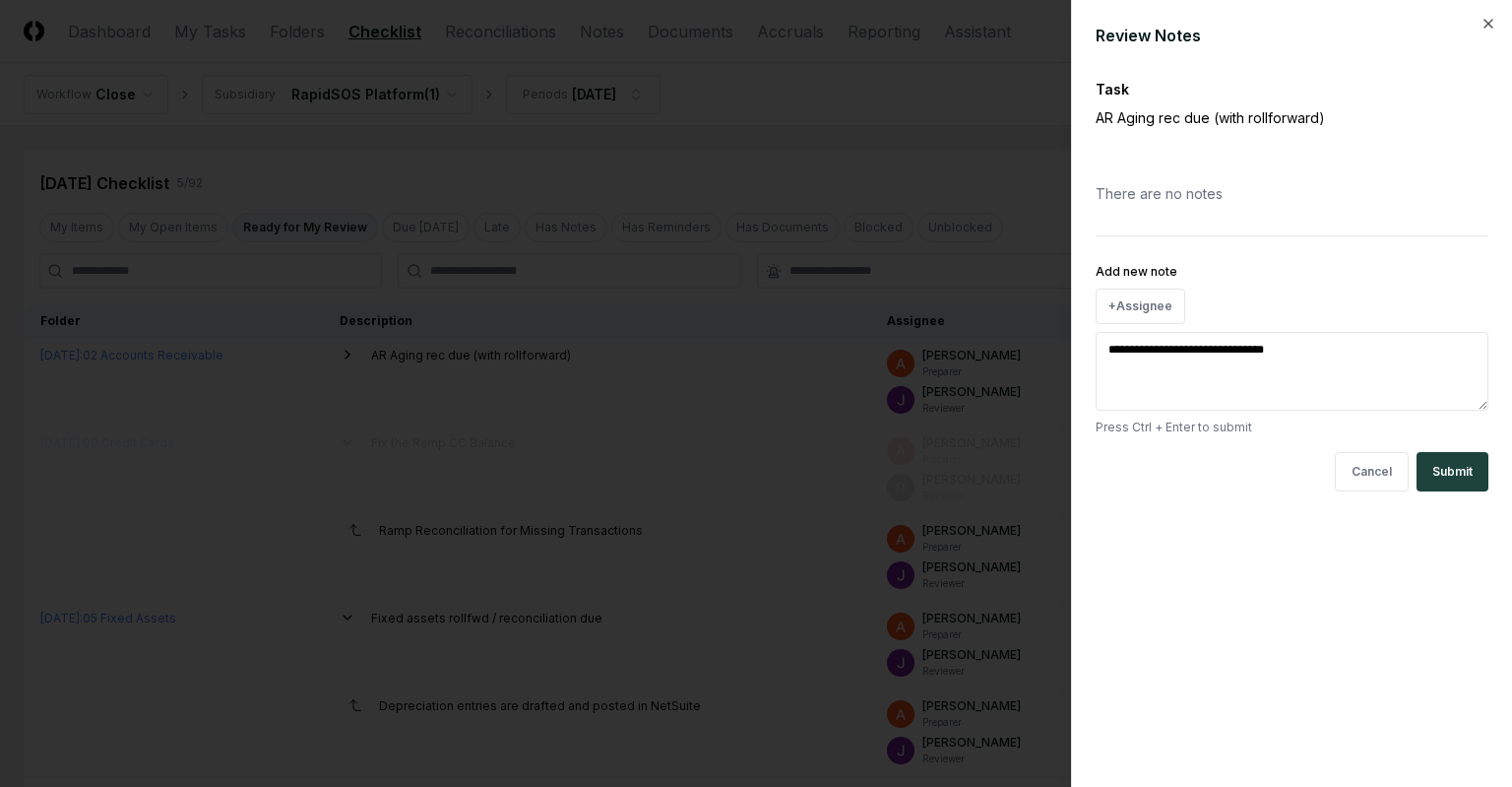 type on "*" 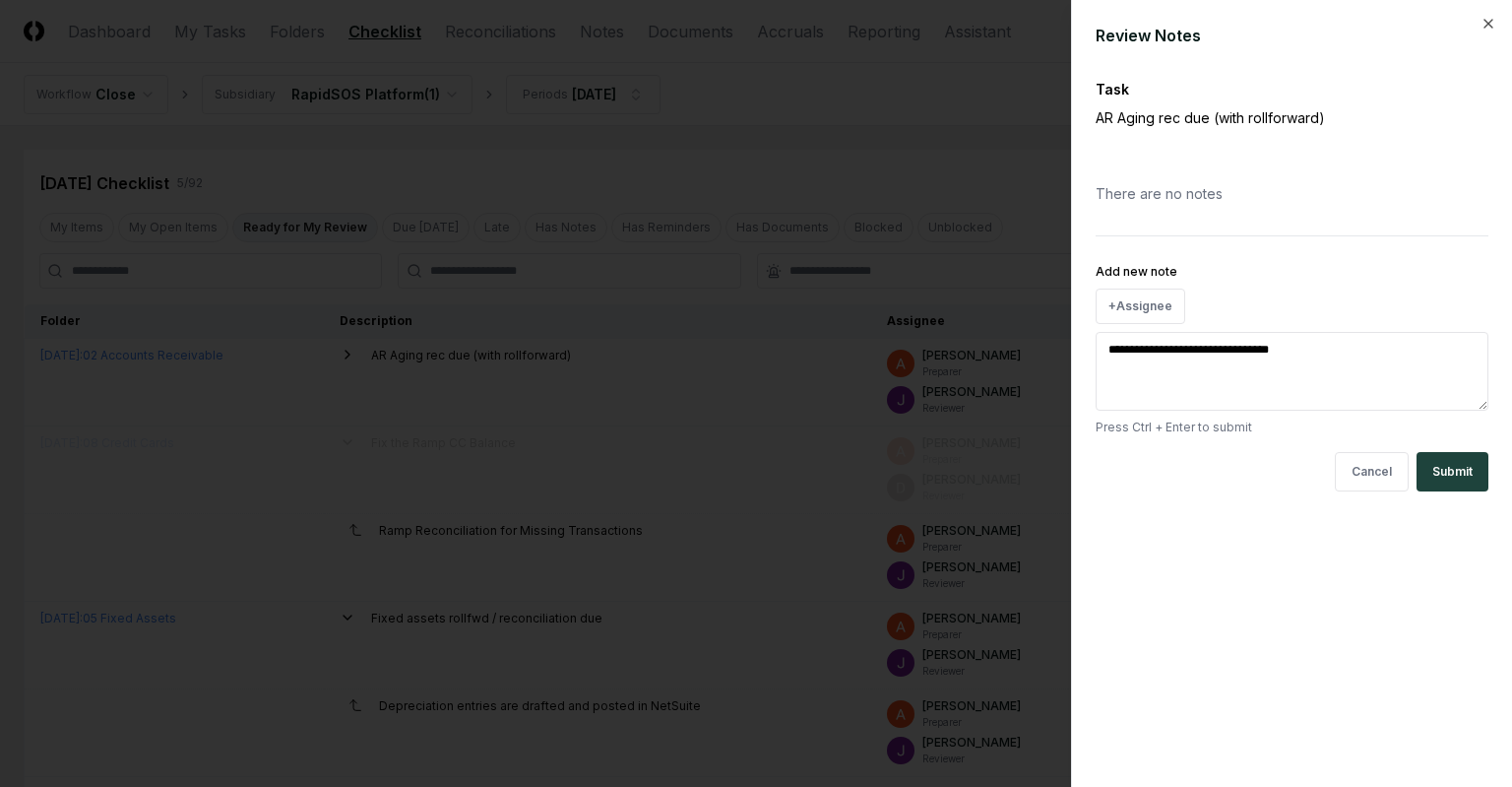 type on "*" 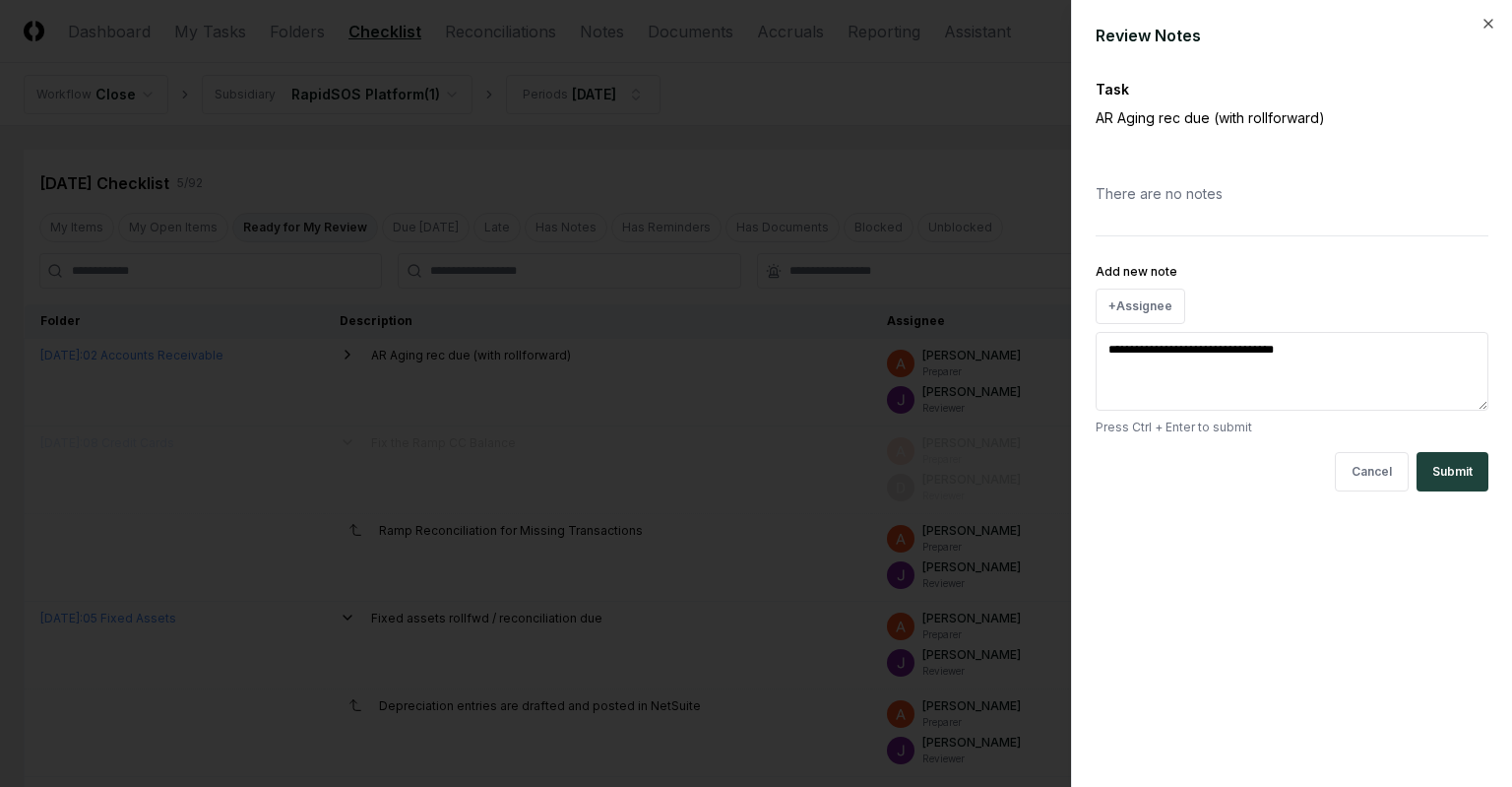 type on "**********" 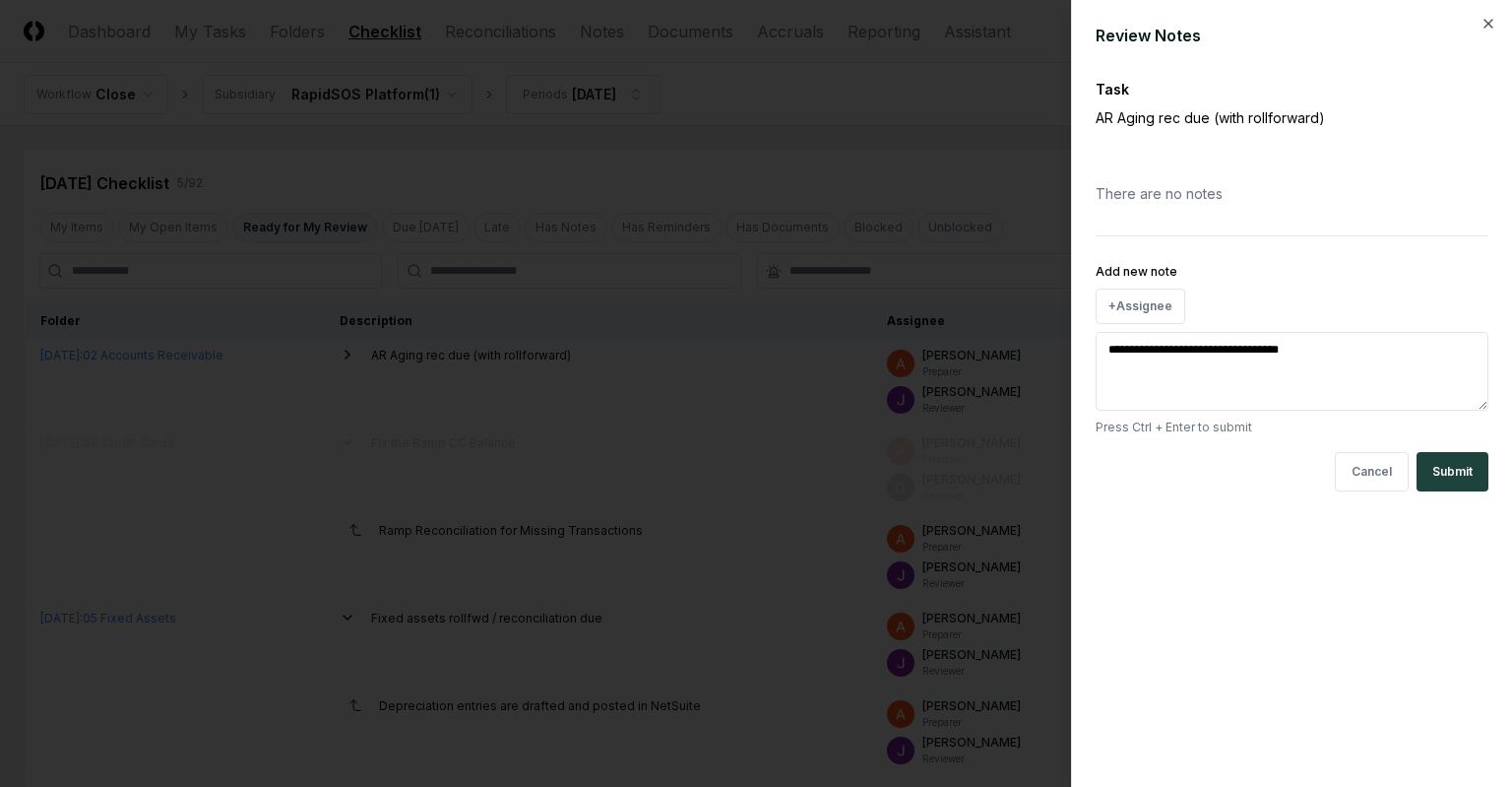 type on "*" 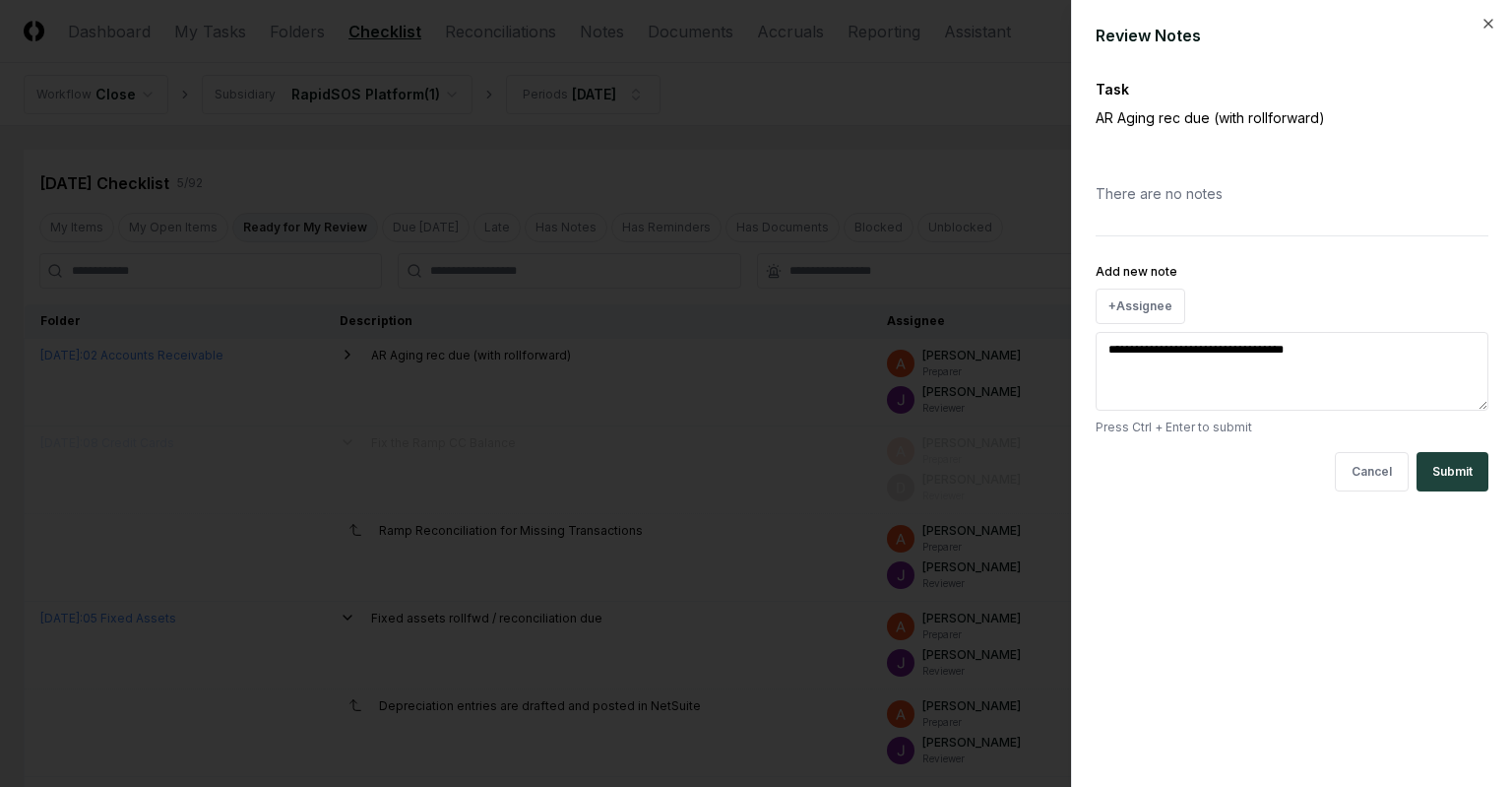 type on "*" 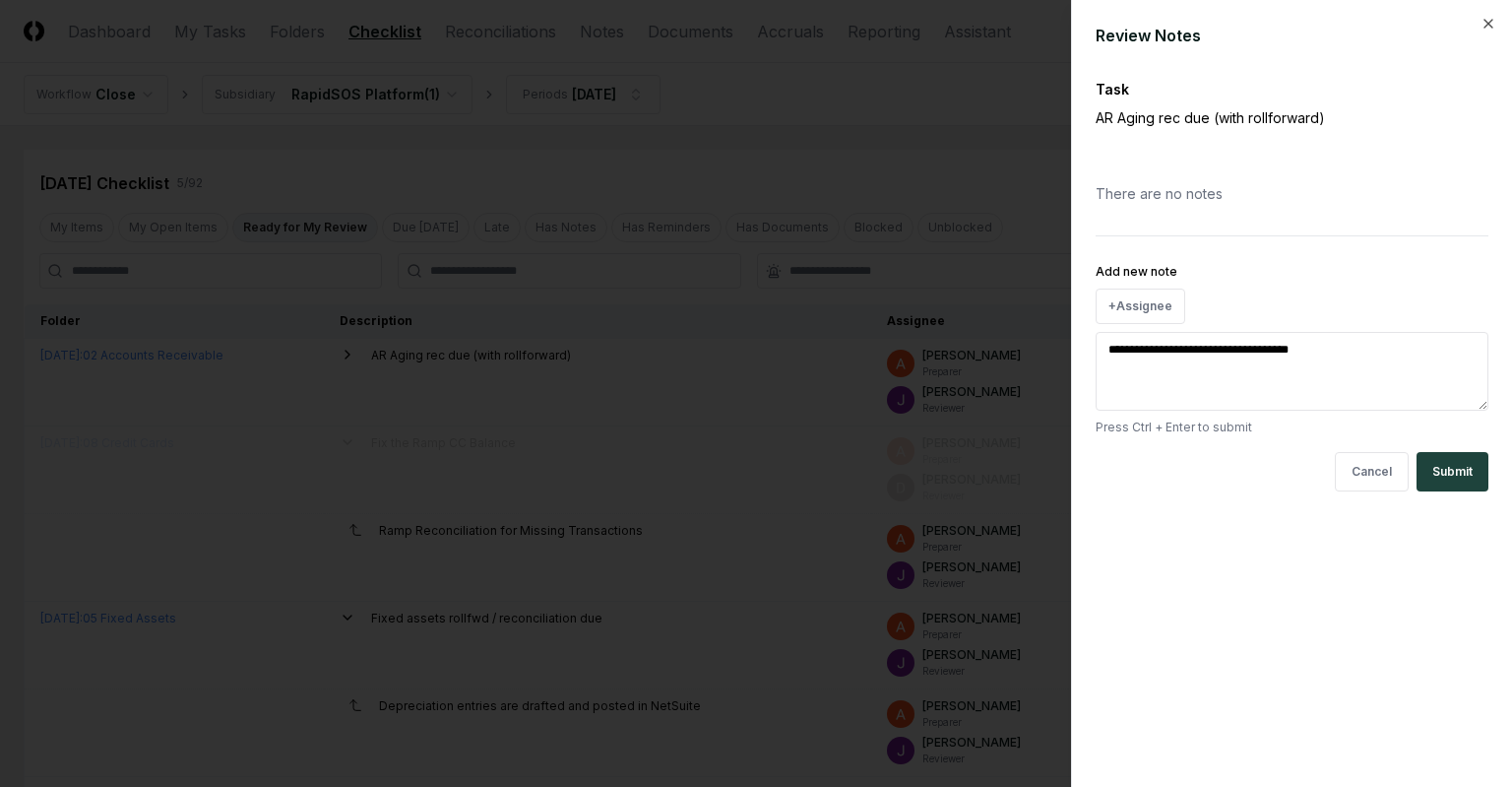 type on "*" 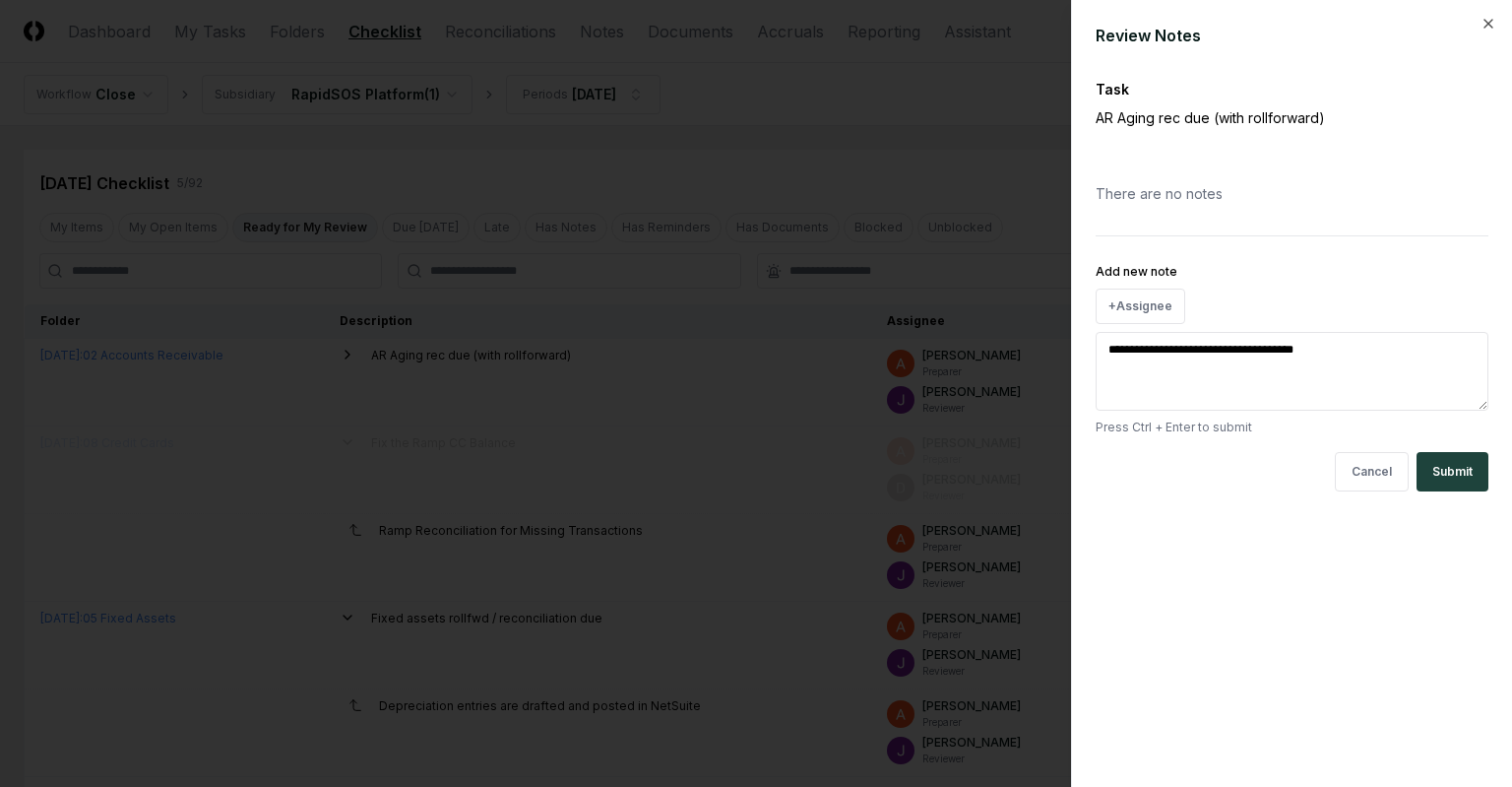 type on "*" 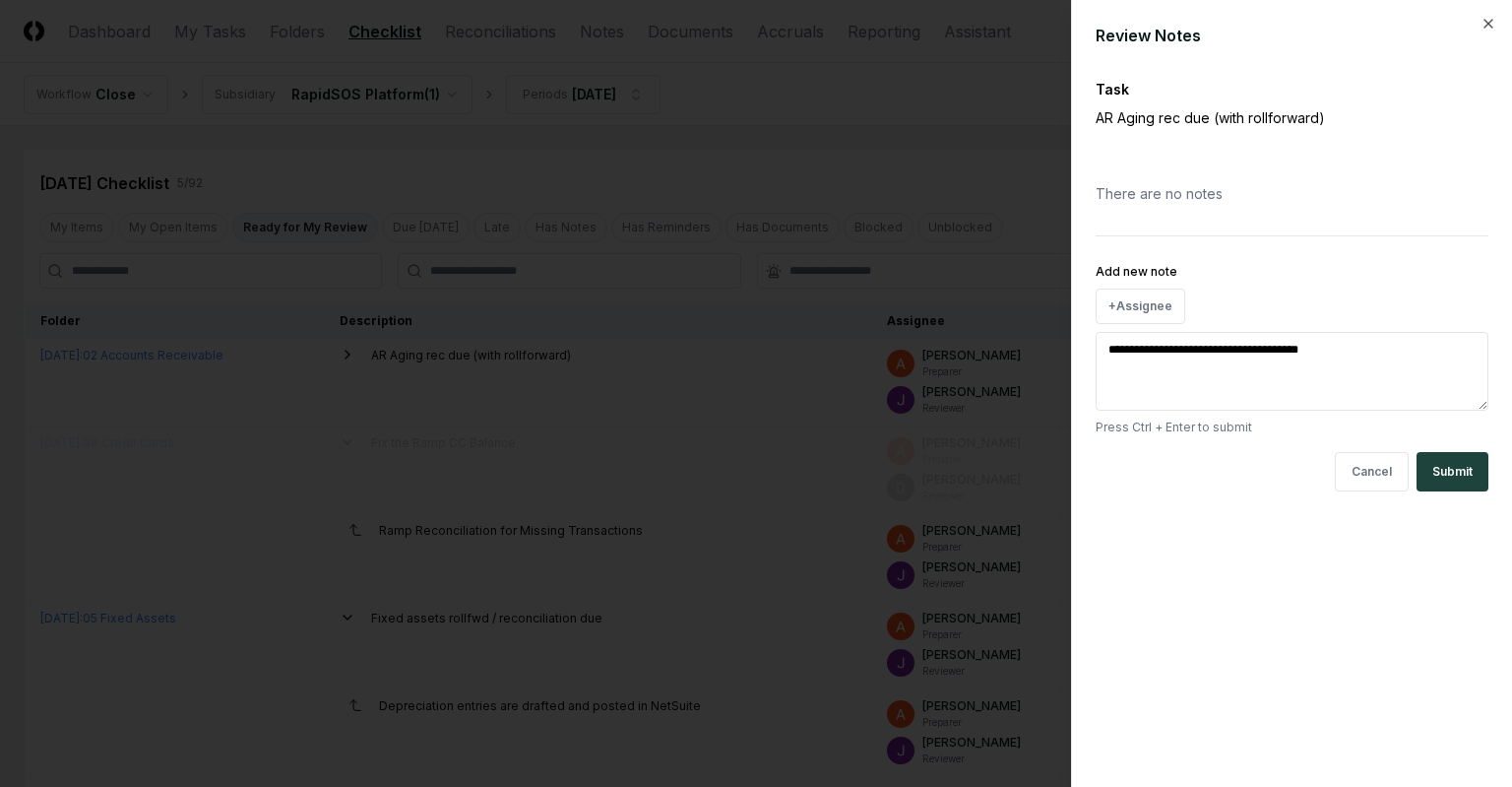 type on "*" 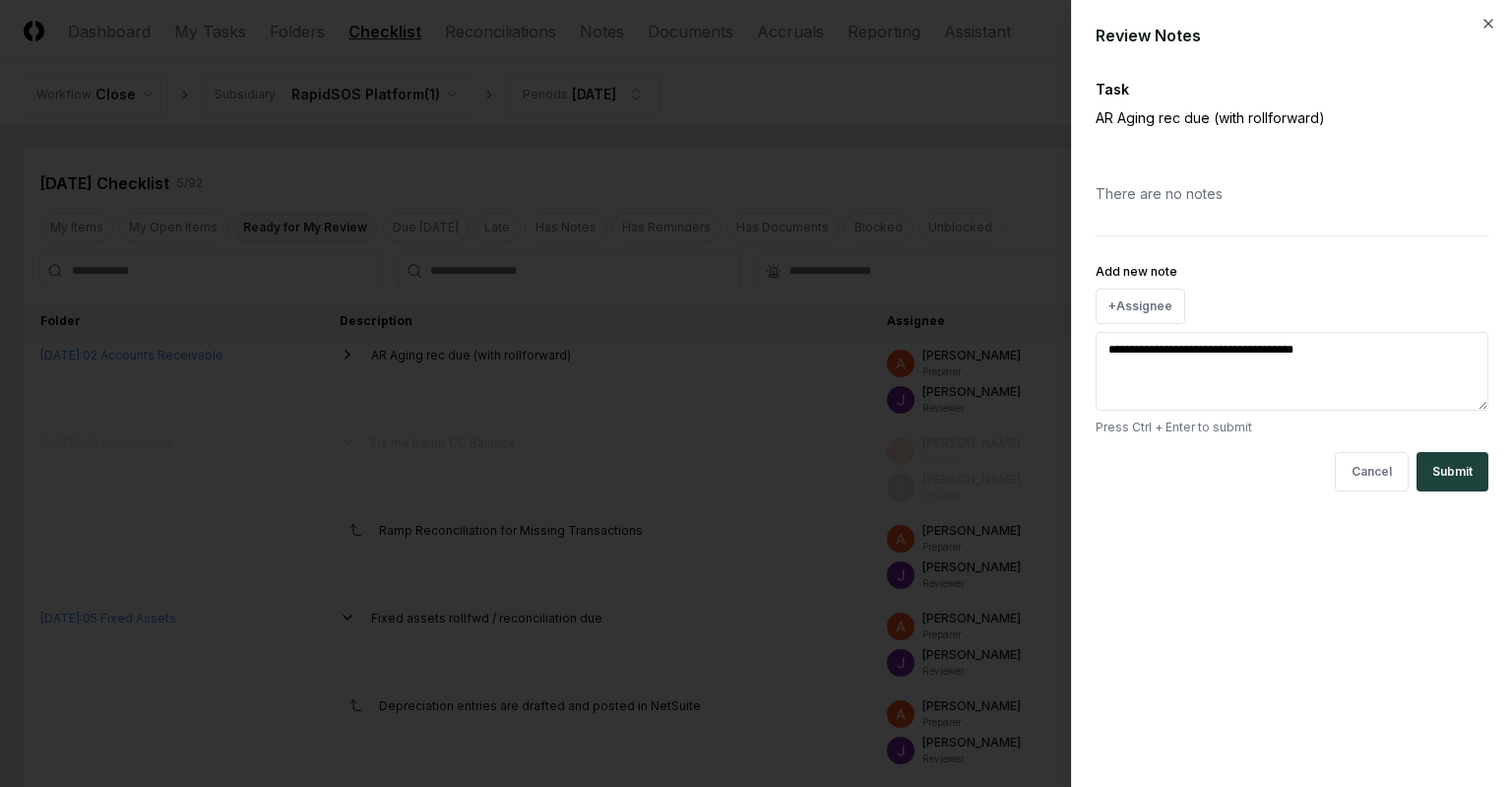 type on "*" 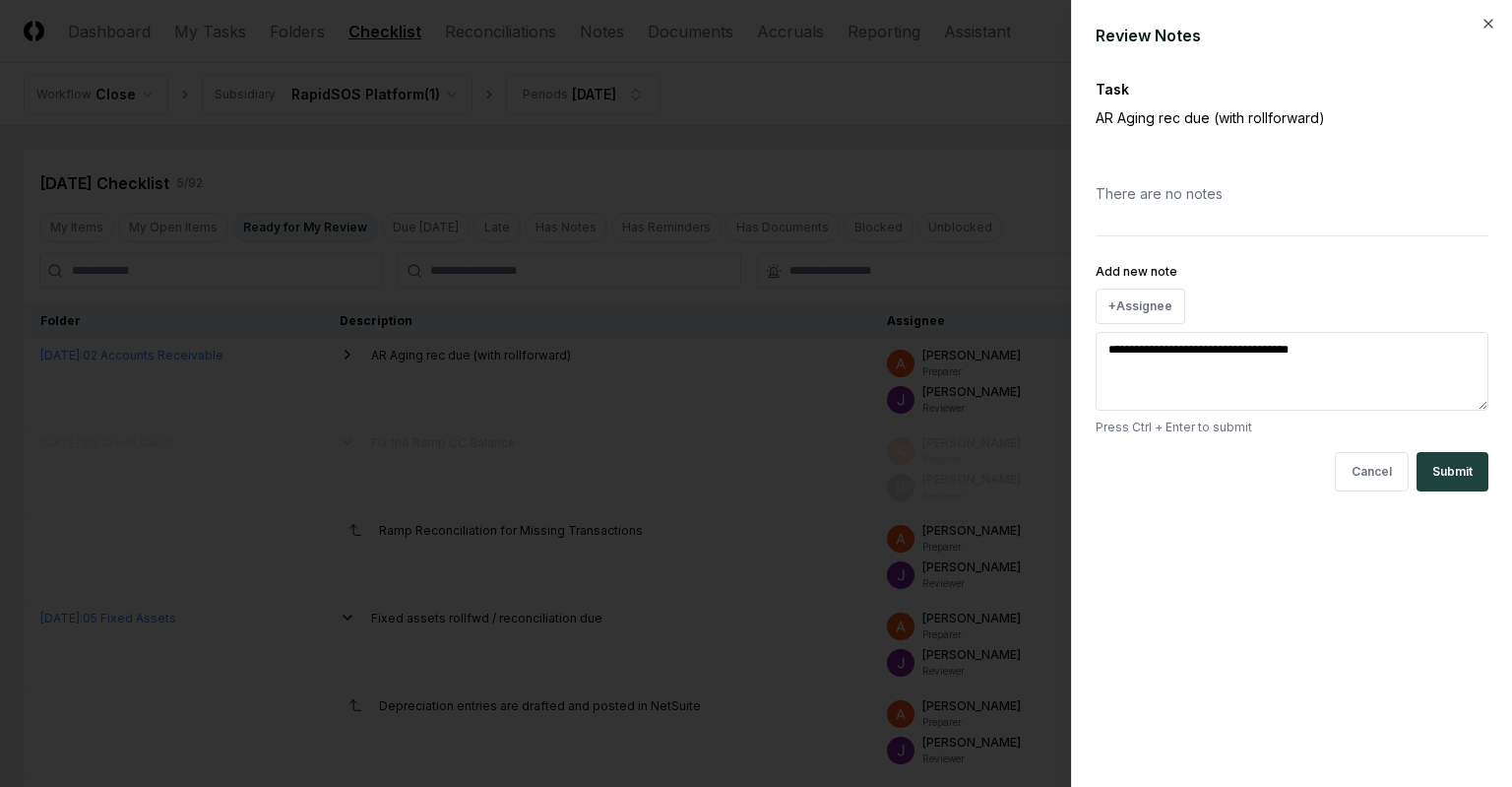 type on "*" 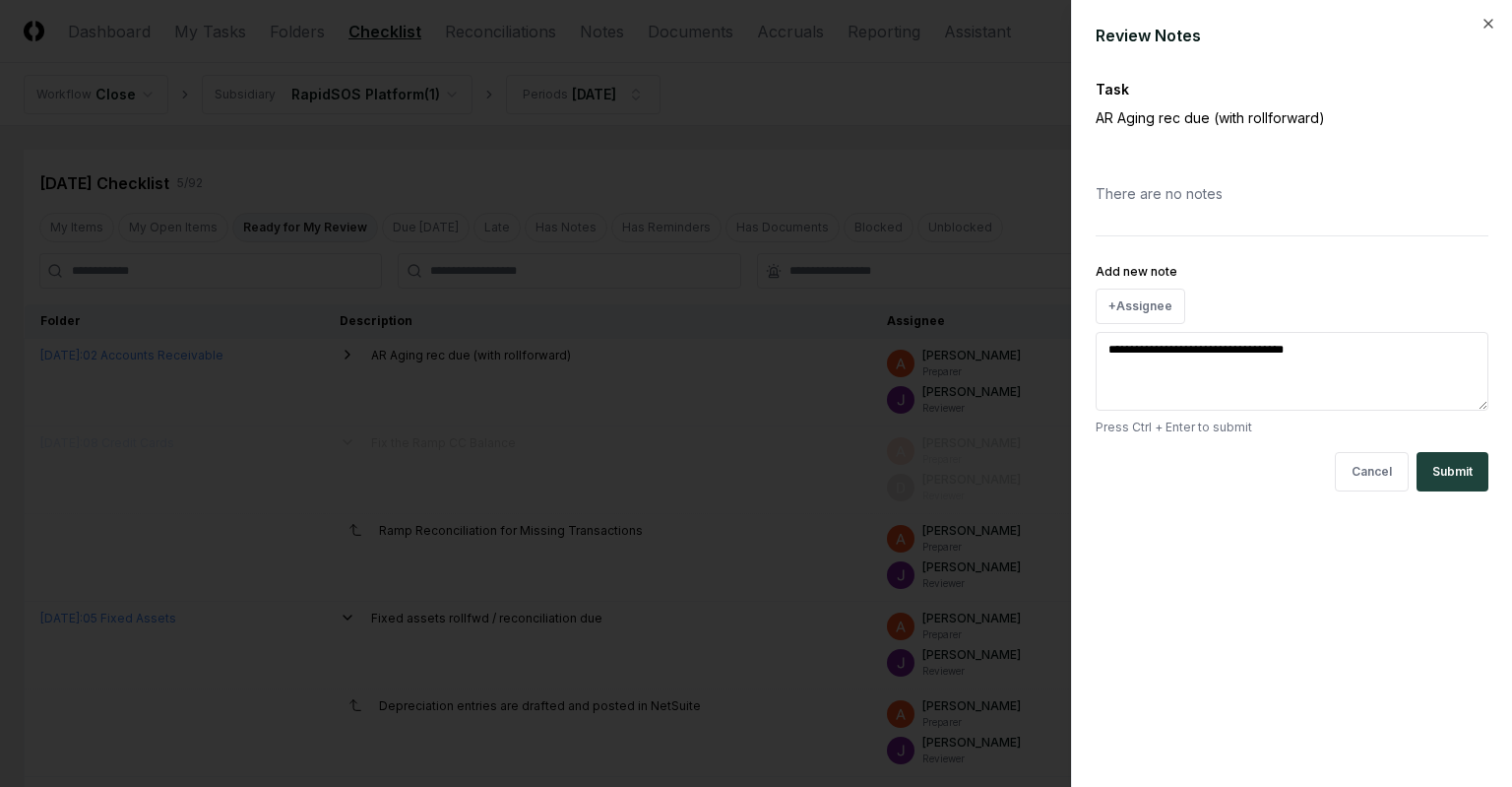 type on "*" 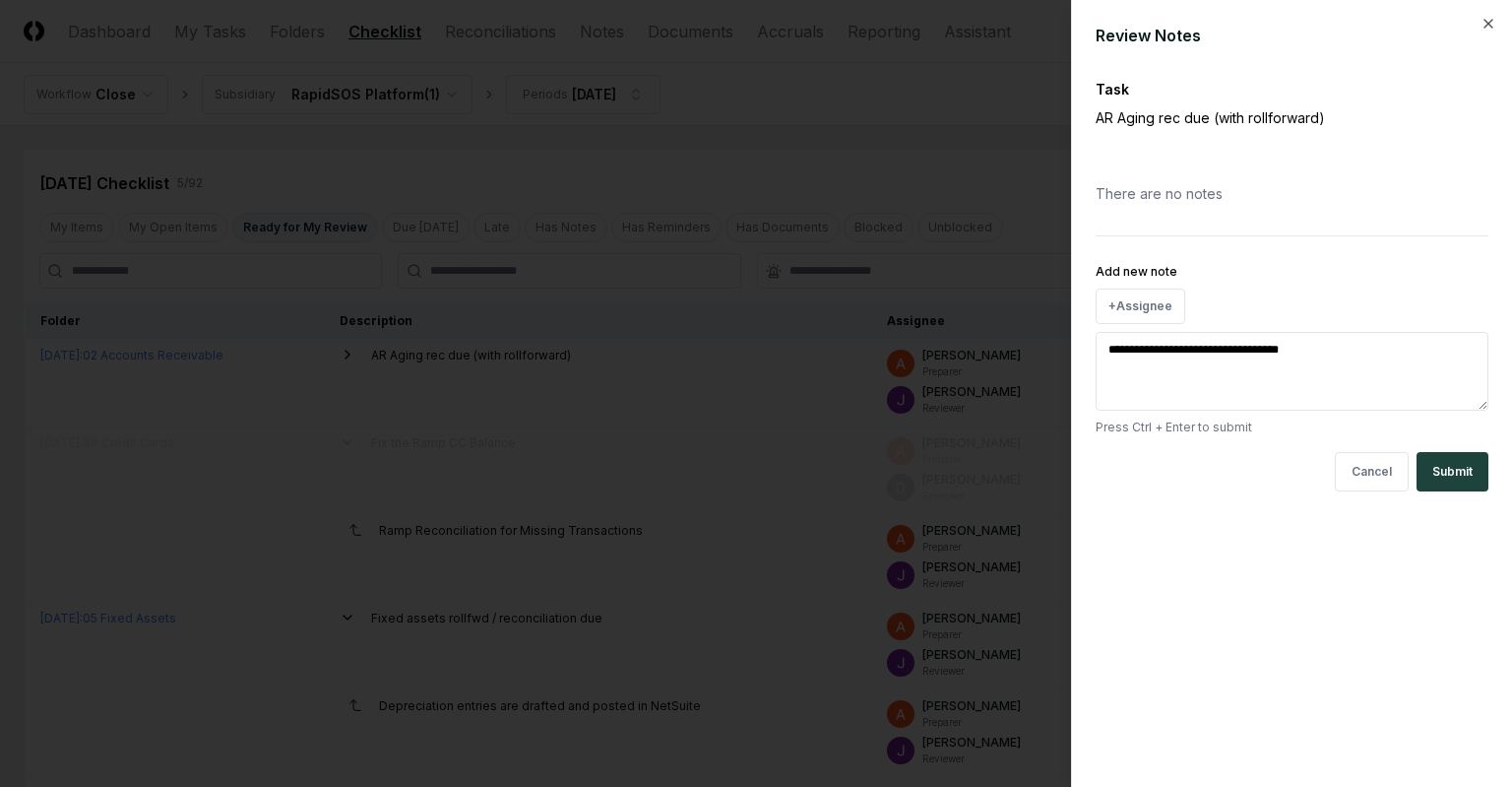 type on "*" 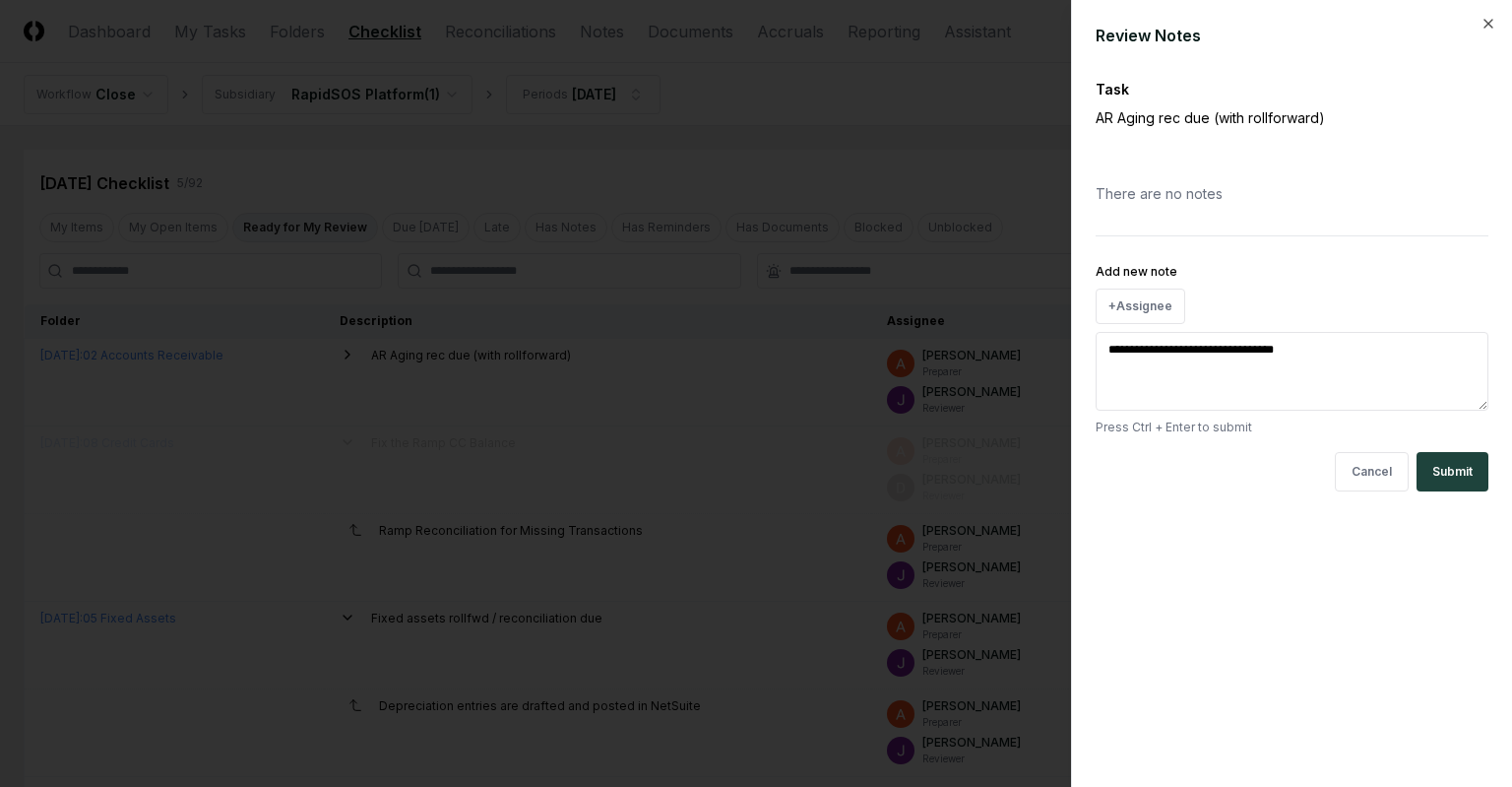 type on "*" 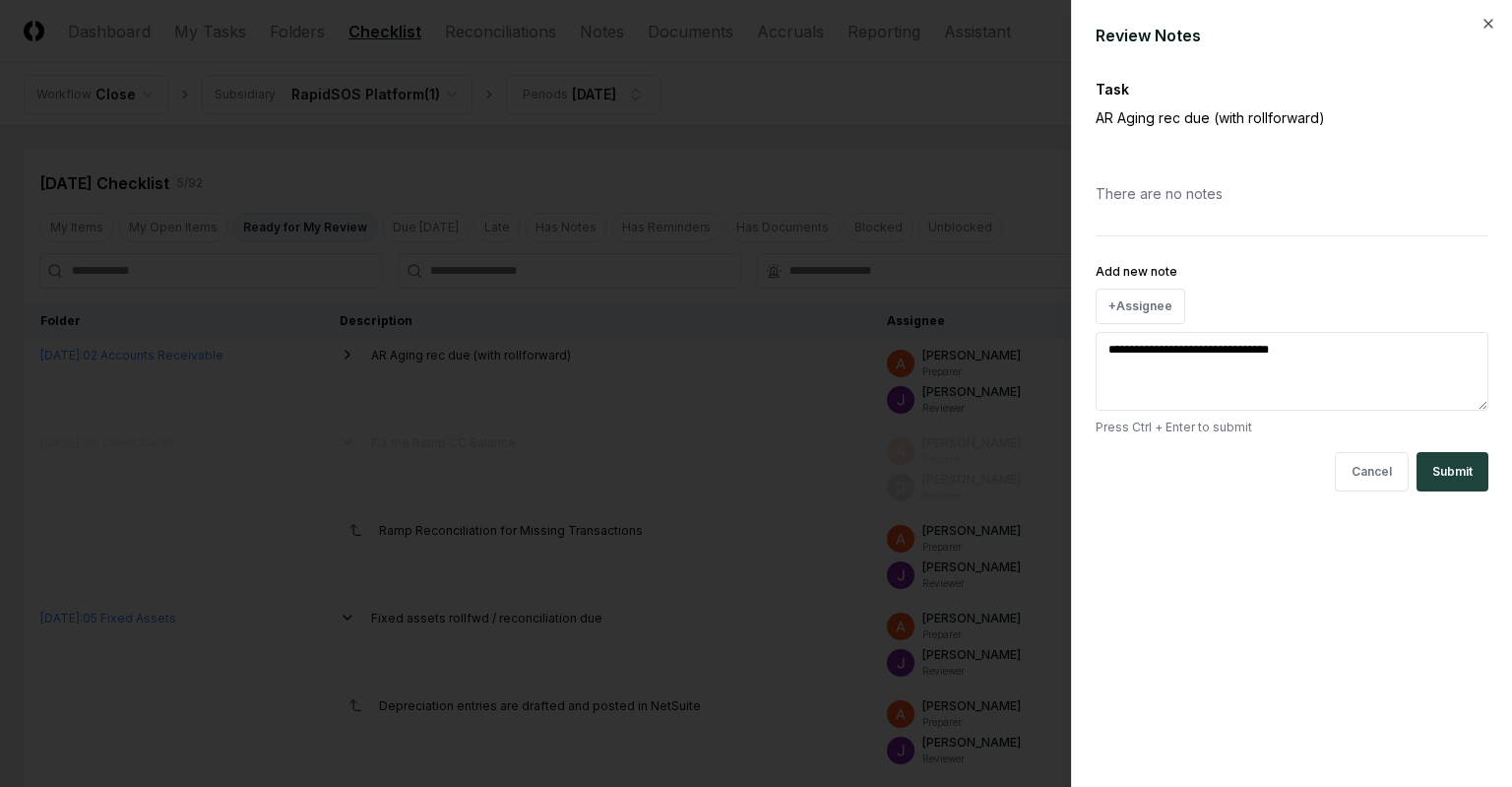 type on "*" 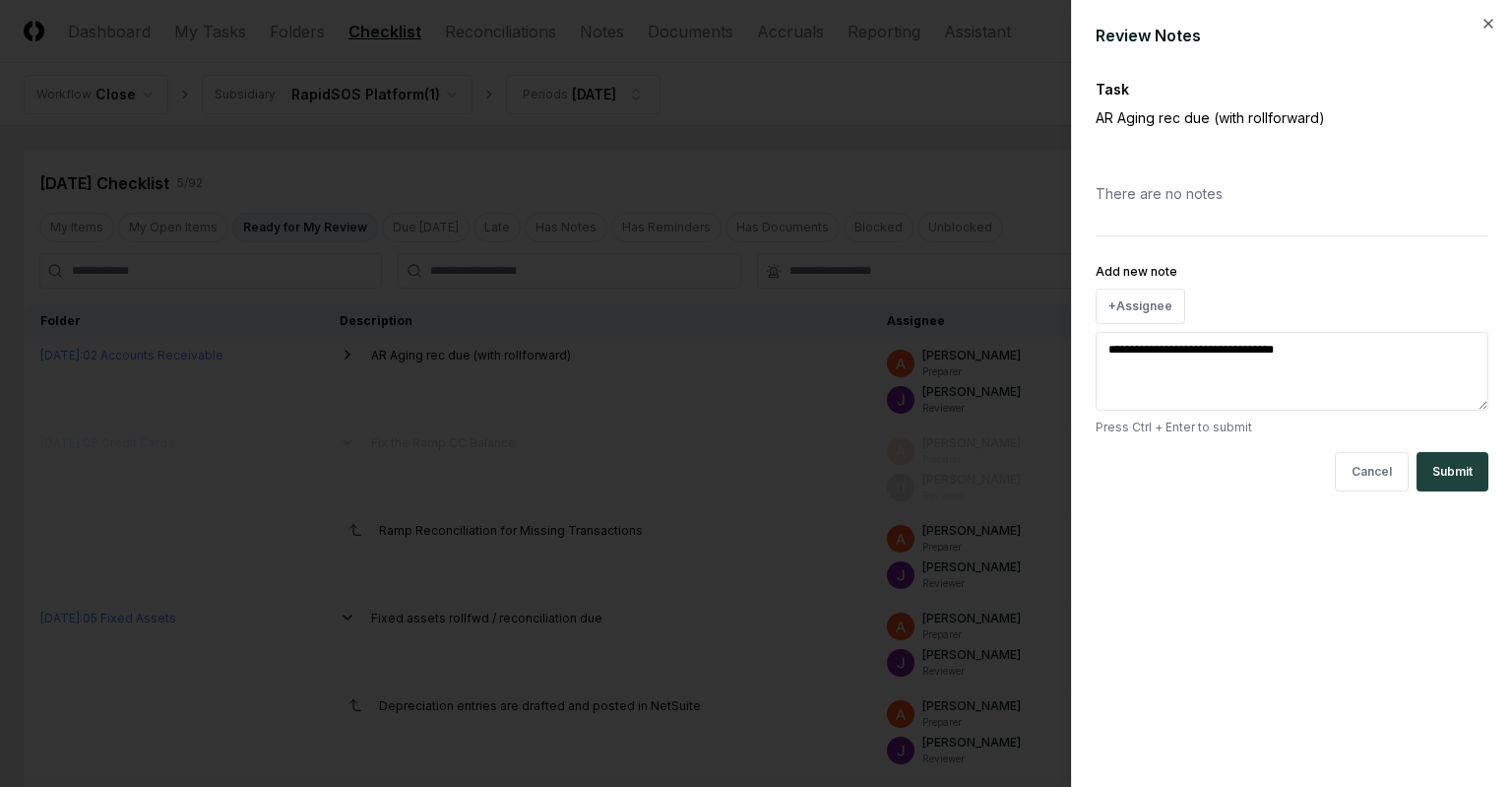 type on "*" 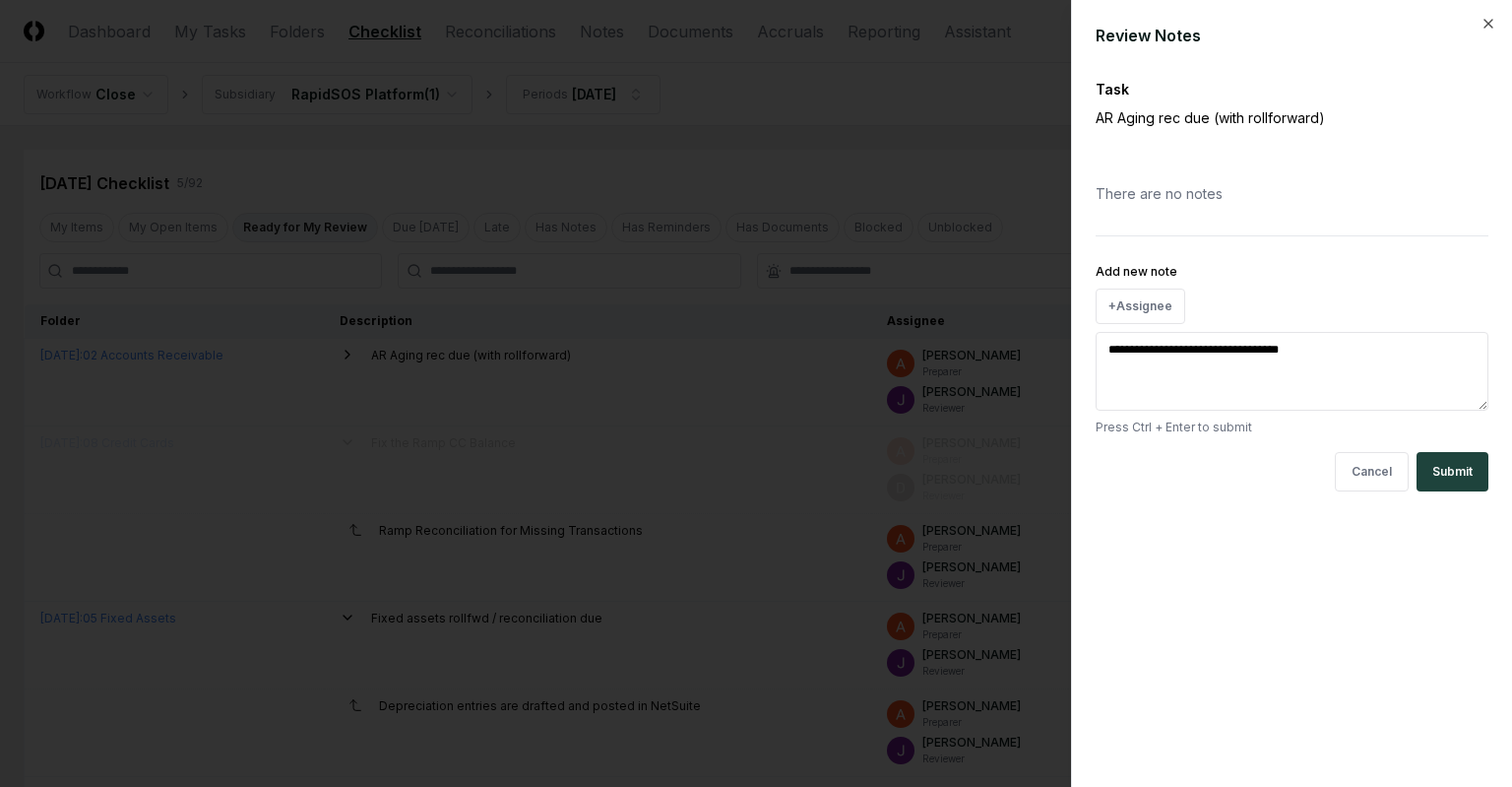 type on "*" 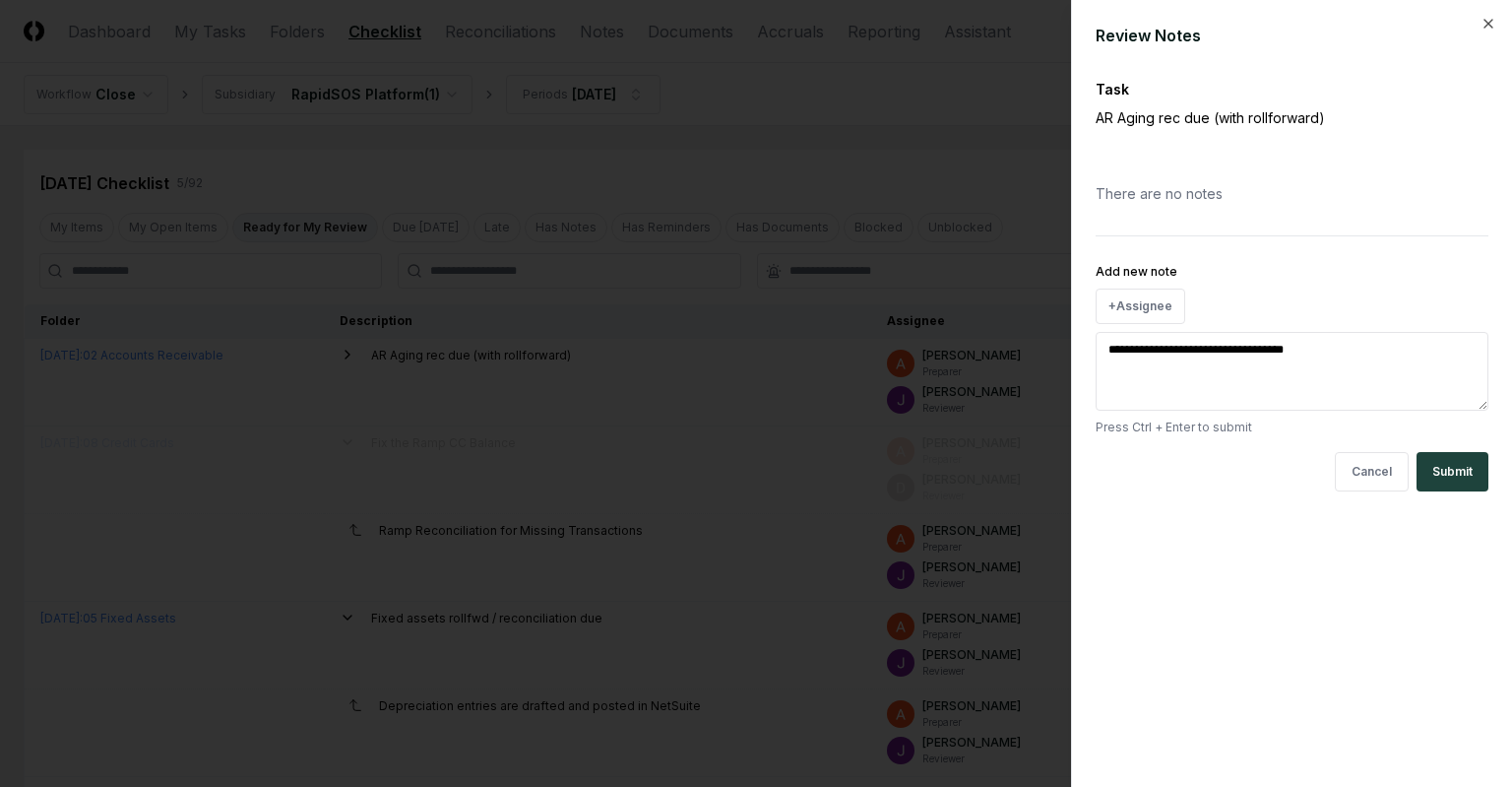 type on "*" 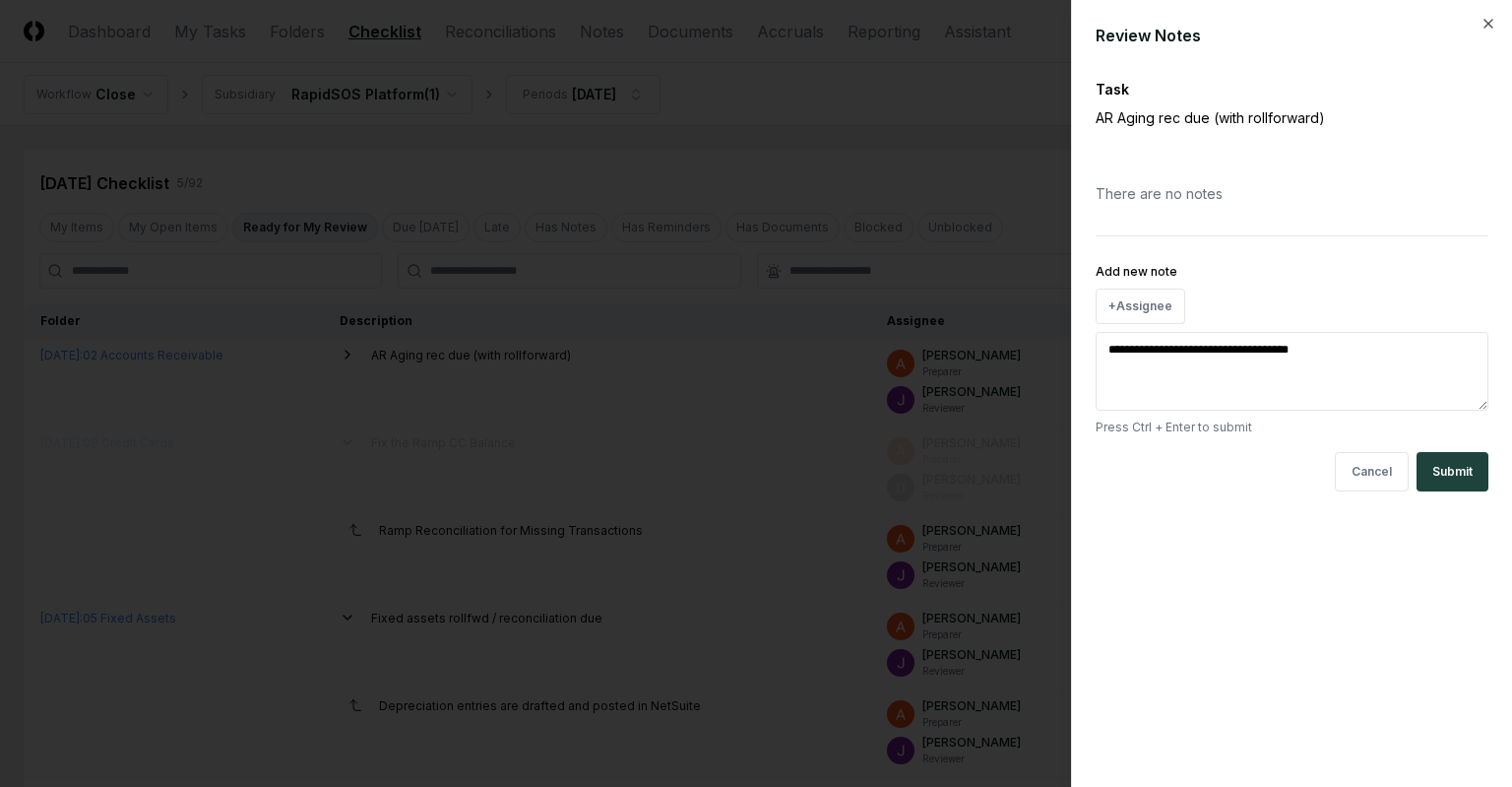 type on "*" 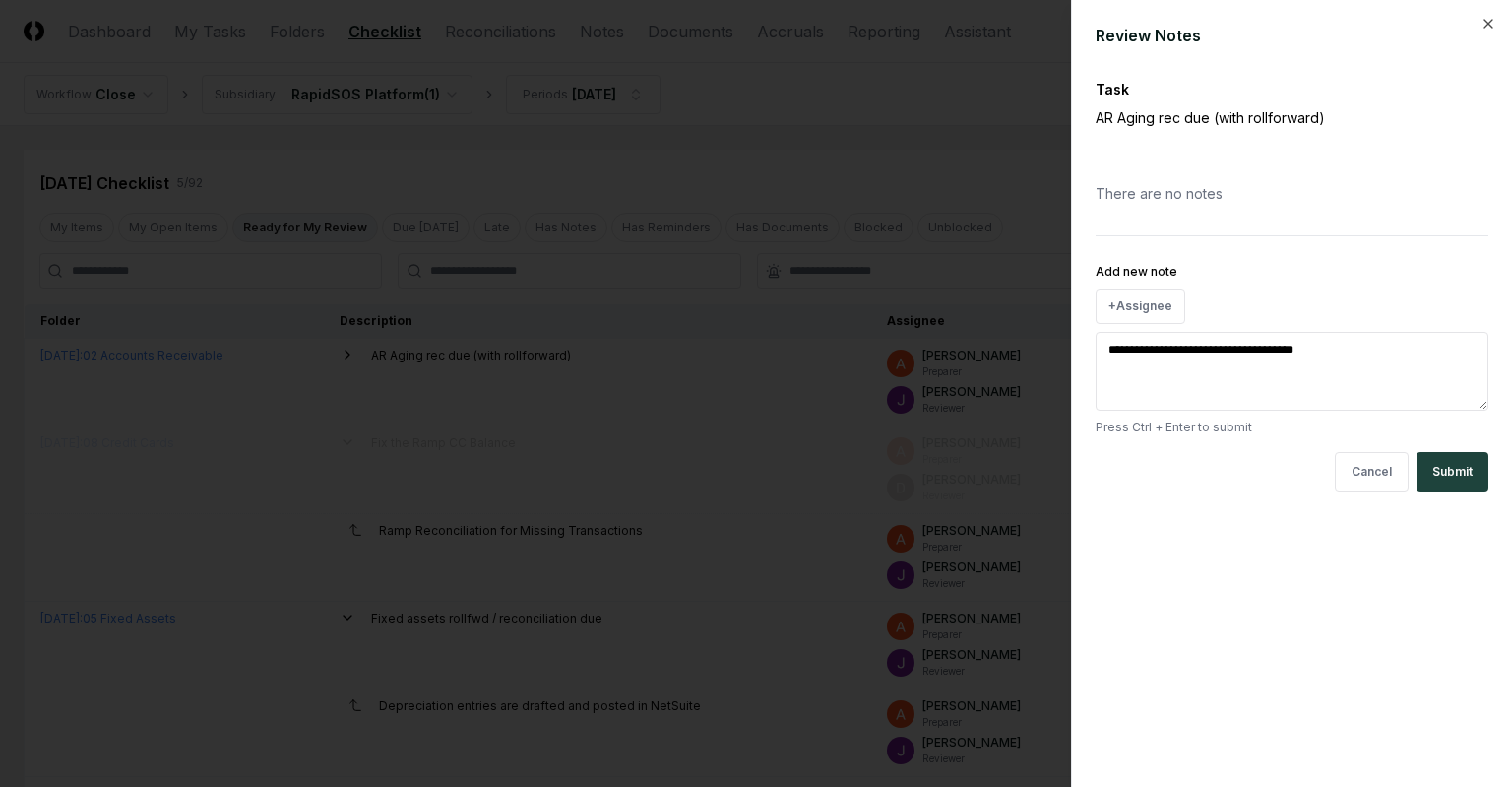 type on "*" 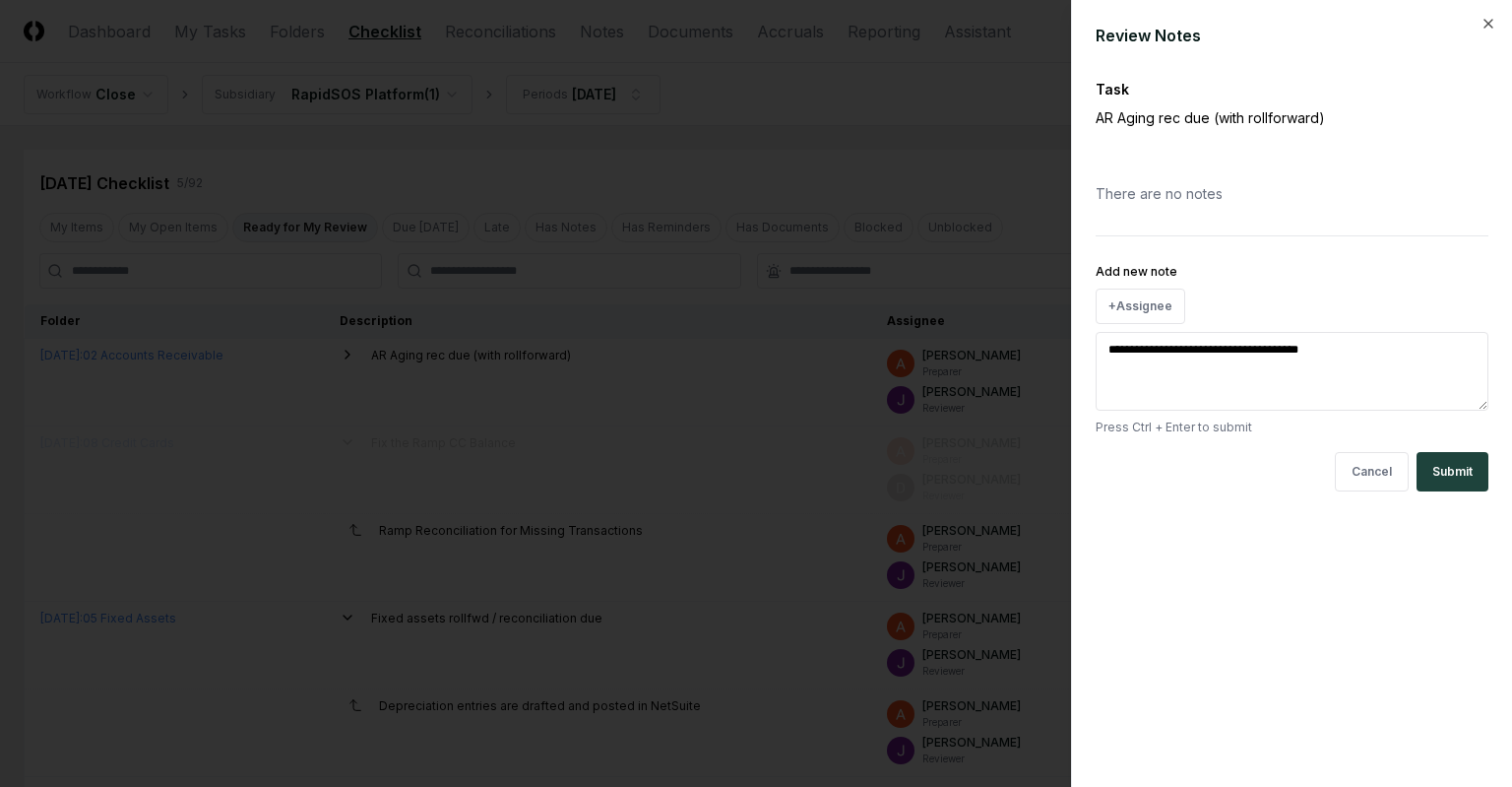 type on "*" 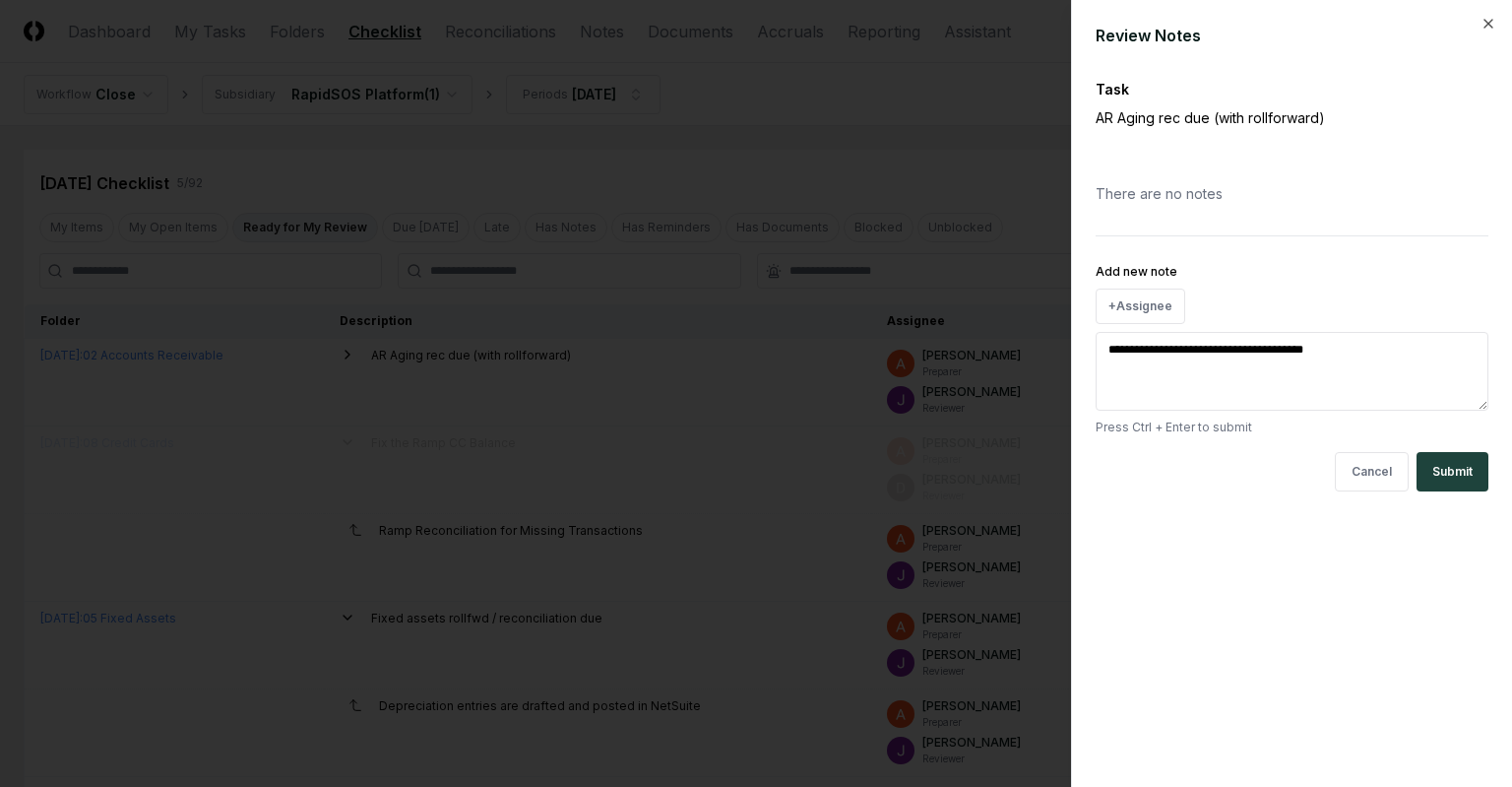 type on "*" 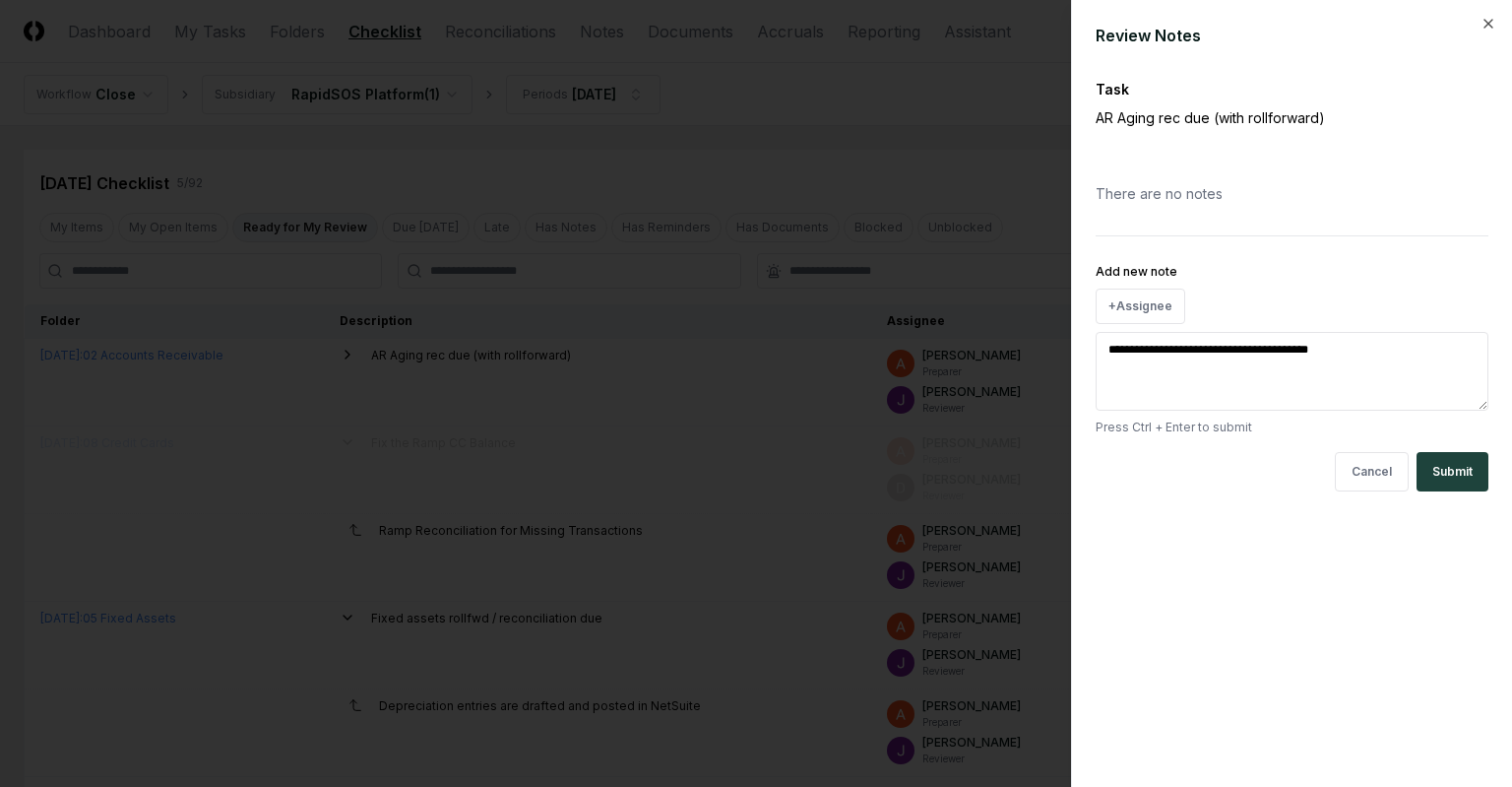 type on "*" 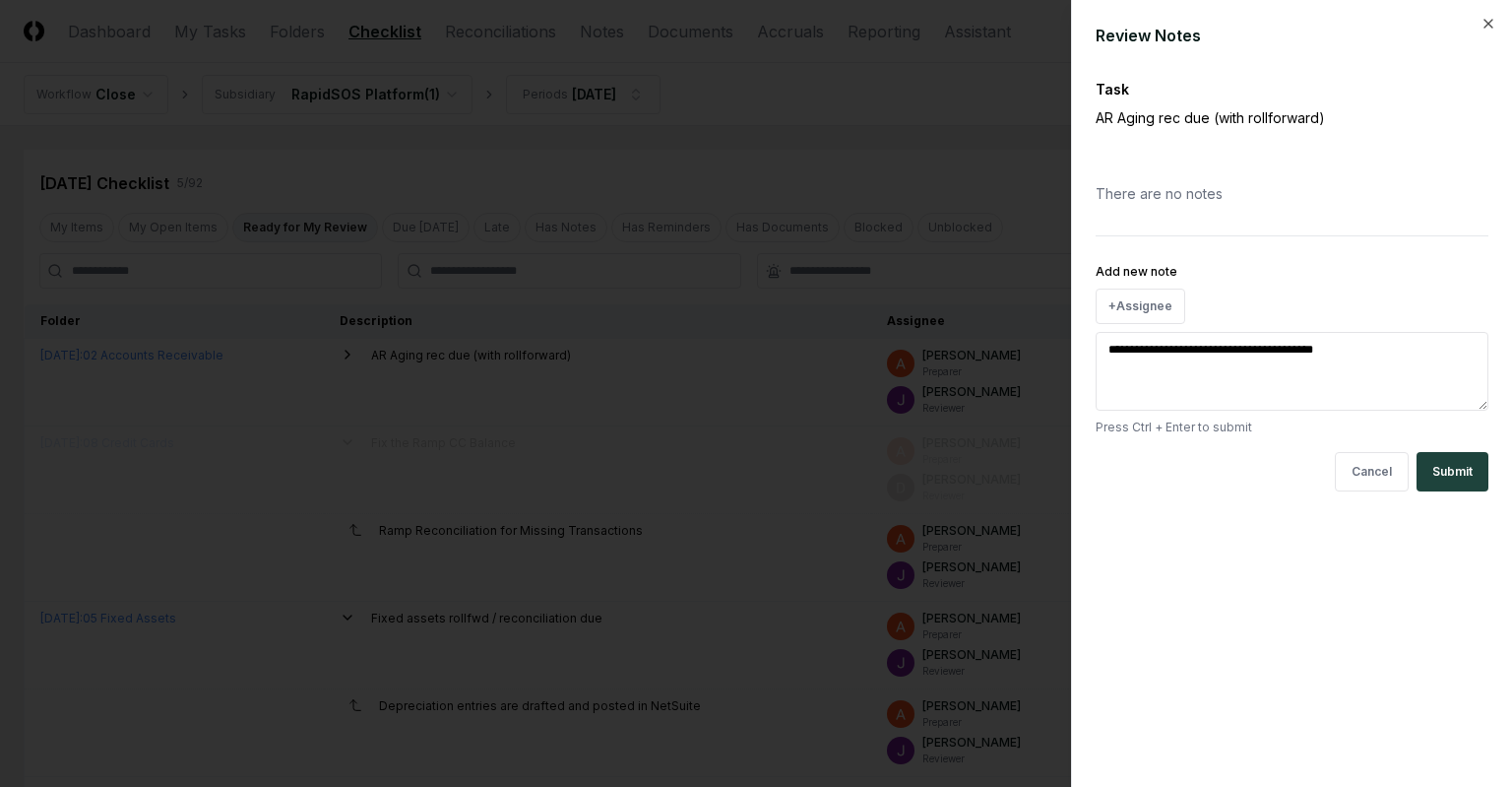 type on "*" 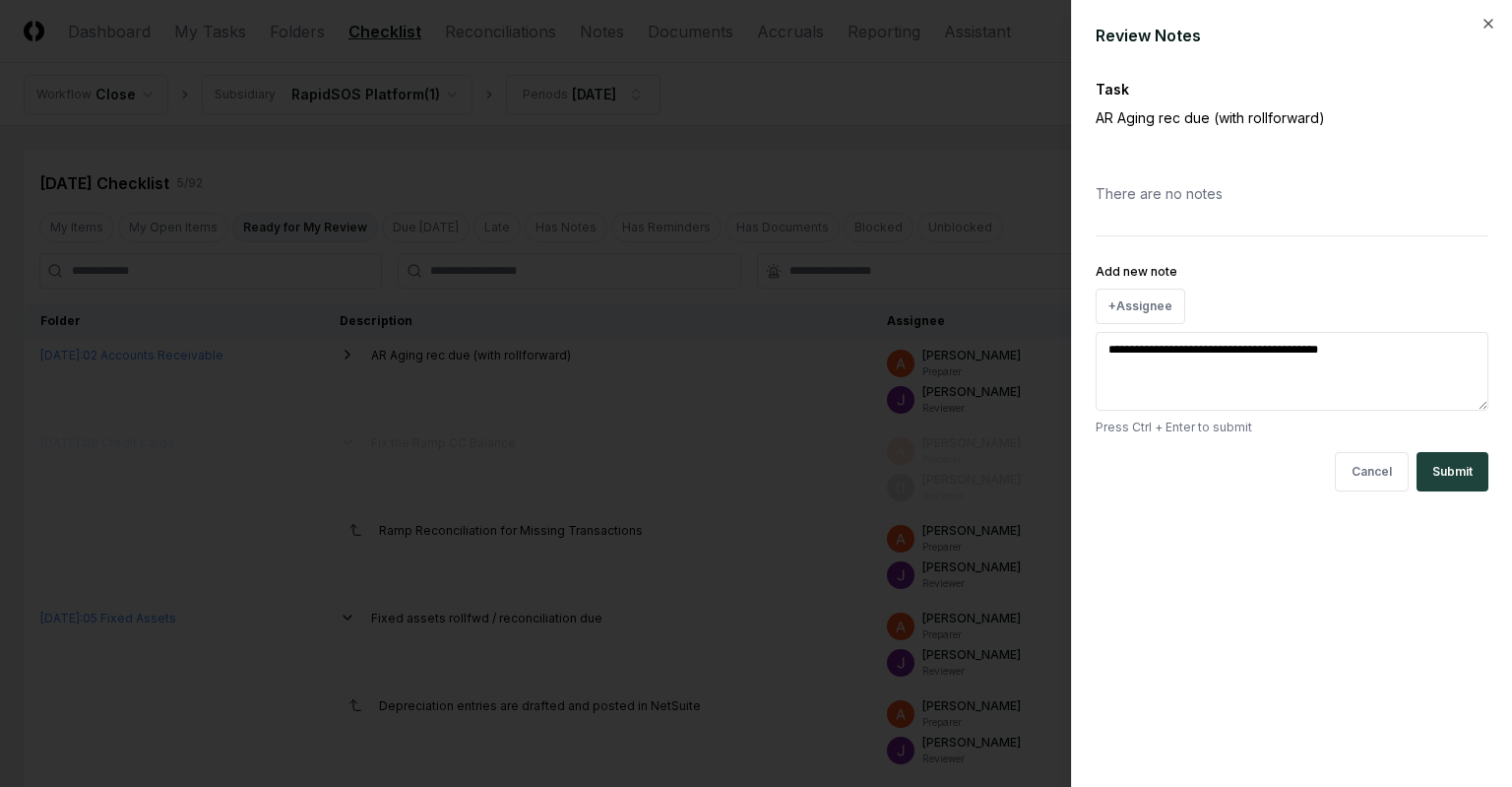 type on "*" 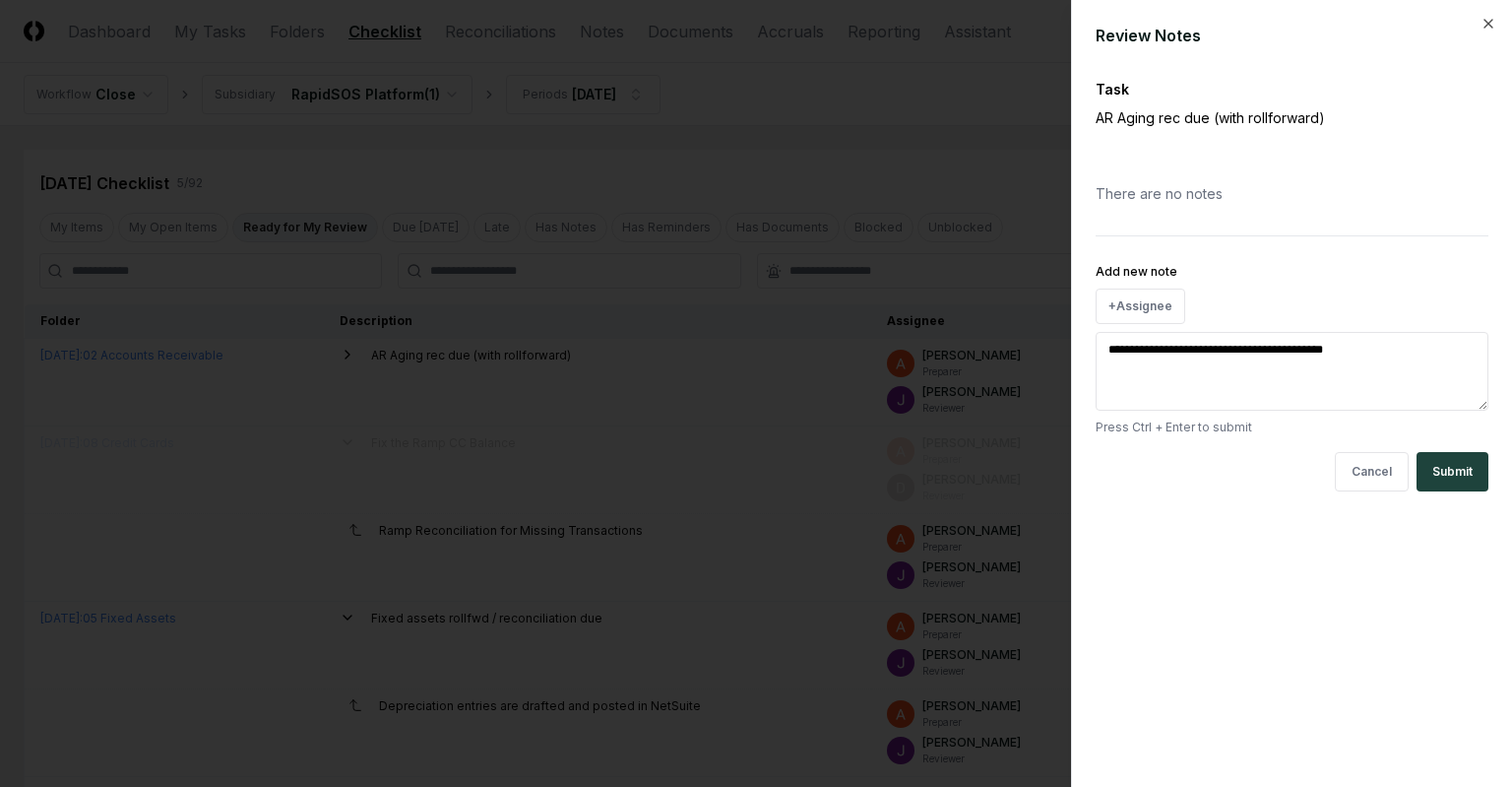 type on "*" 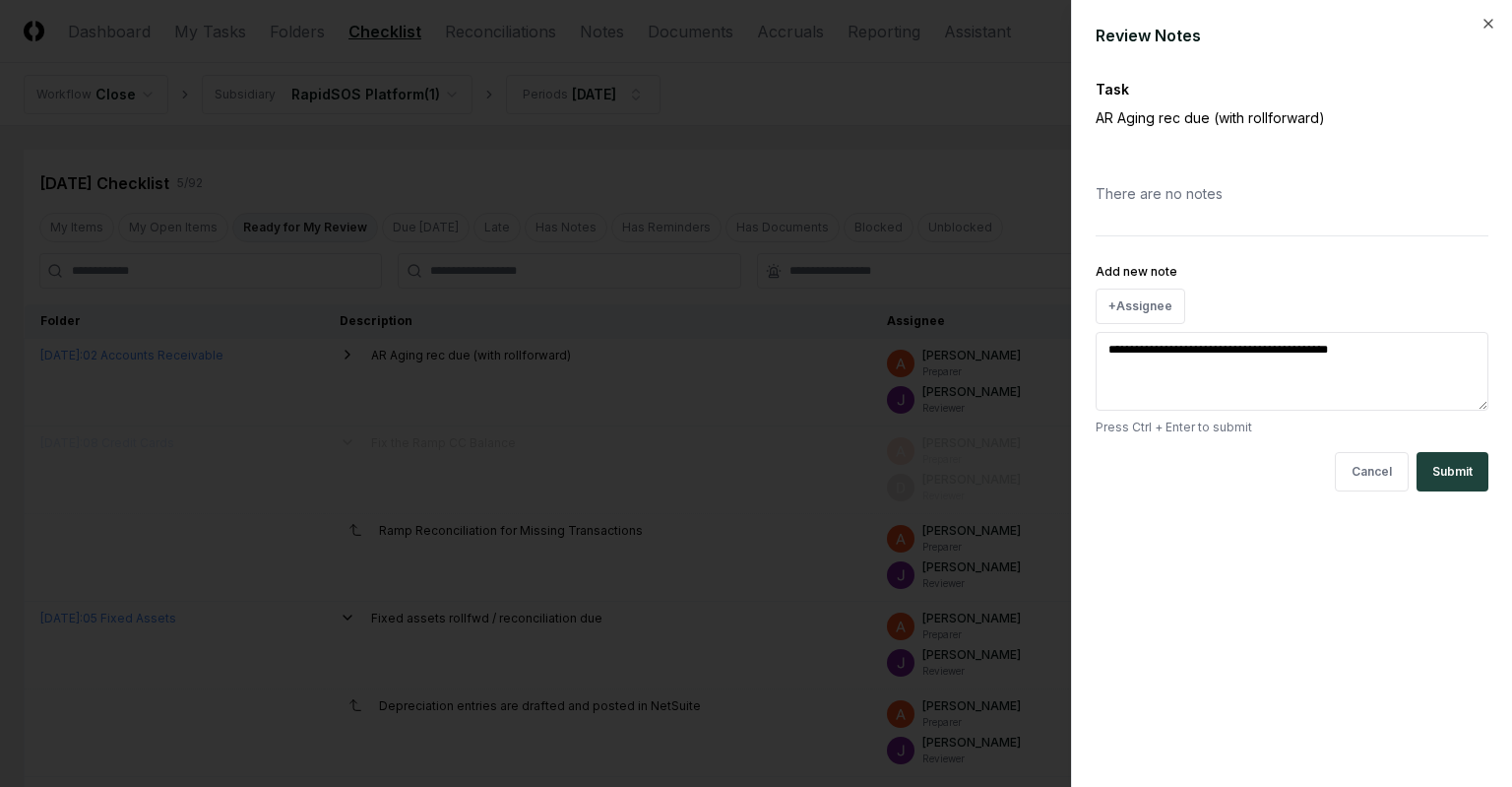type on "*" 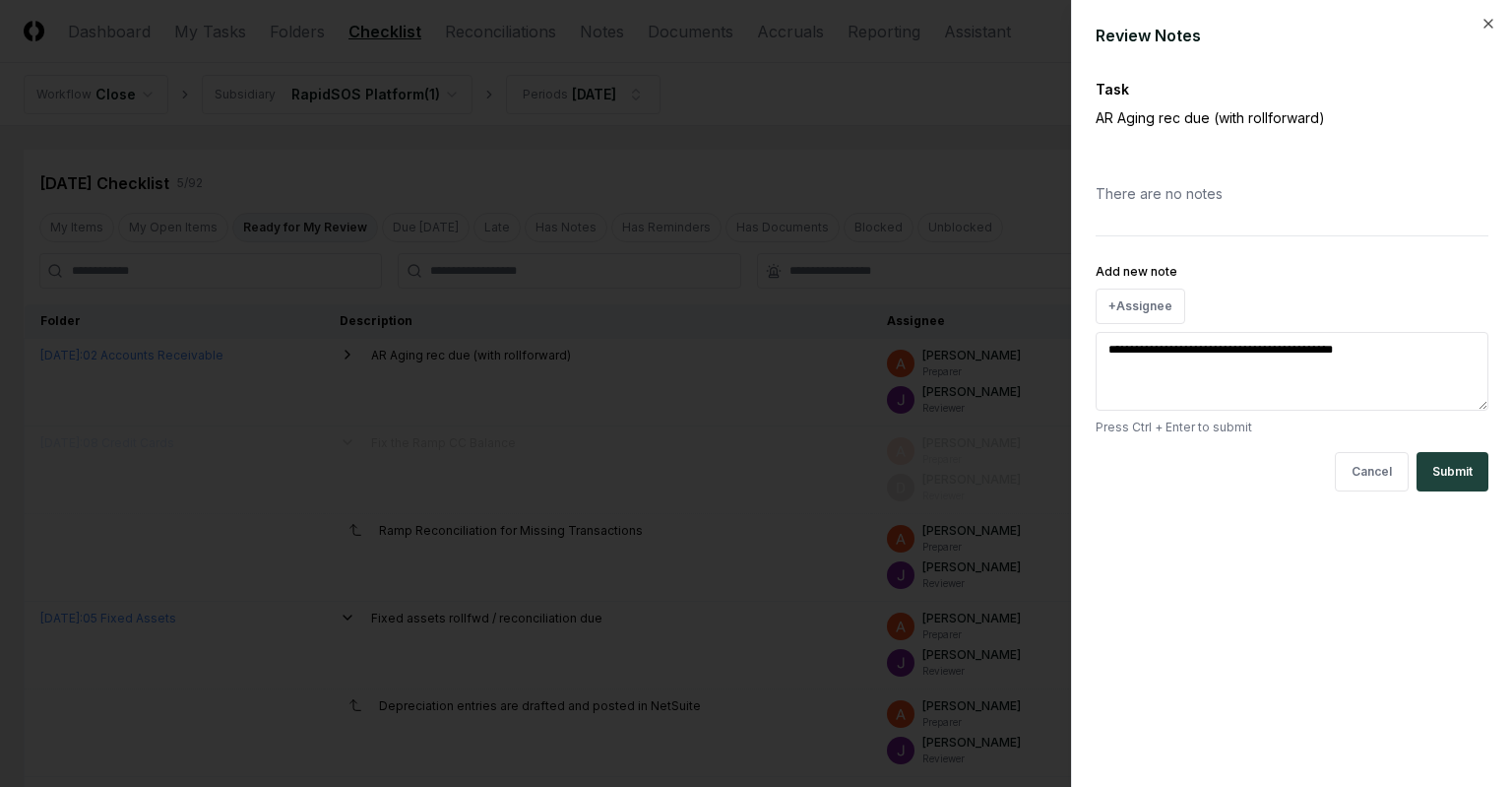 type on "*" 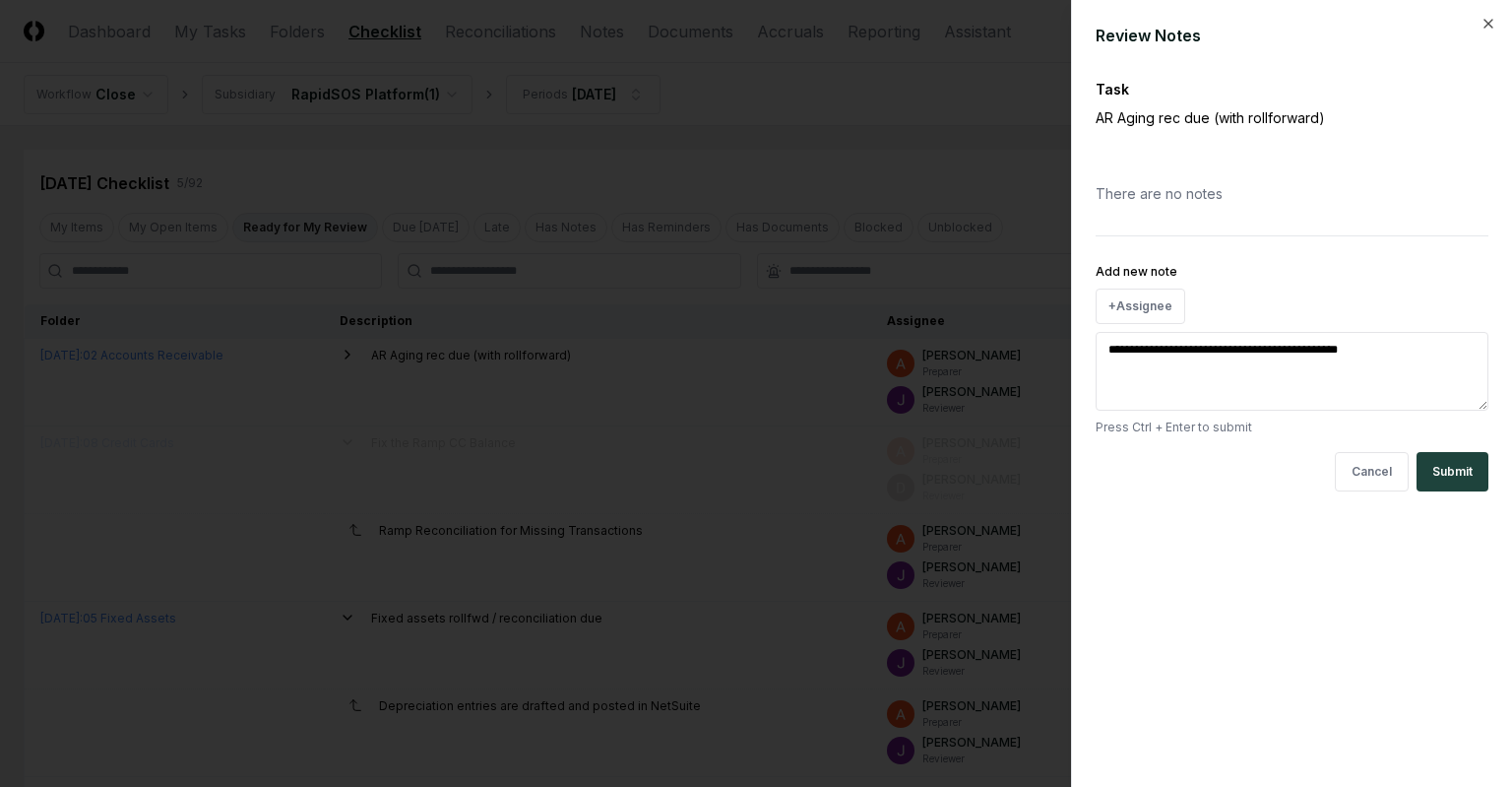 type on "*" 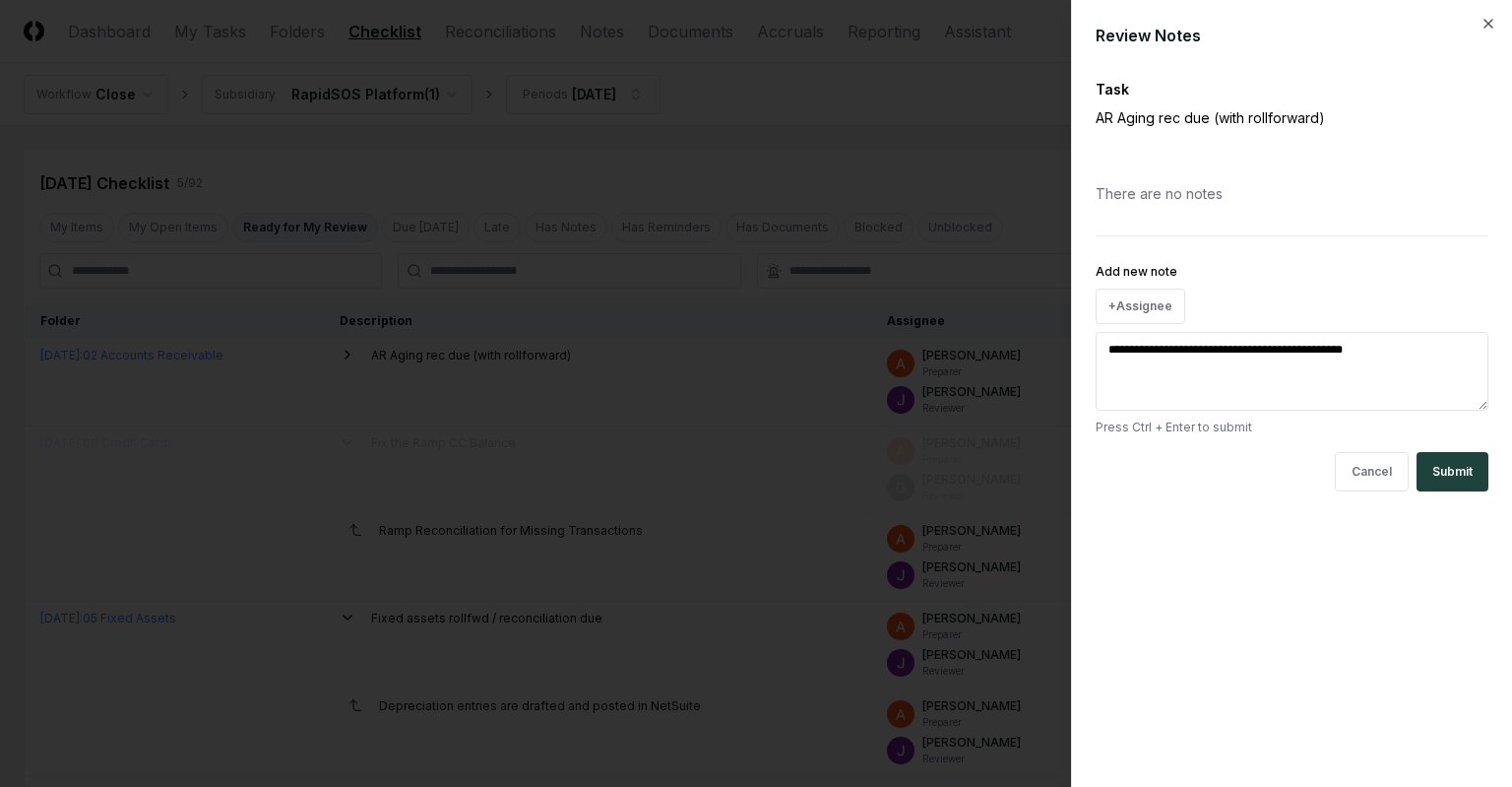 type on "*" 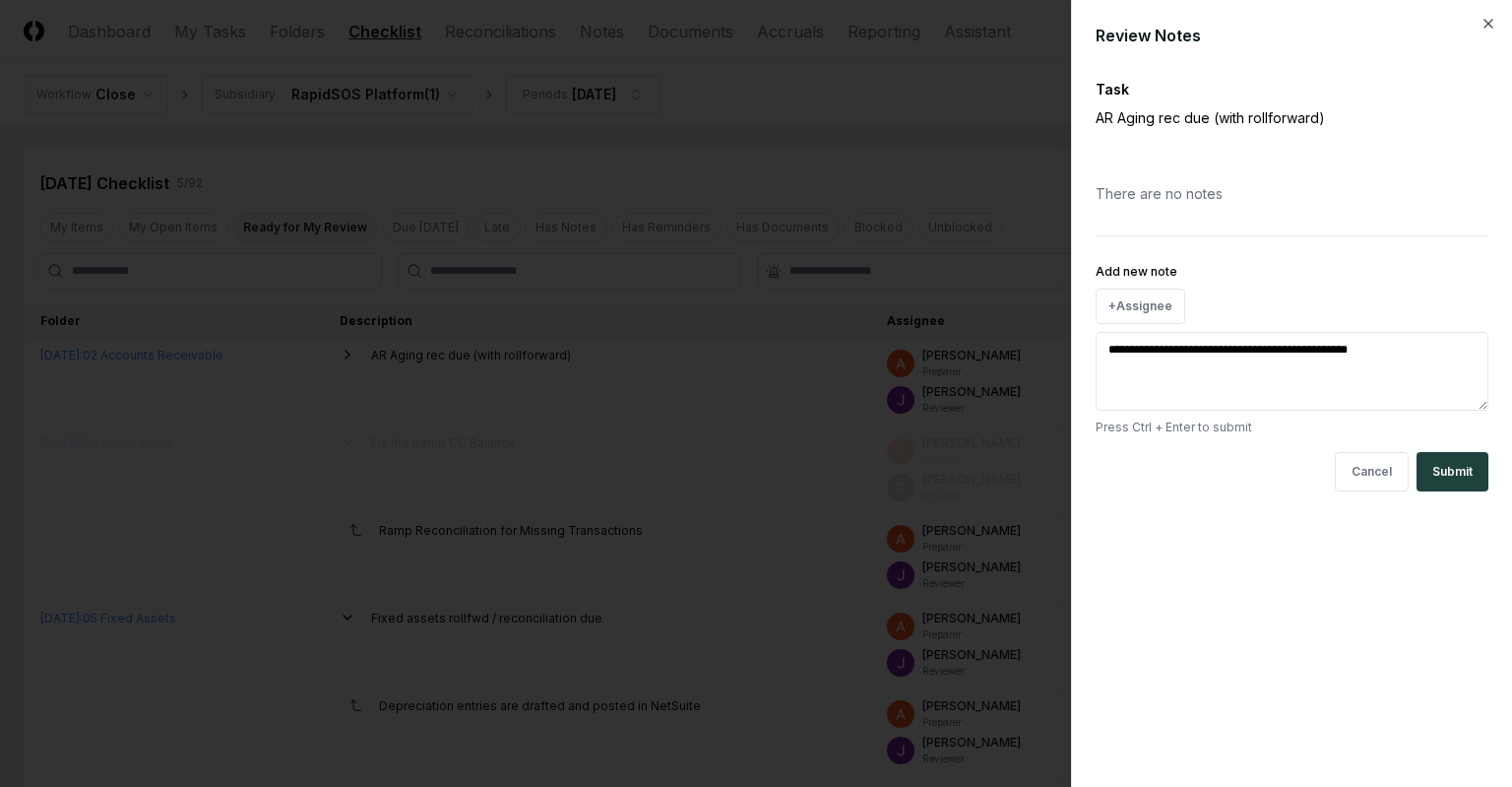type on "*" 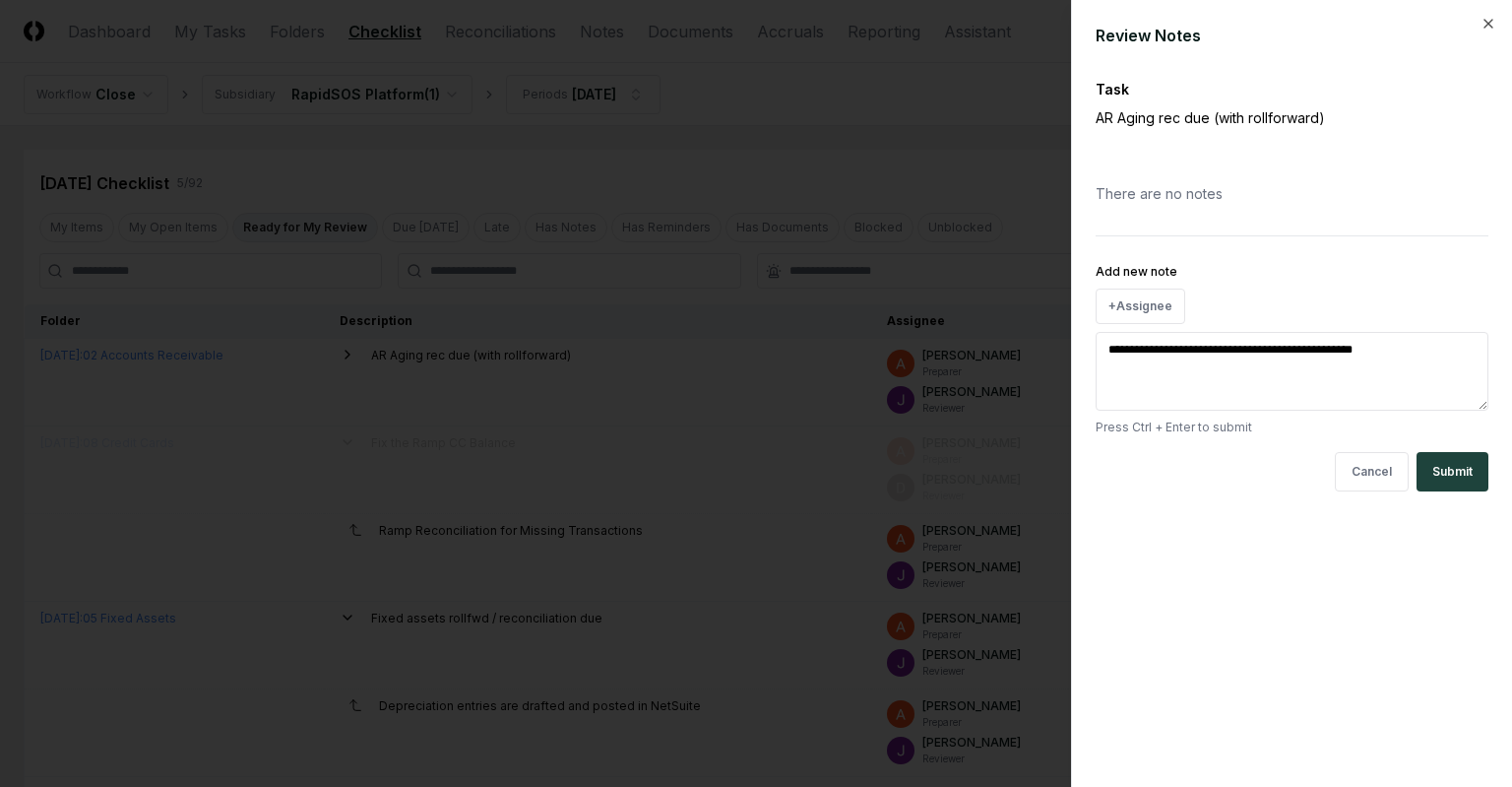 type on "*" 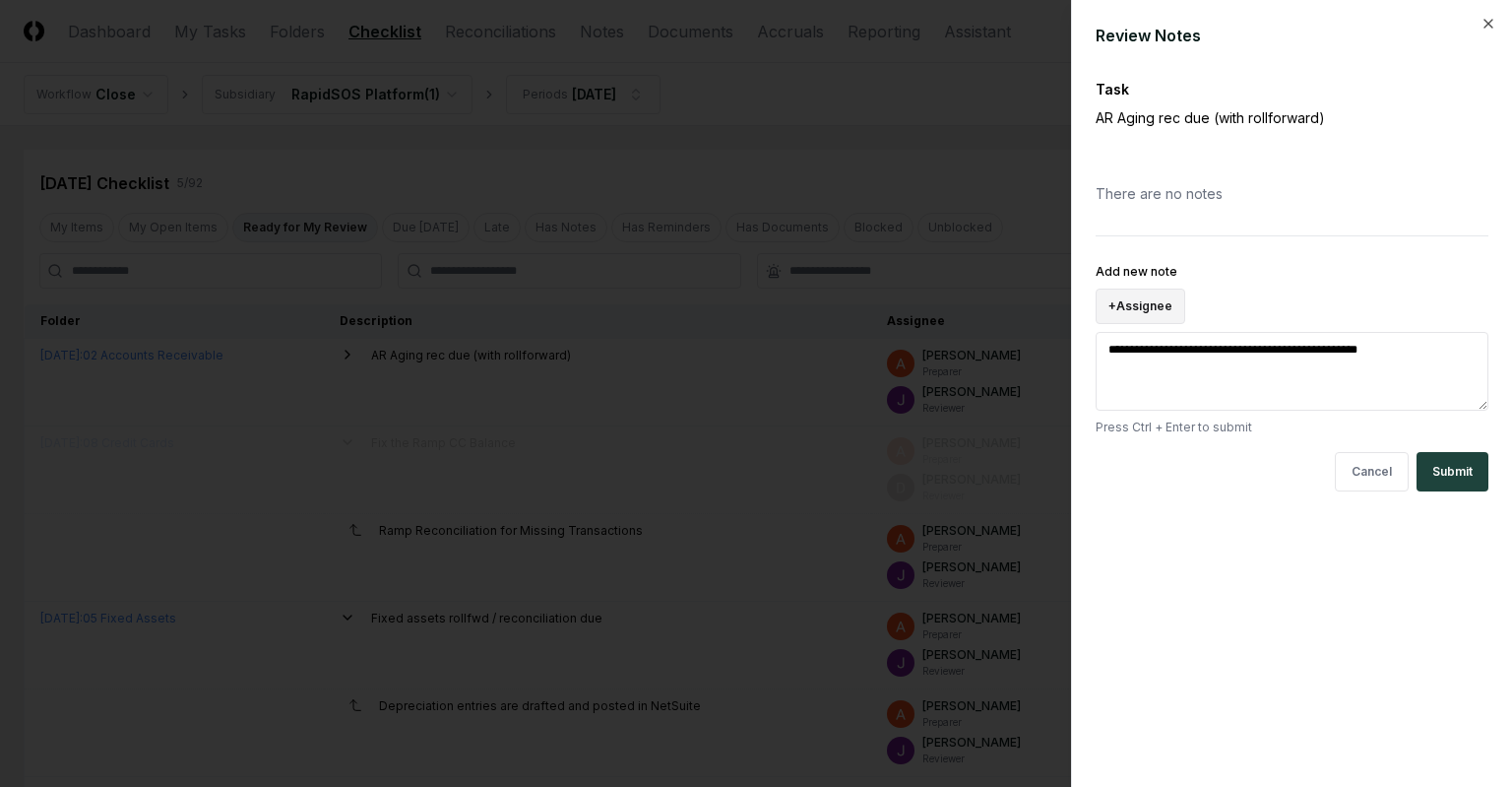 type on "**********" 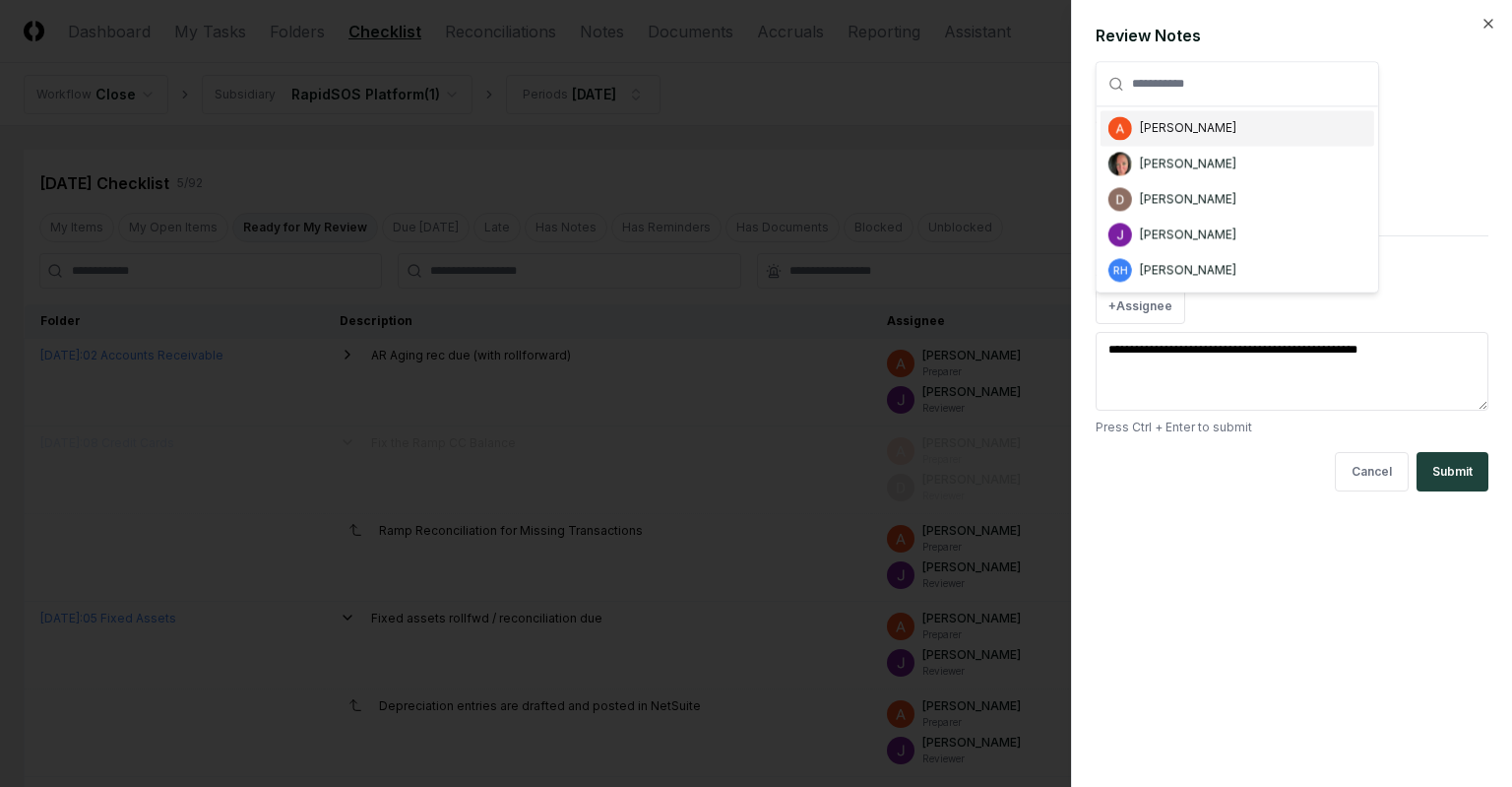 click on "[PERSON_NAME]" at bounding box center (1188, 128) 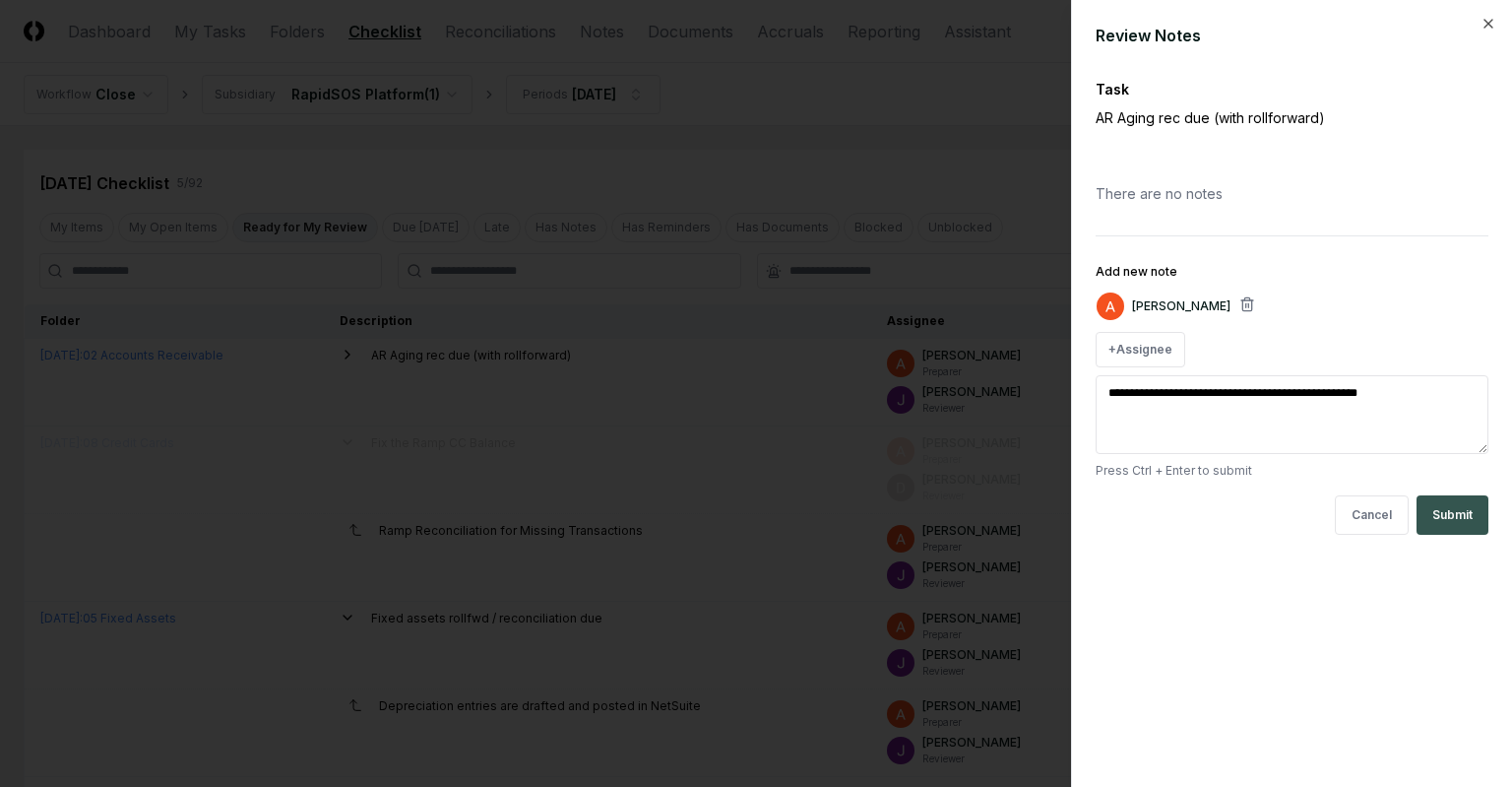 click on "Submit" at bounding box center [1452, 515] 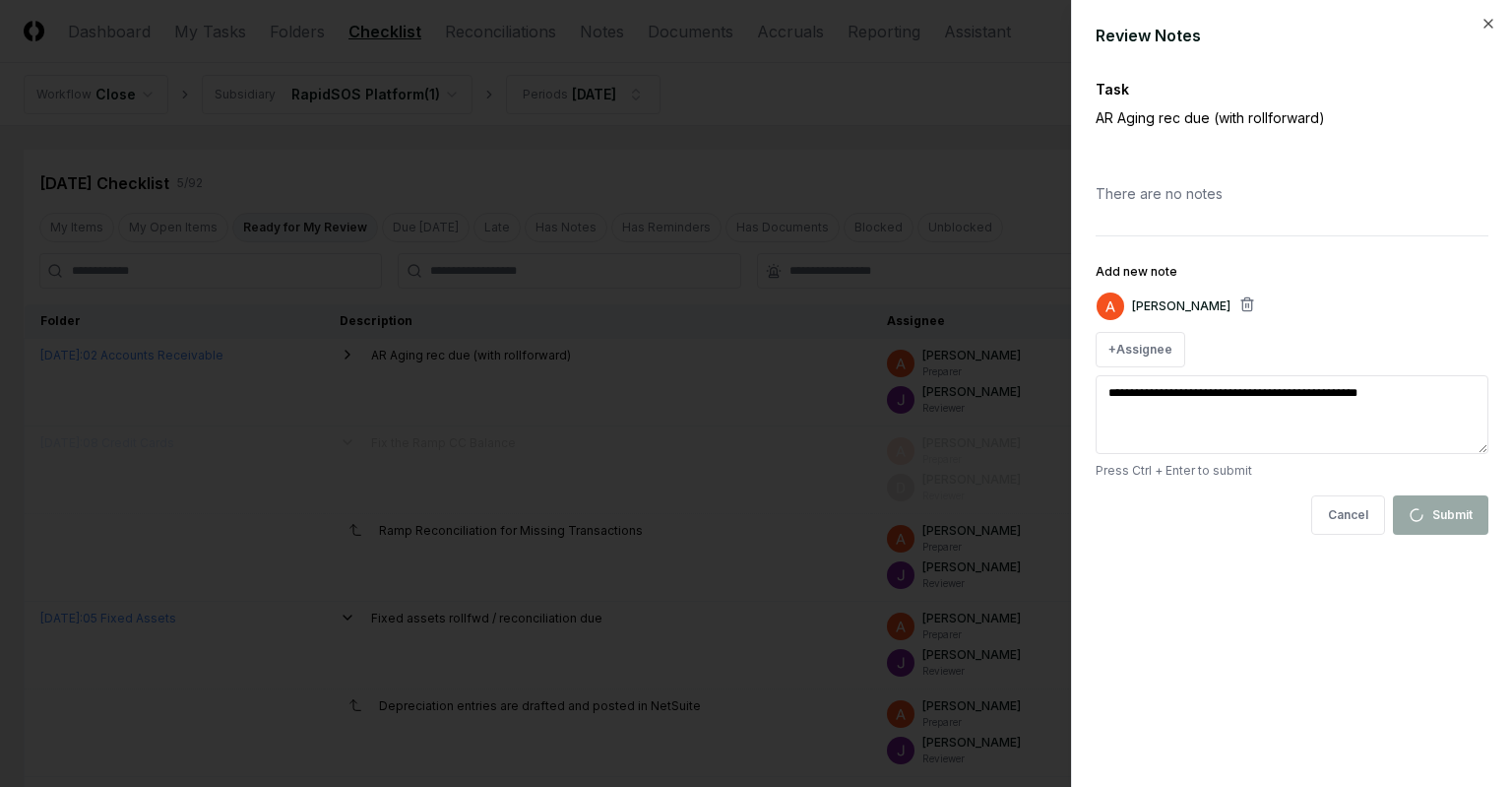 type 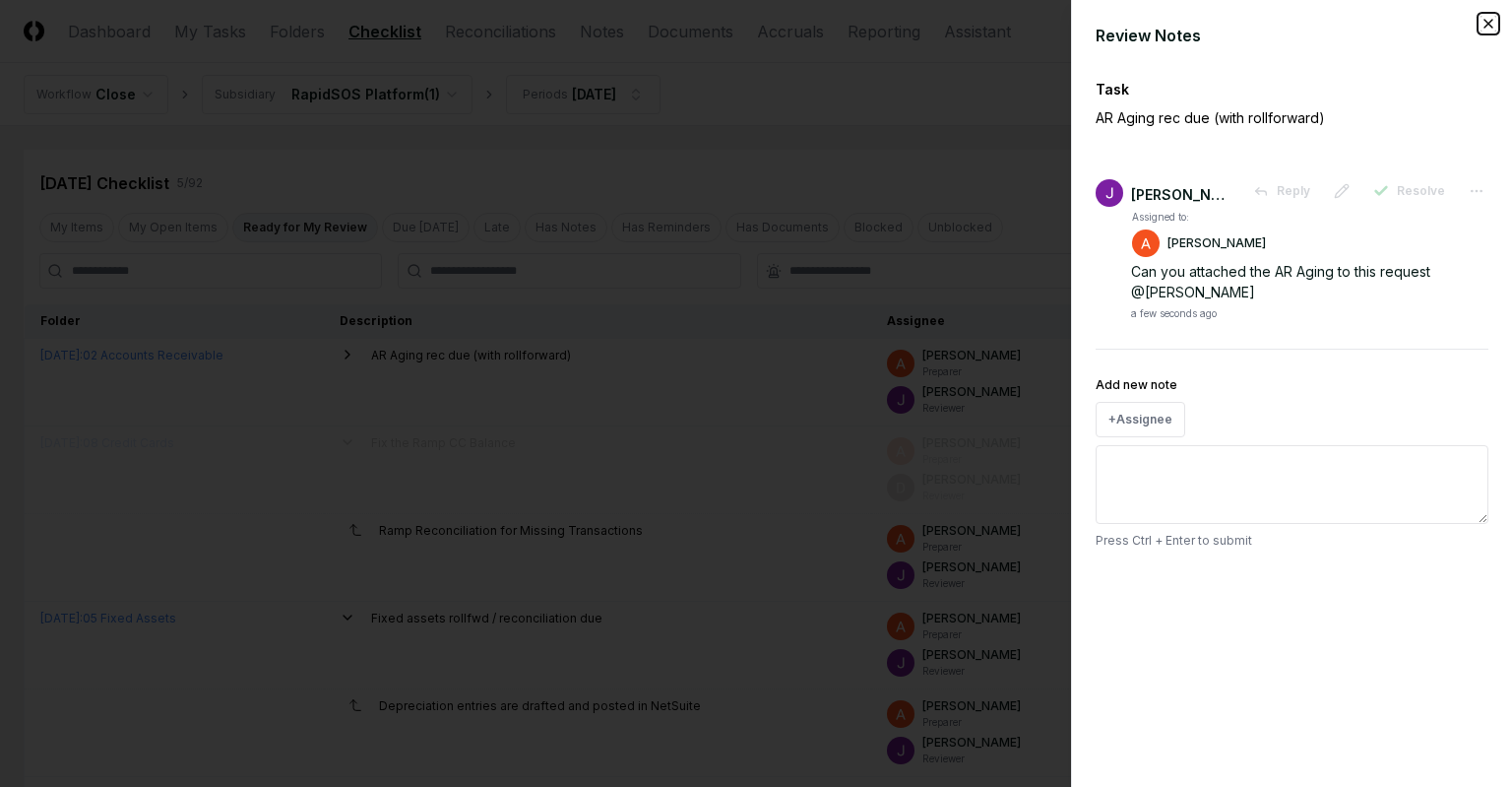 click 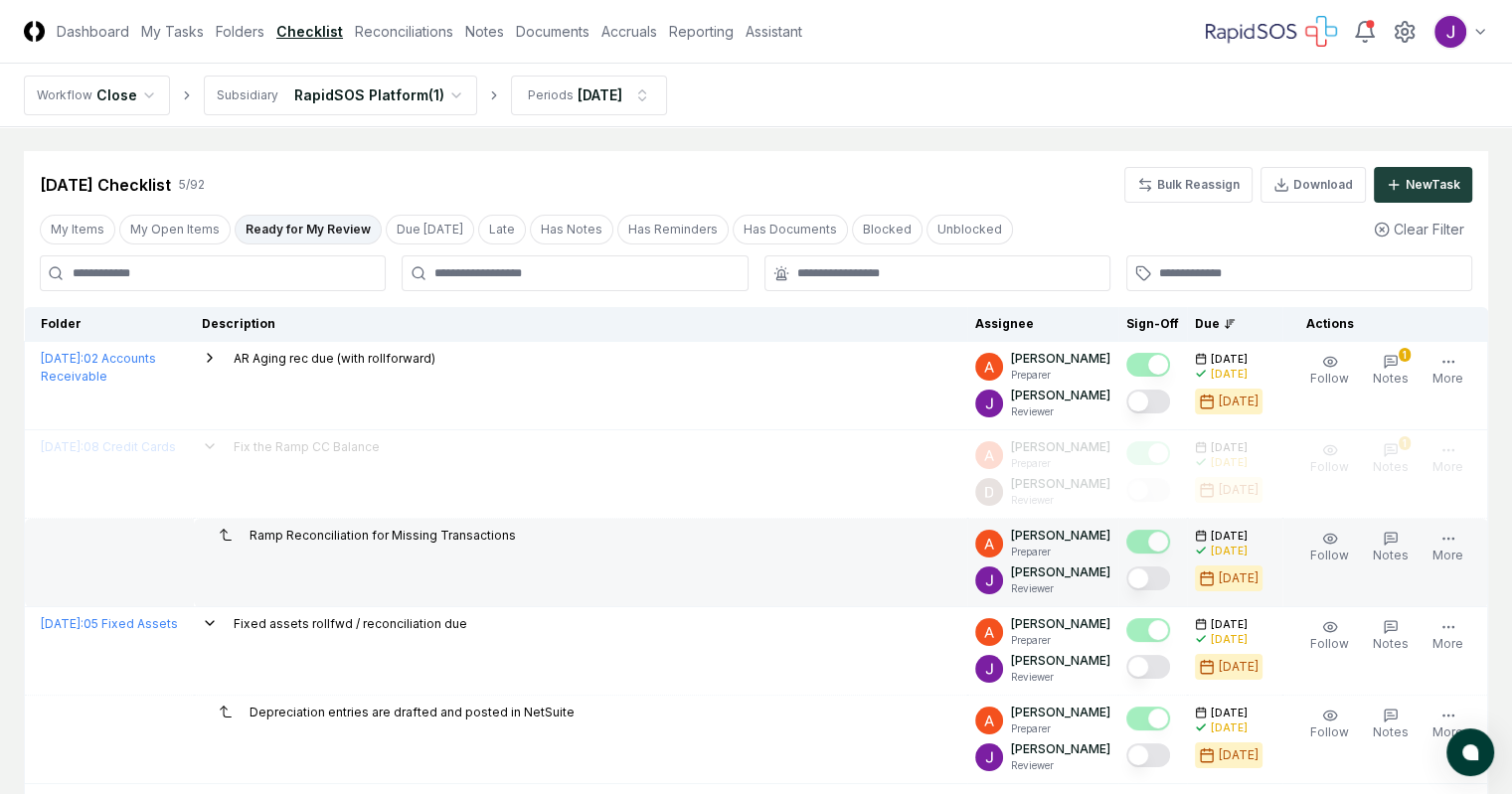 click at bounding box center (1148, 578) 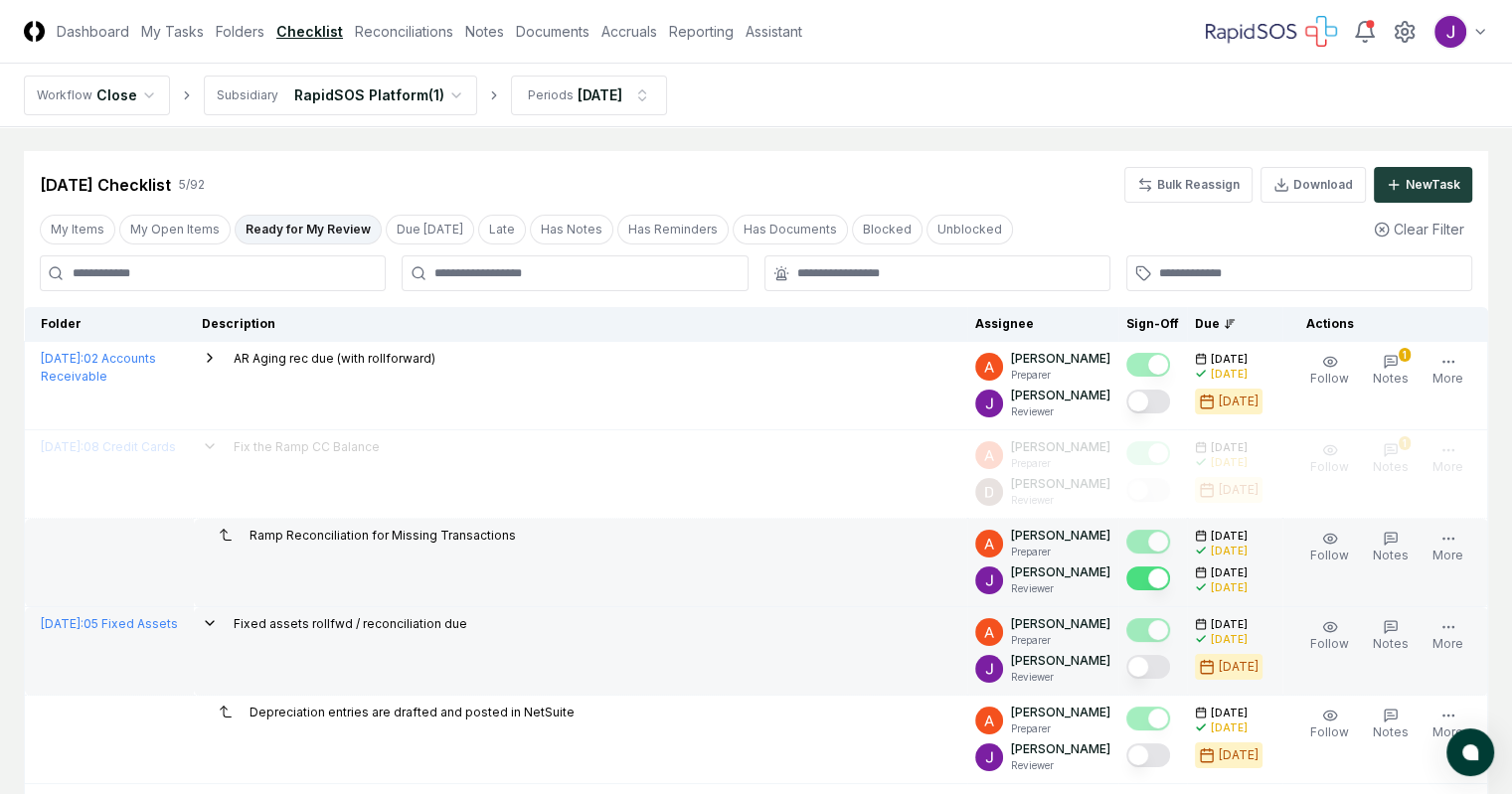 click at bounding box center [1148, 667] 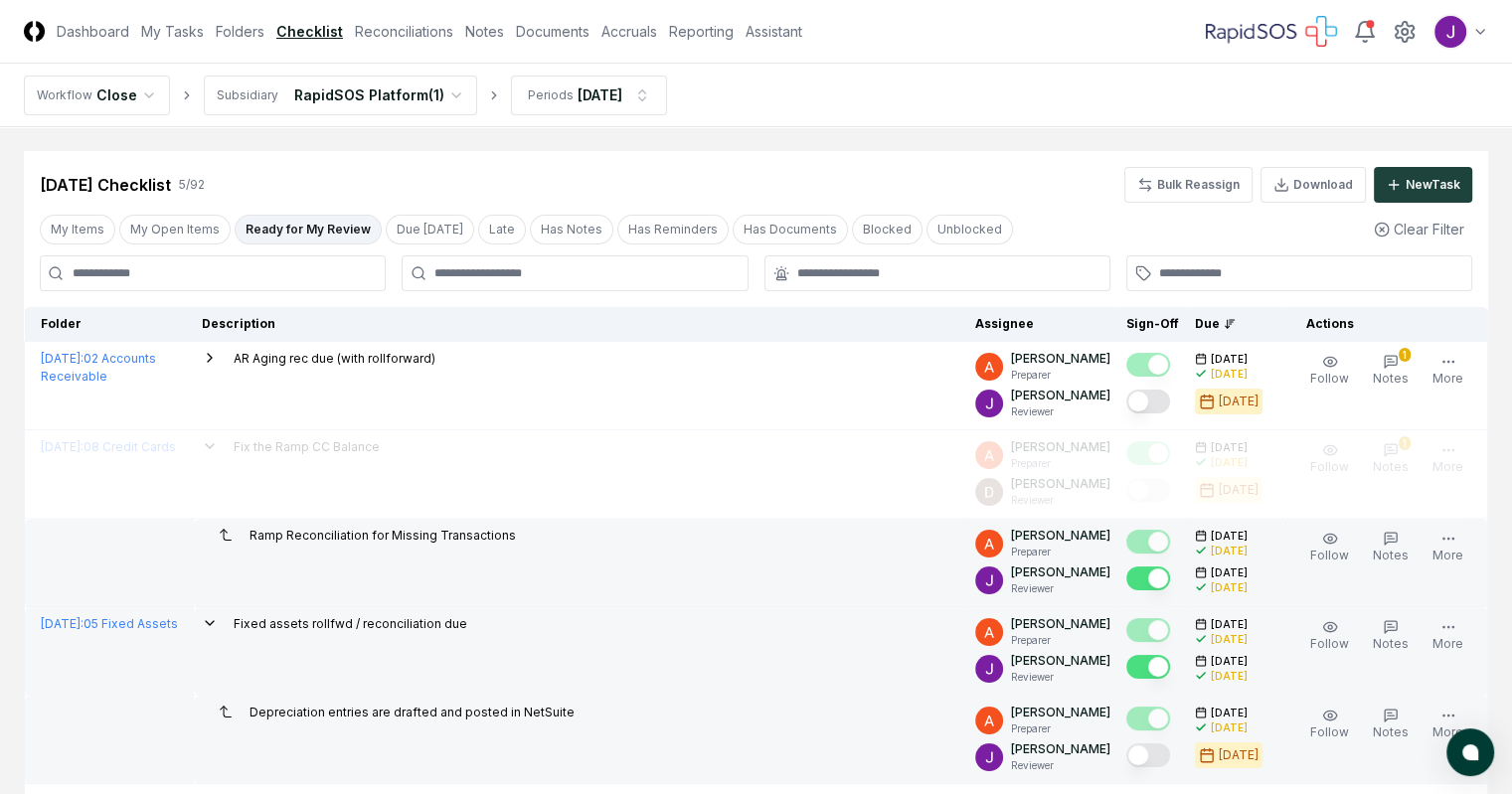 click at bounding box center [1148, 755] 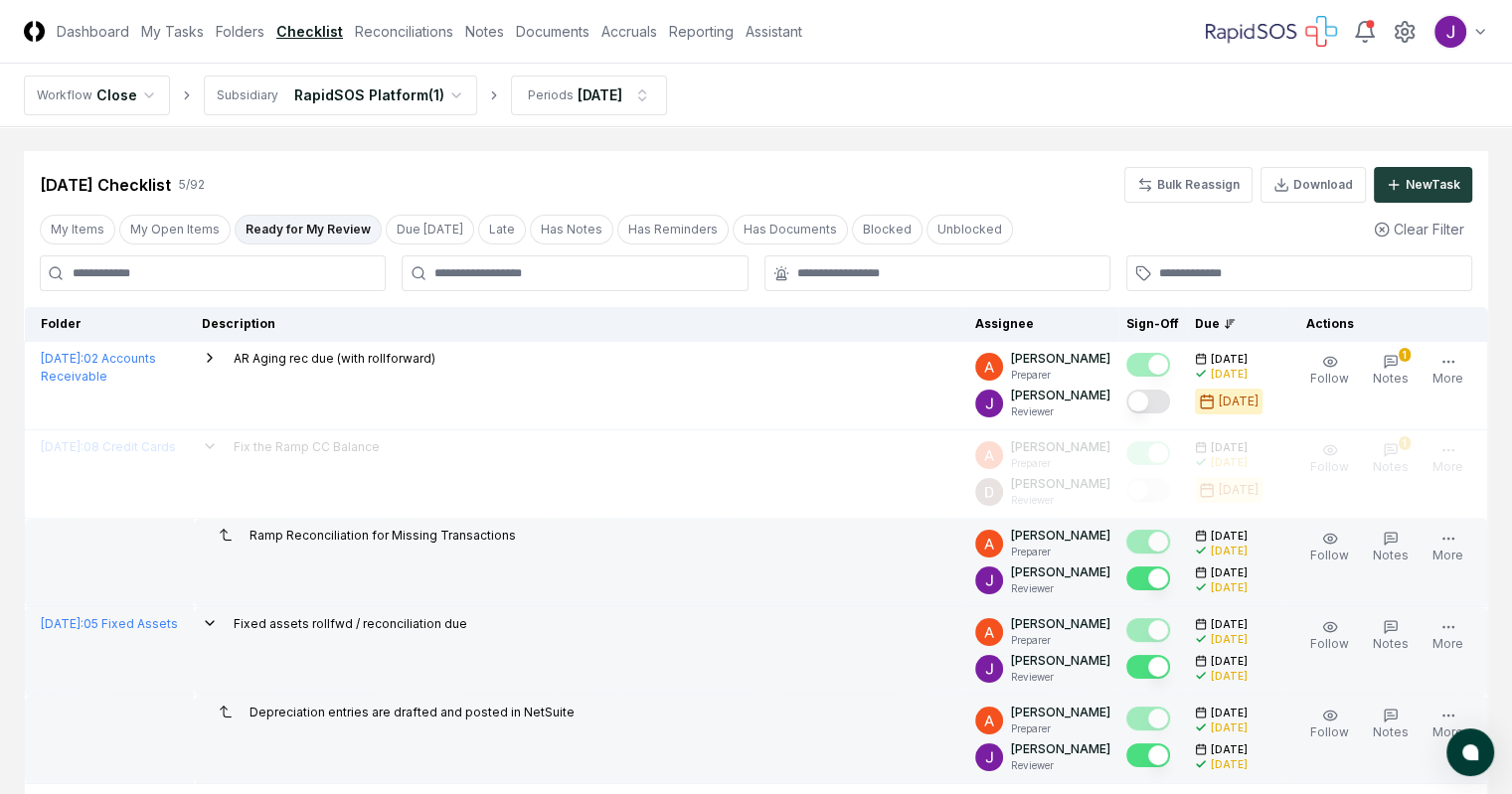 scroll, scrollTop: 220, scrollLeft: 0, axis: vertical 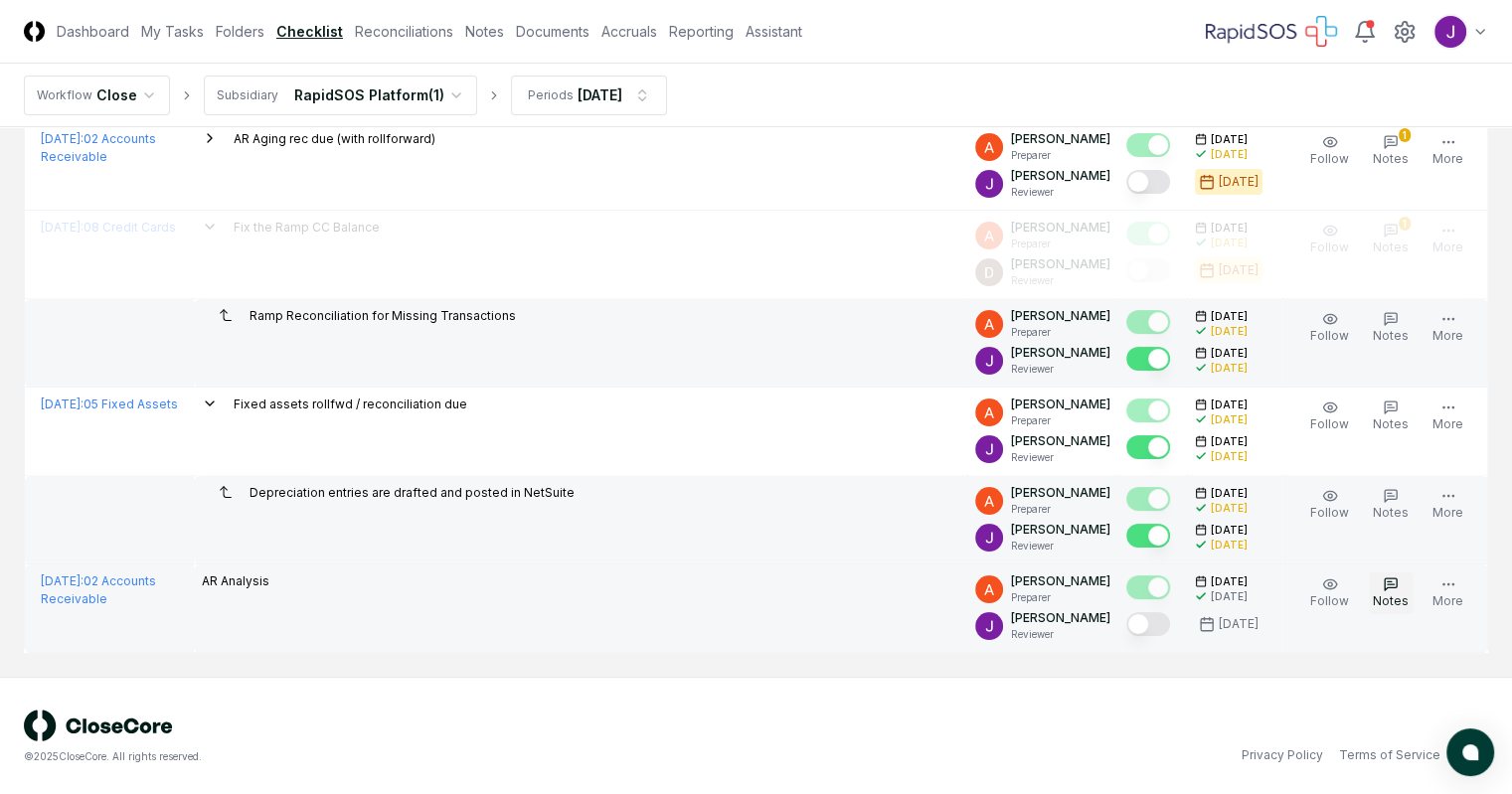 click 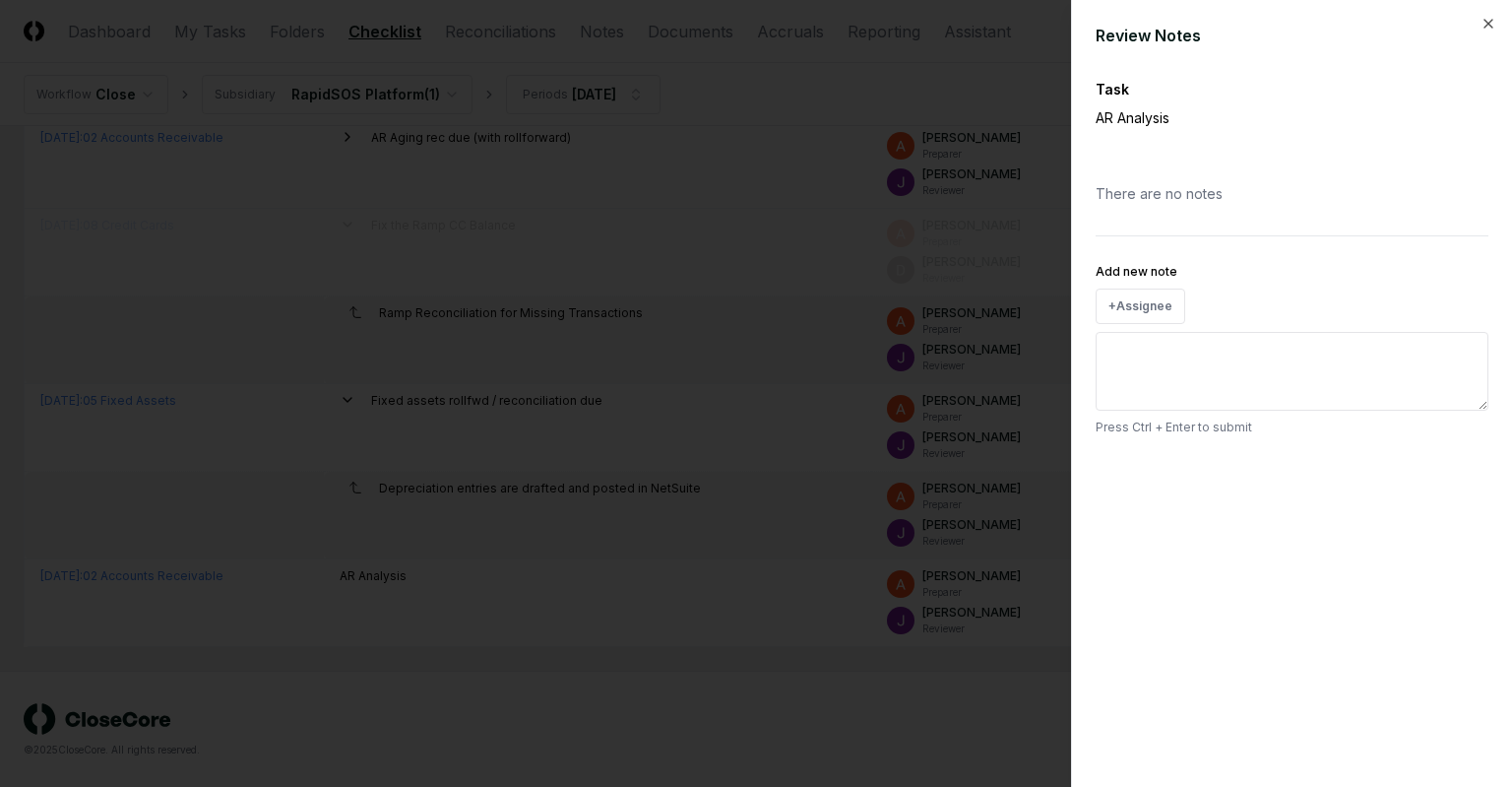 click on "Add new note" at bounding box center (1292, 371) 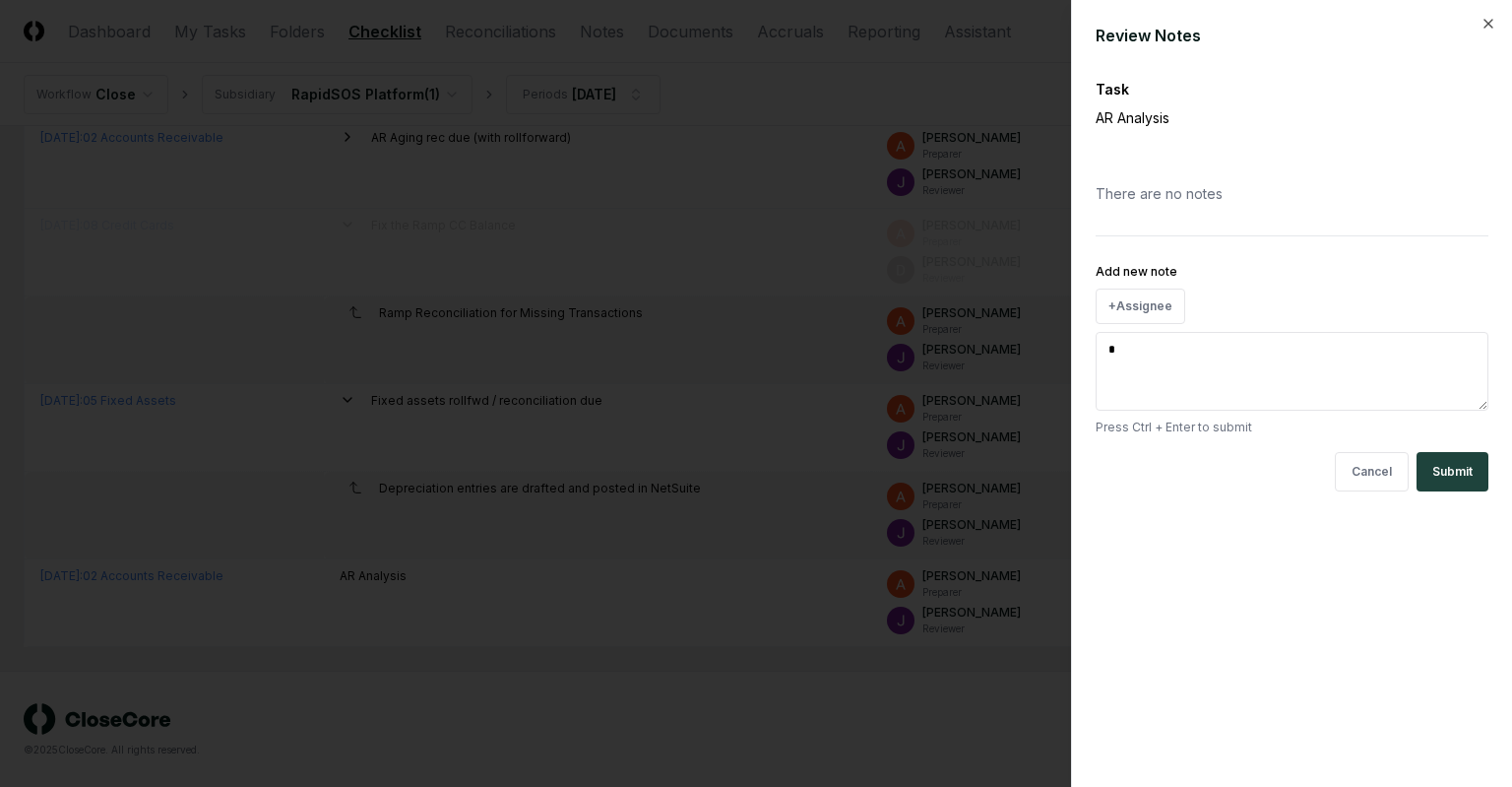 type on "*" 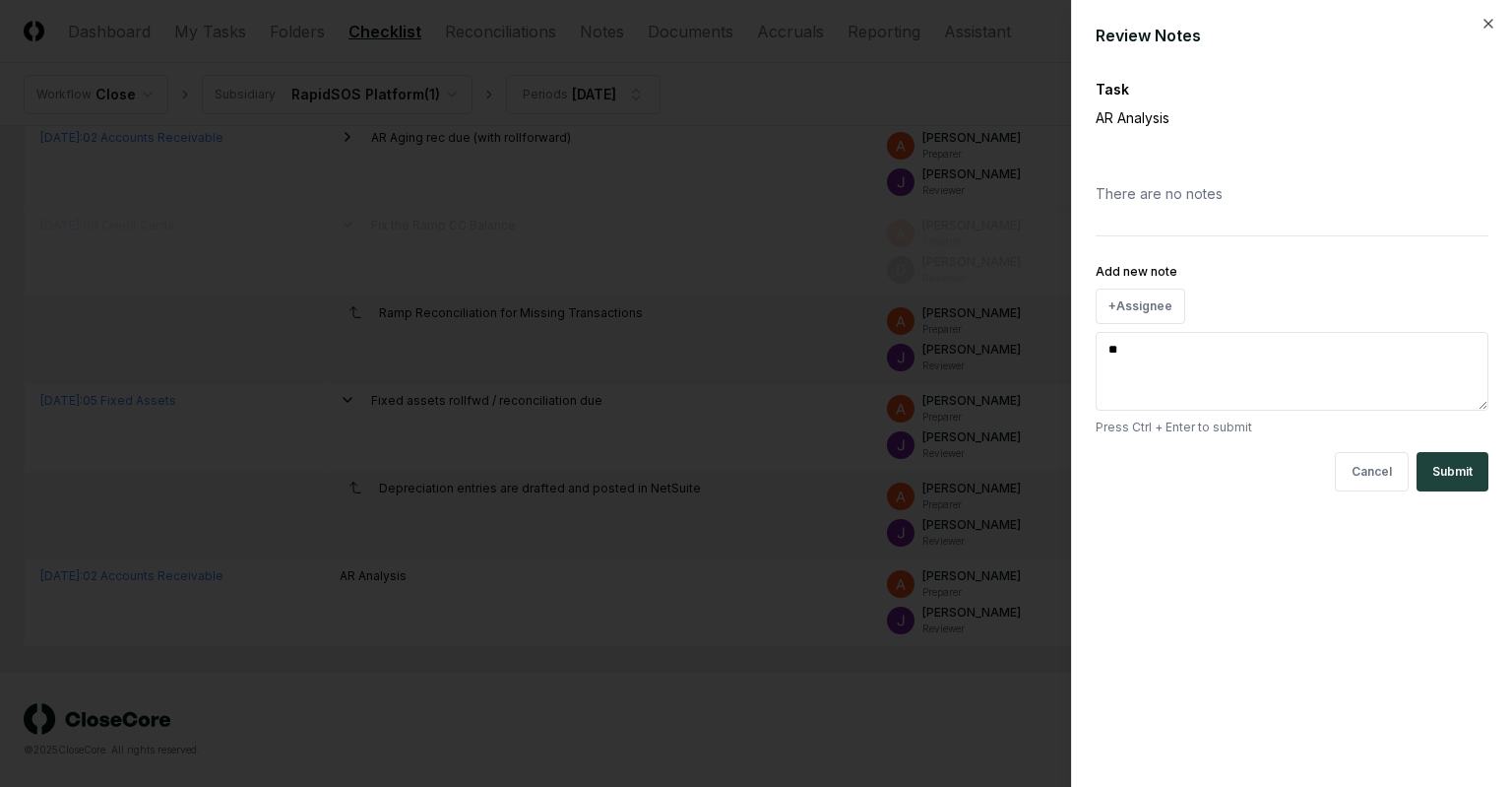 type on "*" 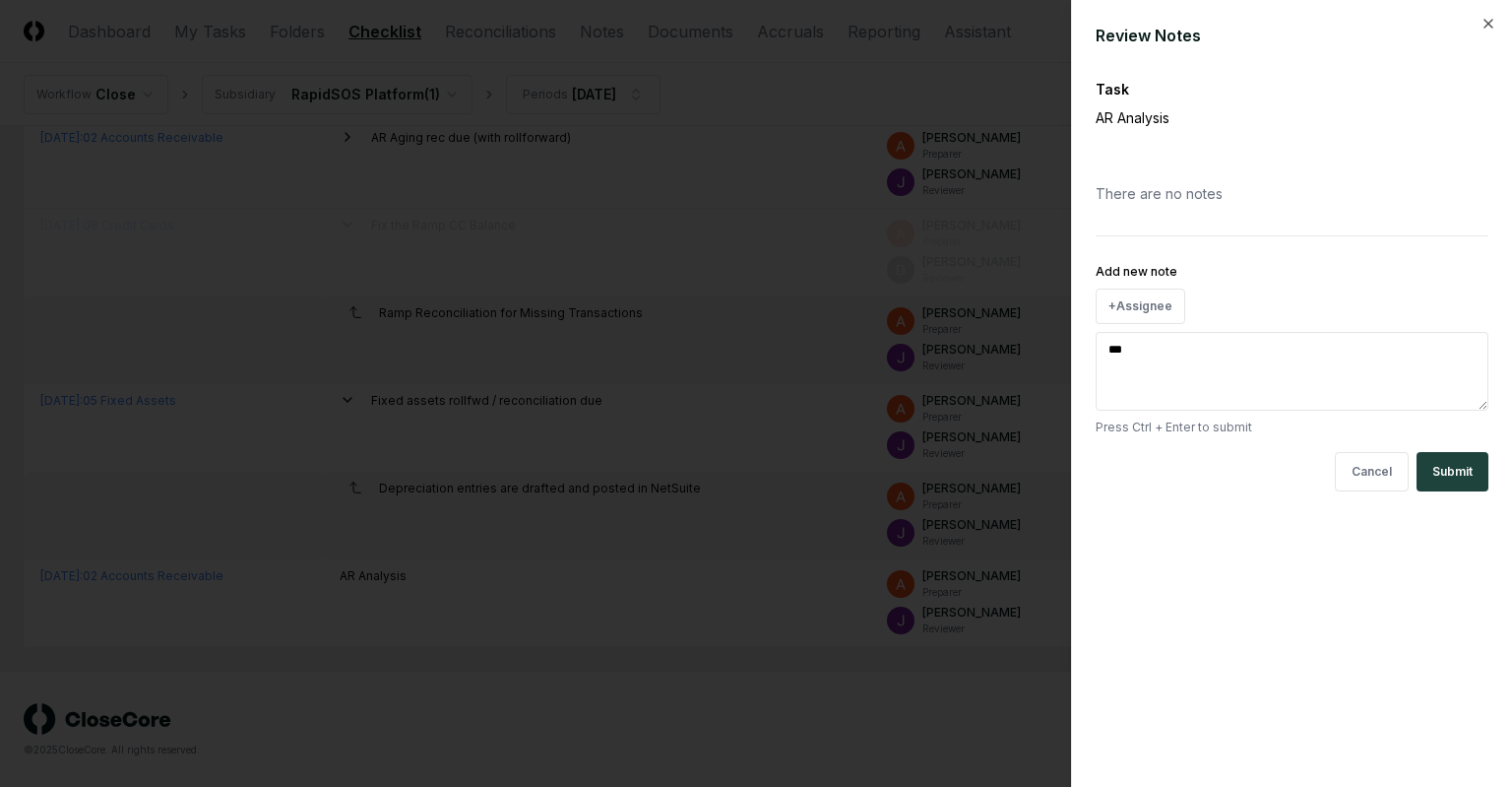 type on "*" 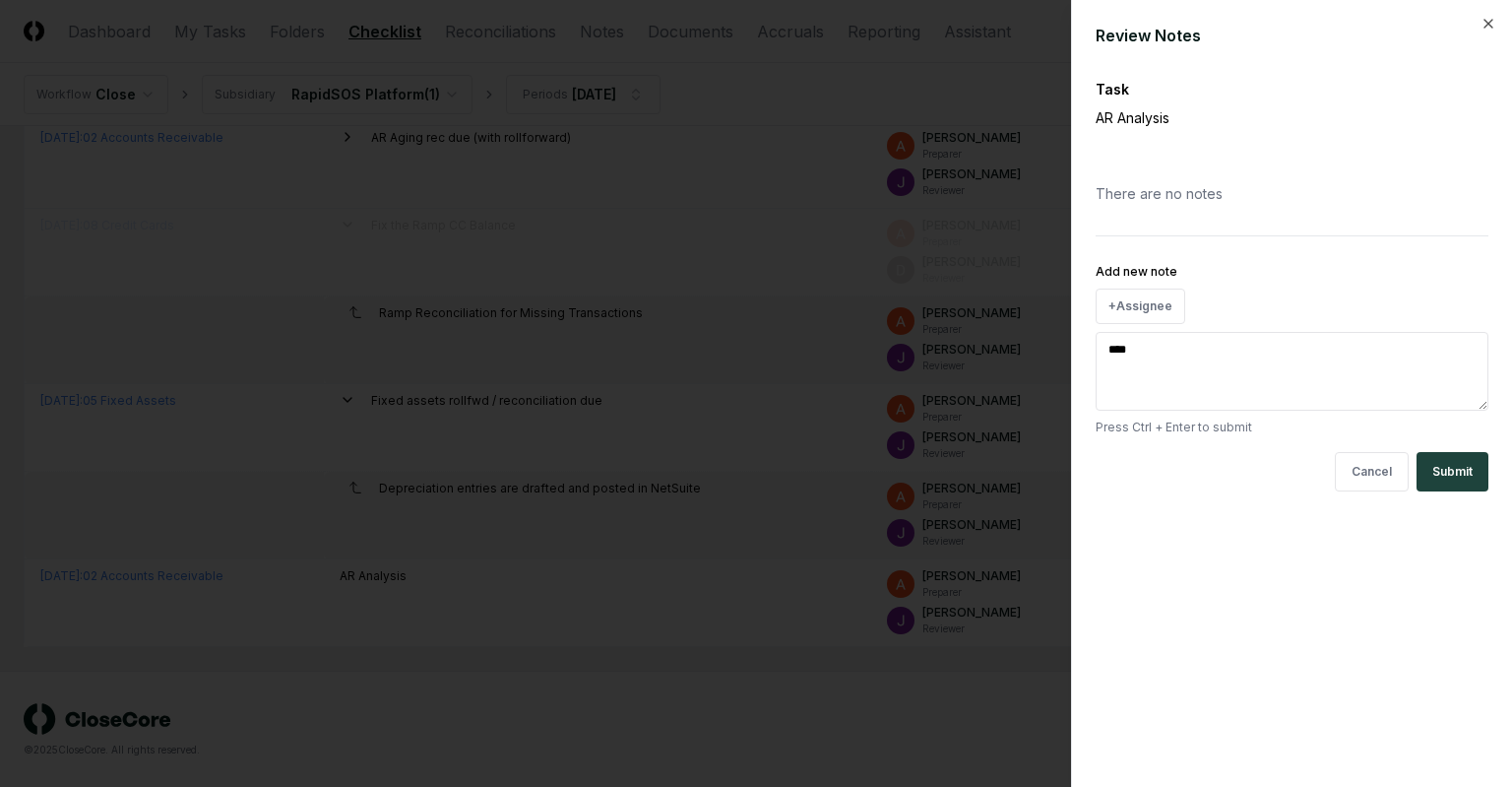 type on "****" 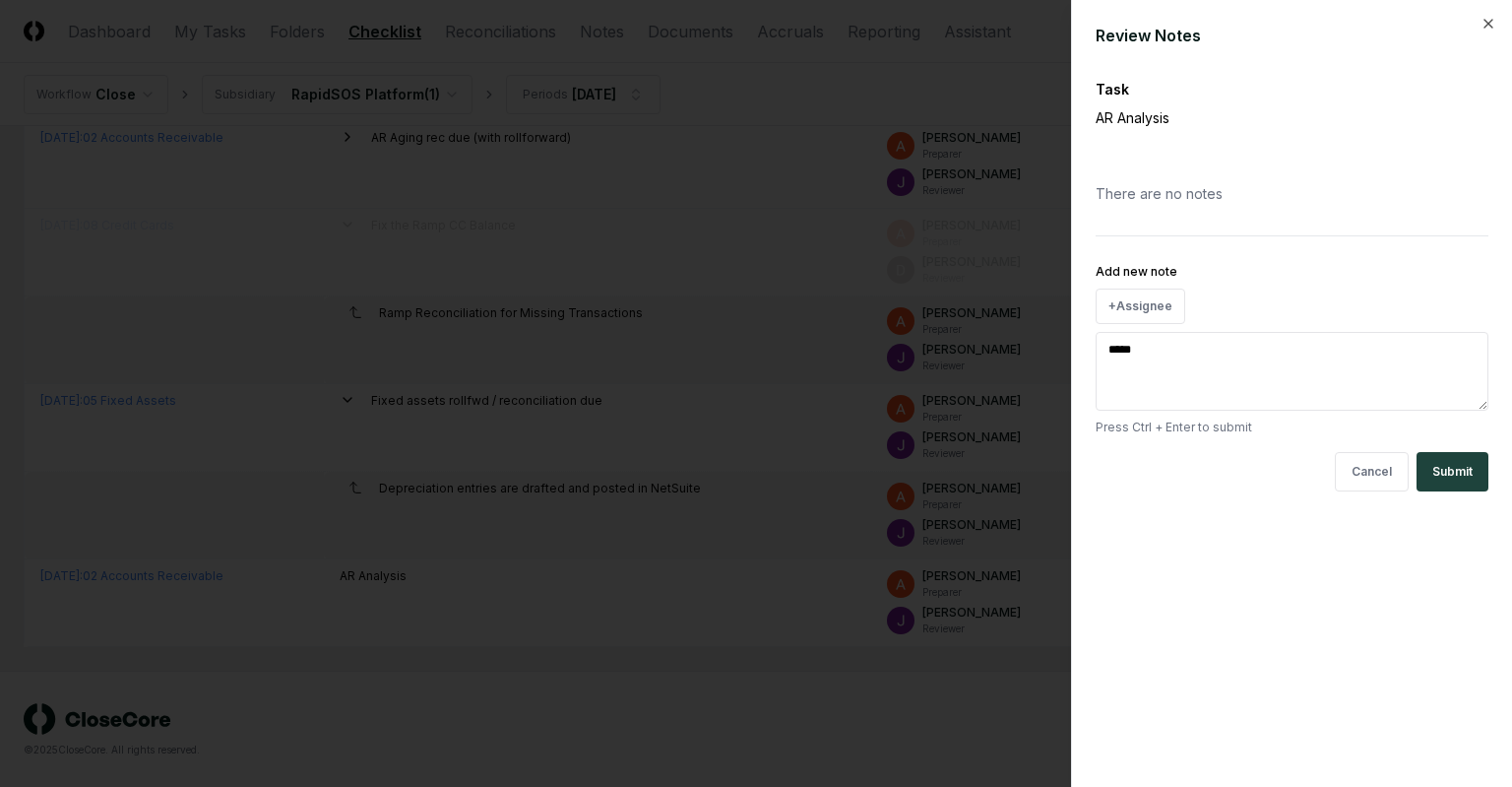 type on "*" 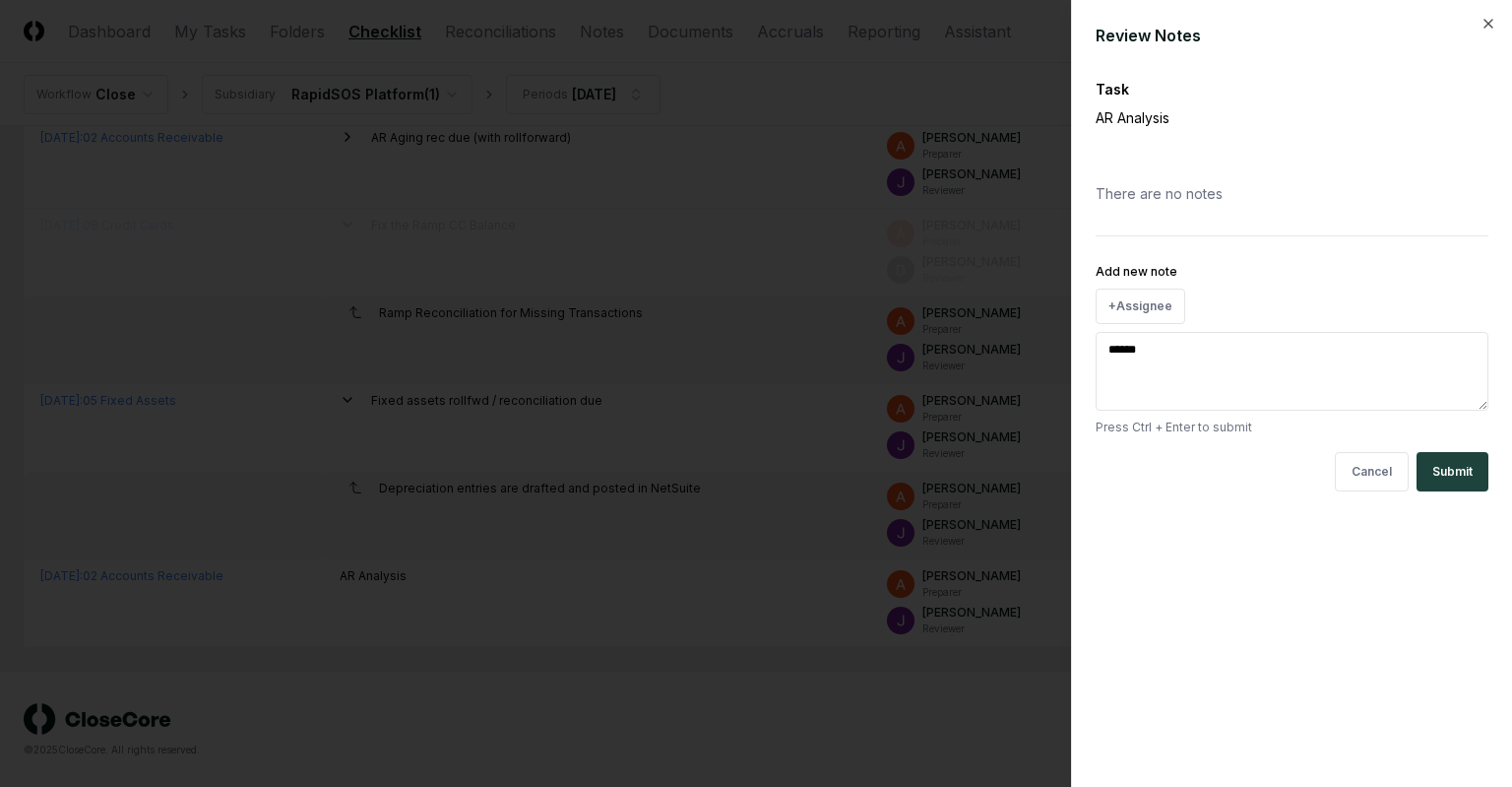 type on "*" 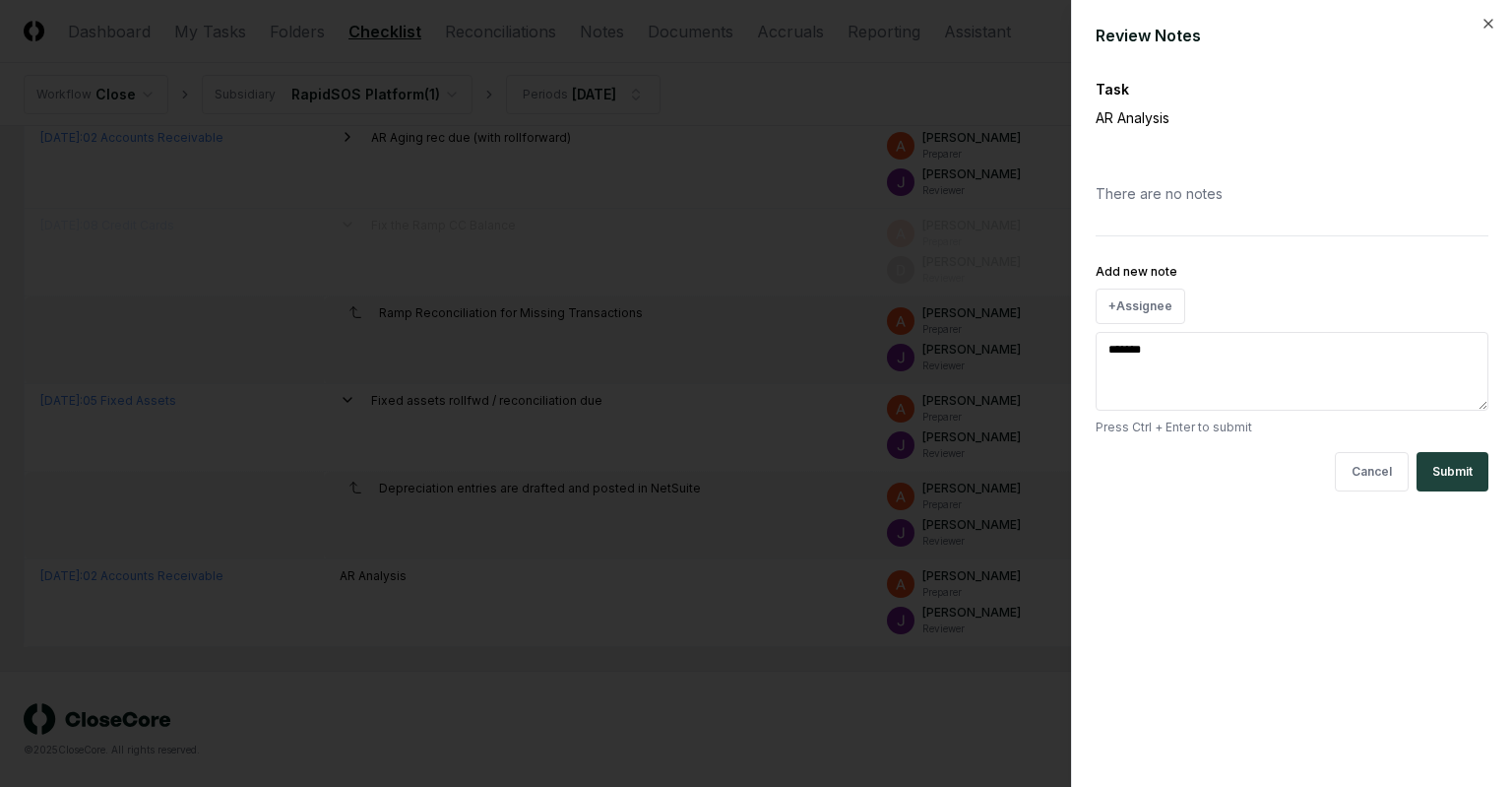 type on "*" 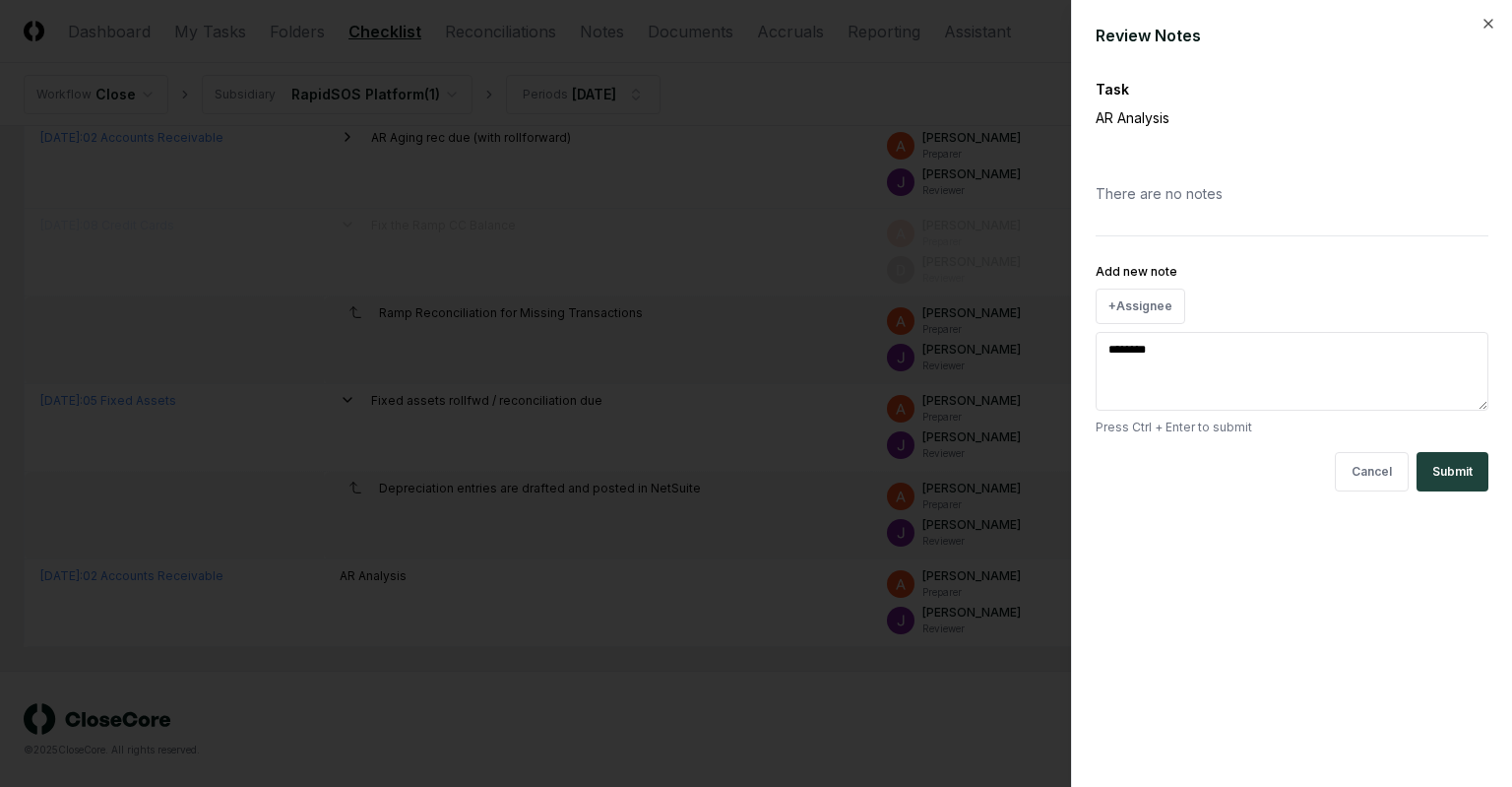 type on "*" 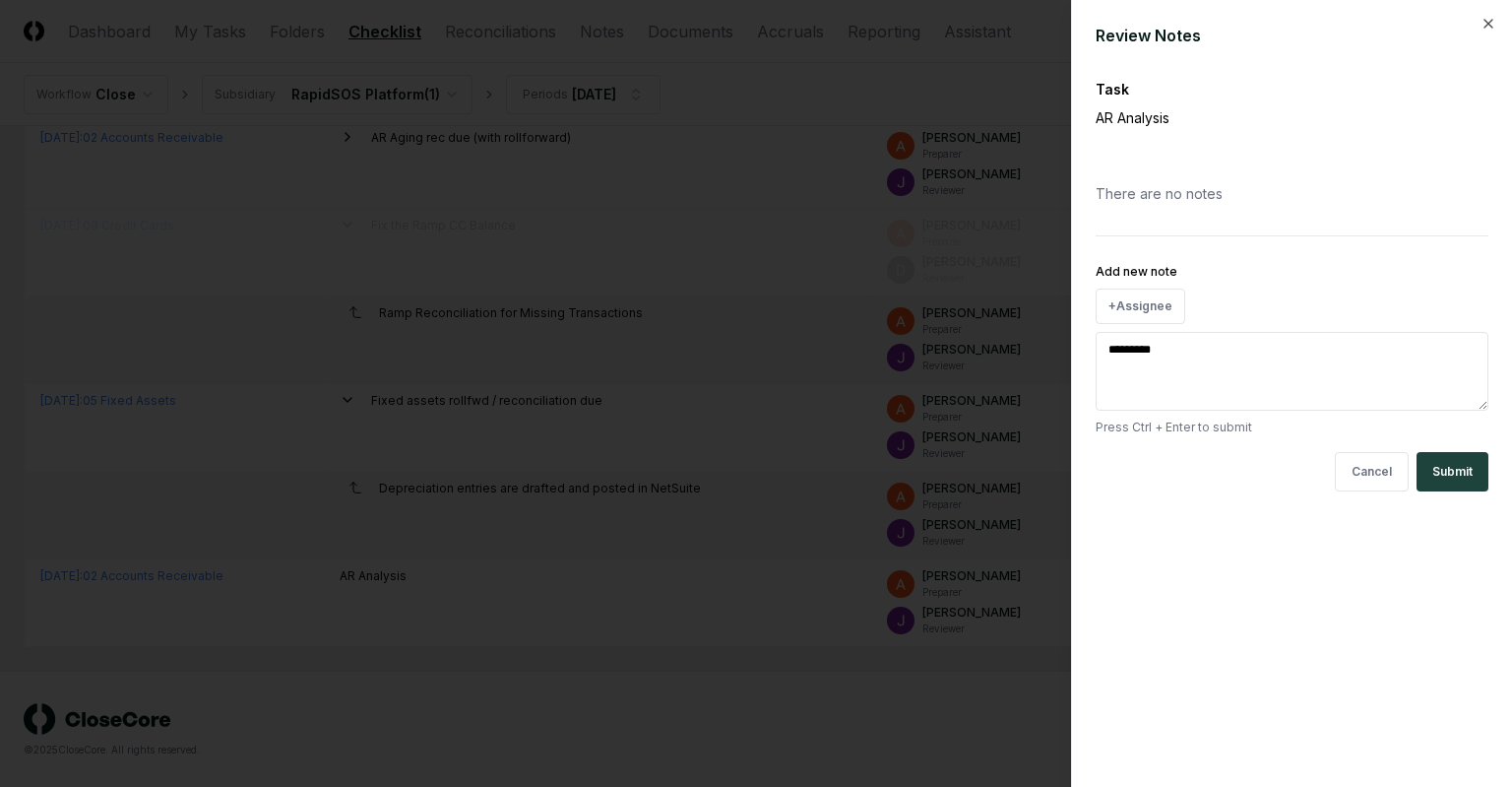 type on "*" 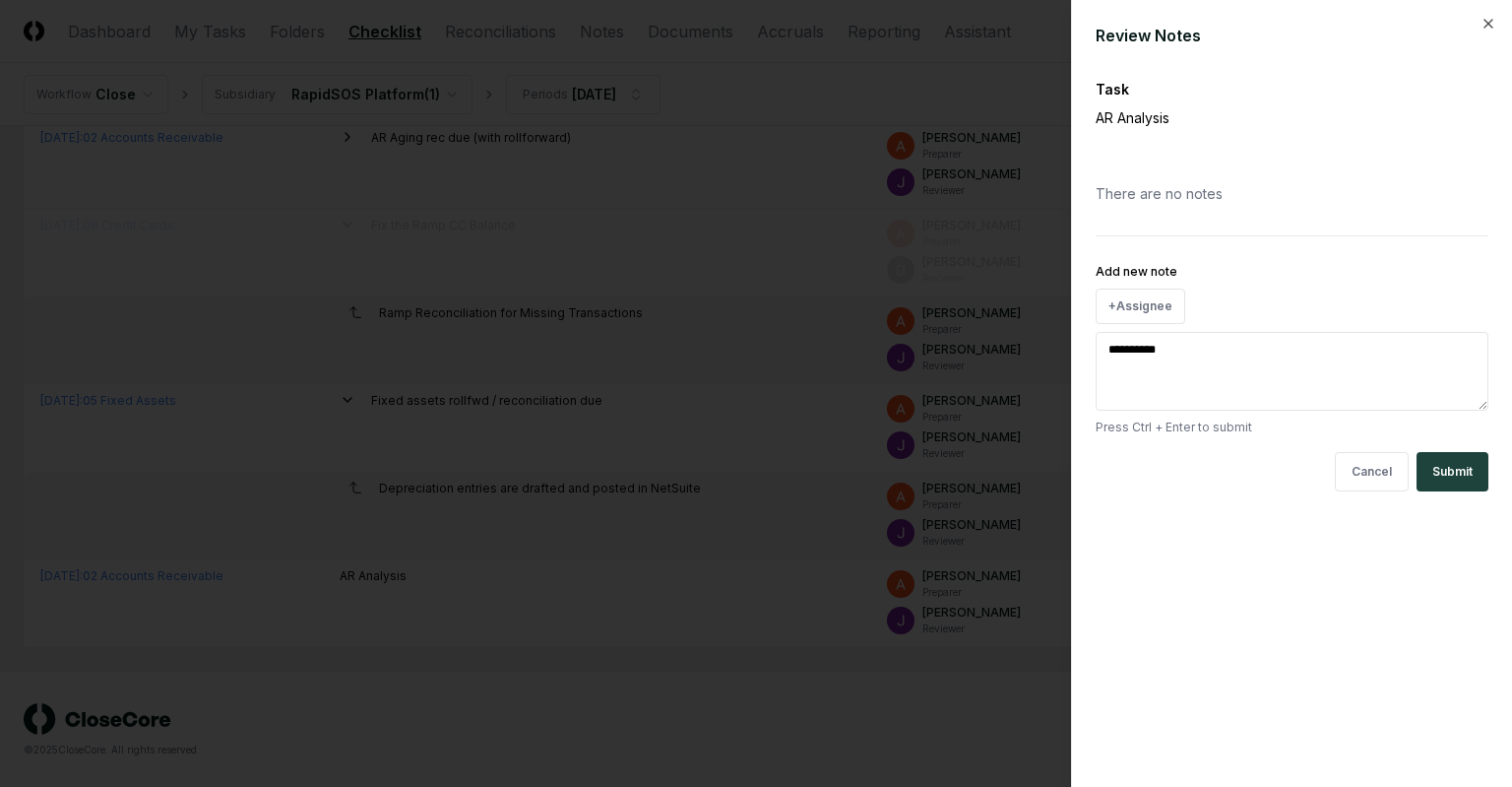 type on "**********" 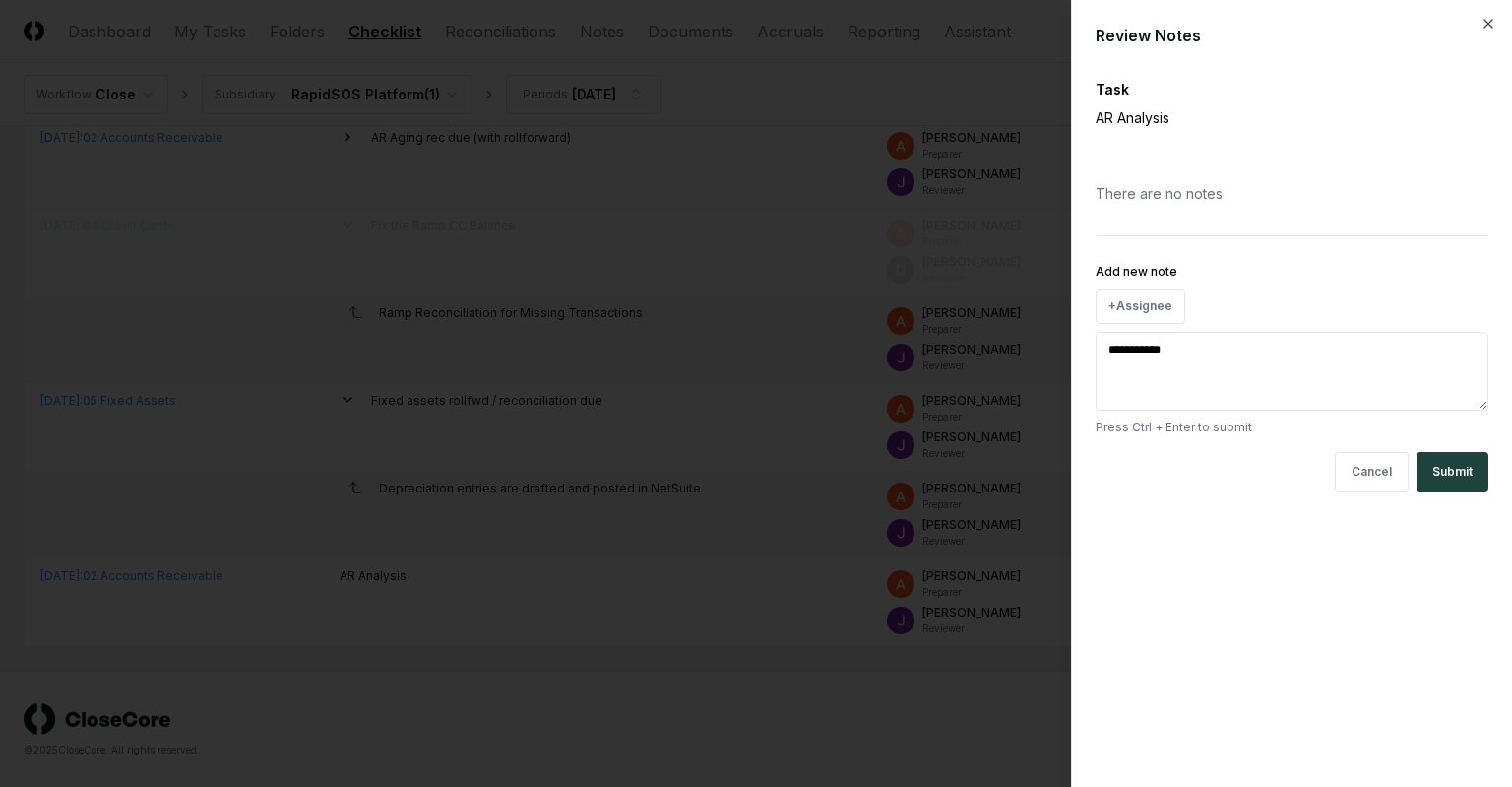 type on "*" 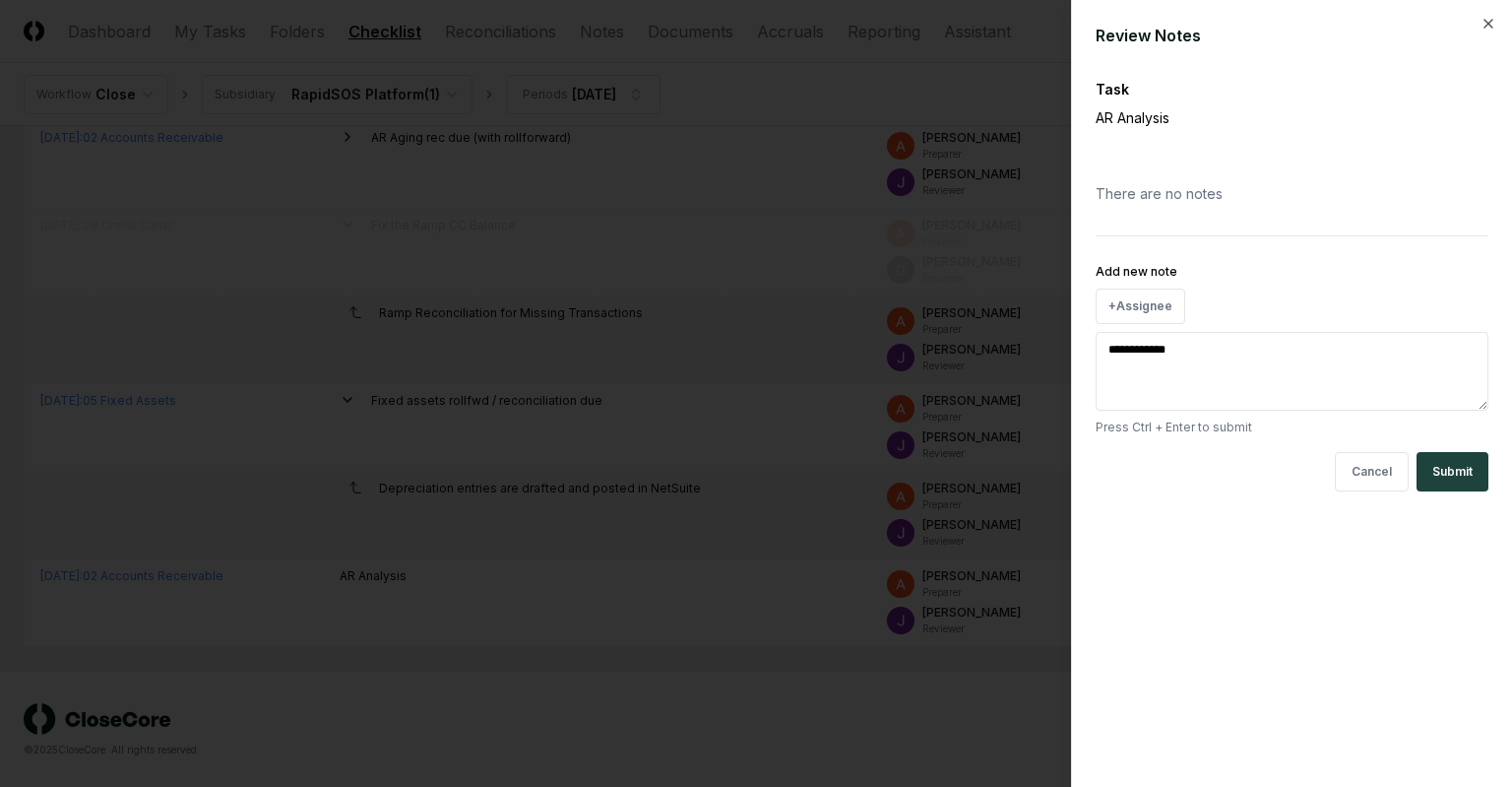 type on "*" 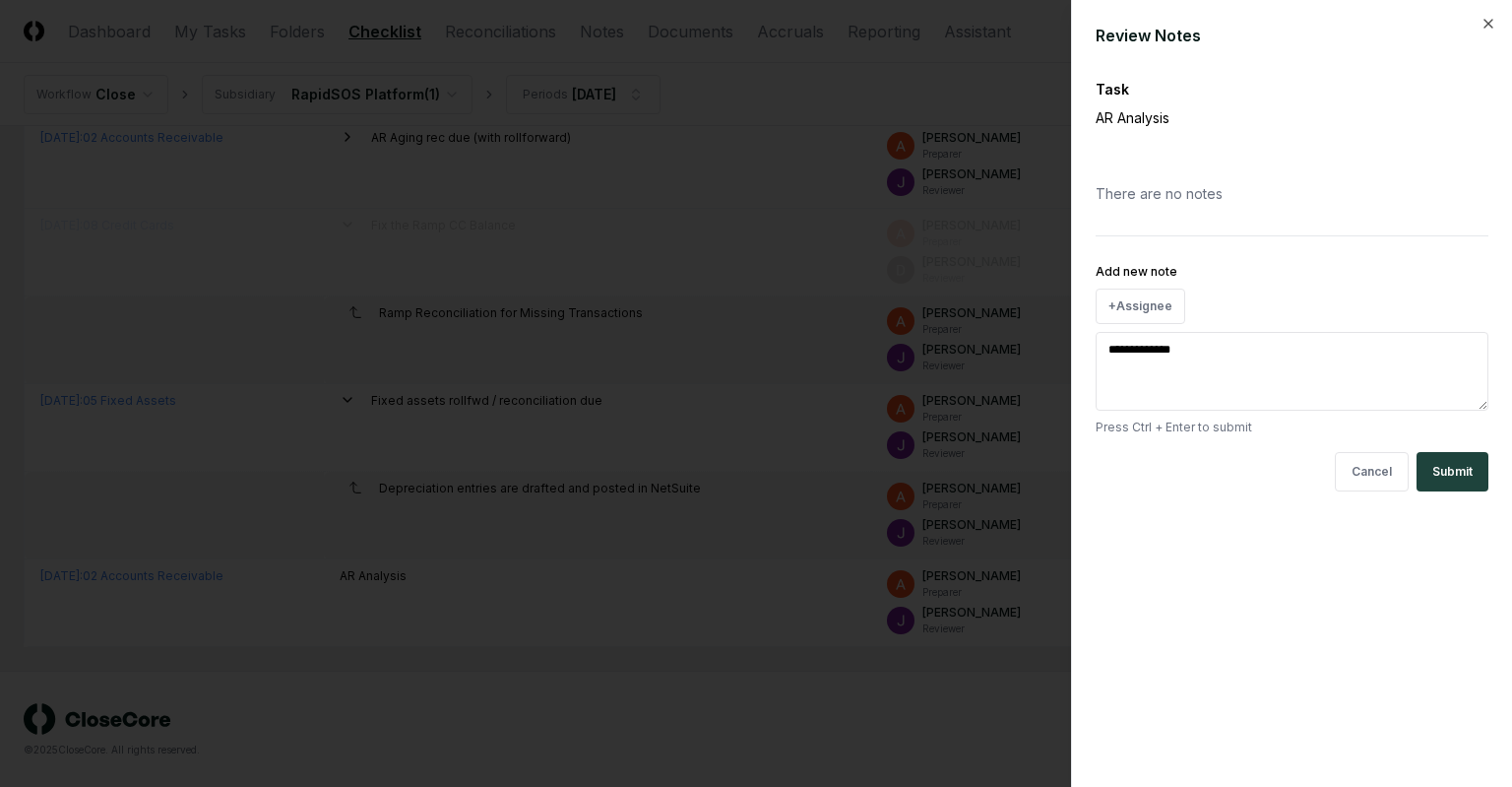 type on "*" 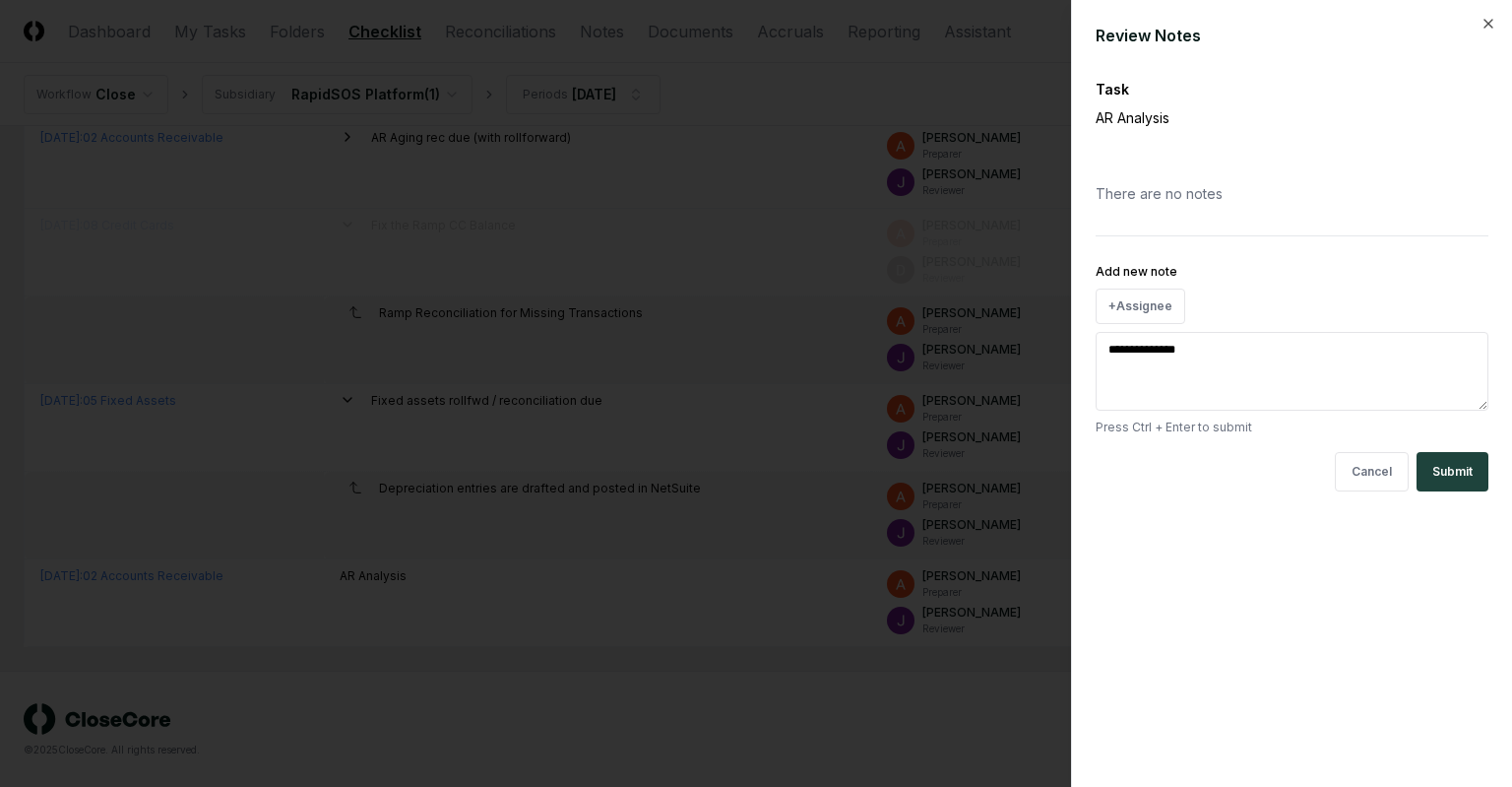type on "*" 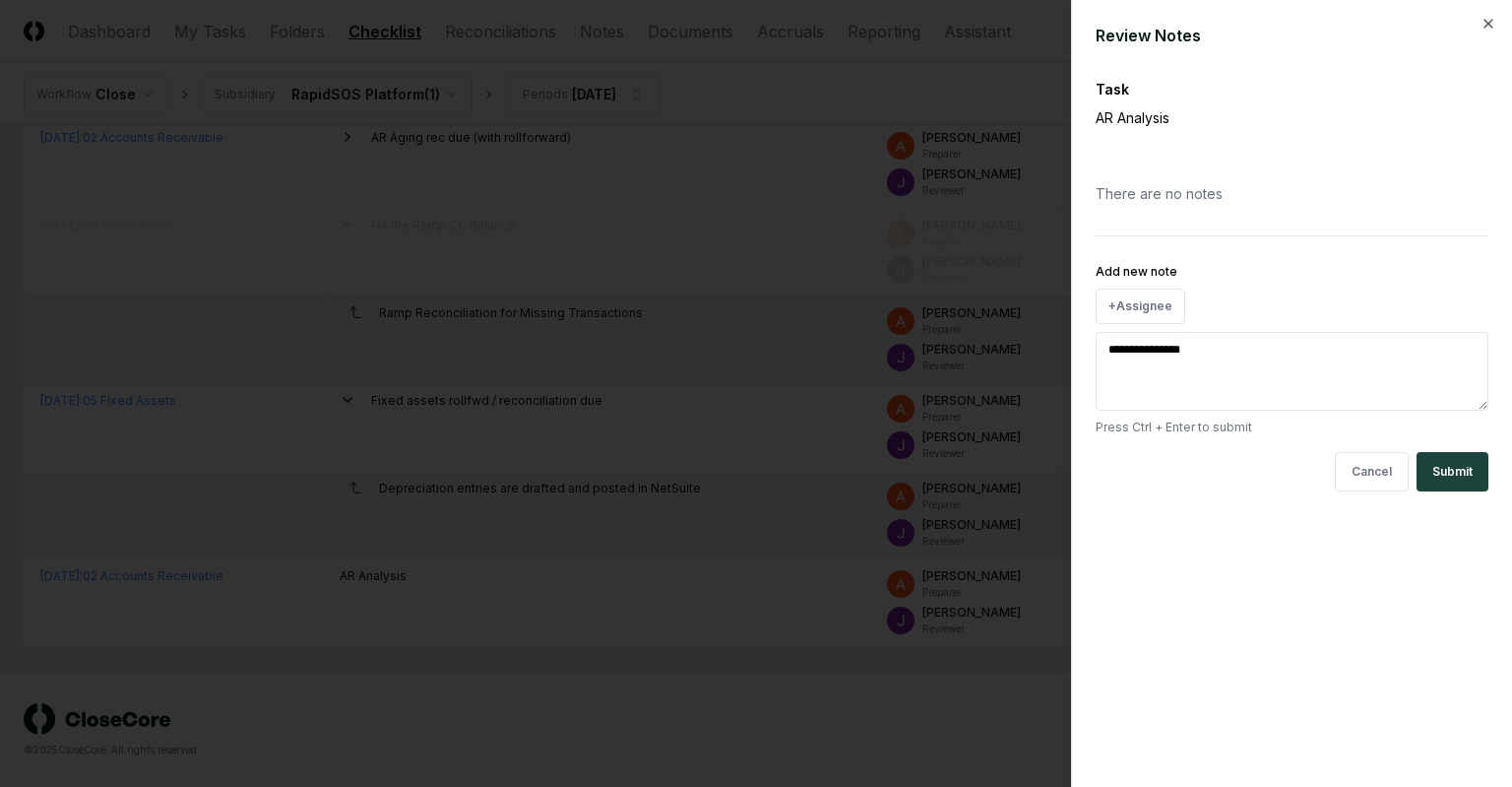 type on "*" 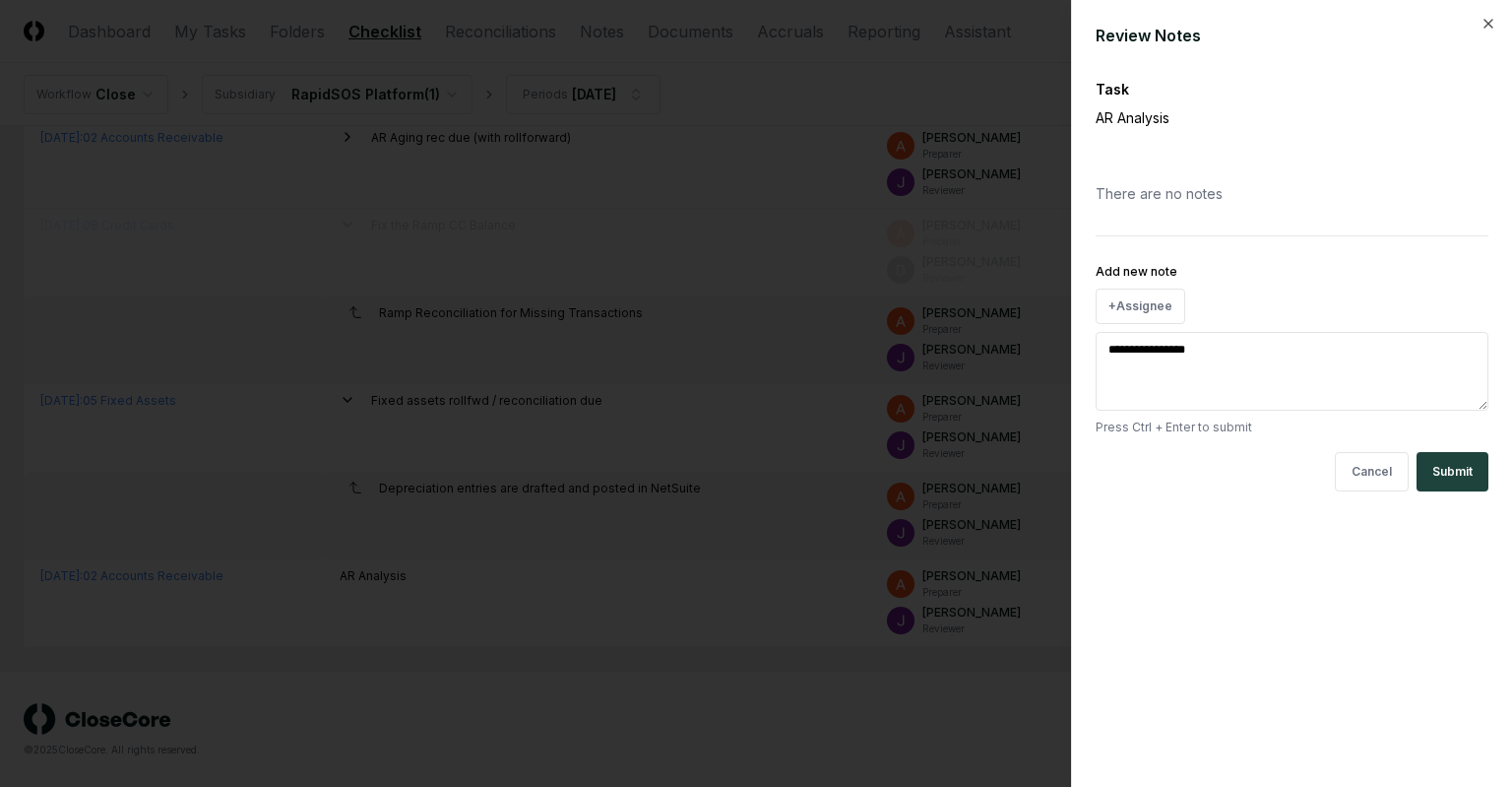 type on "*" 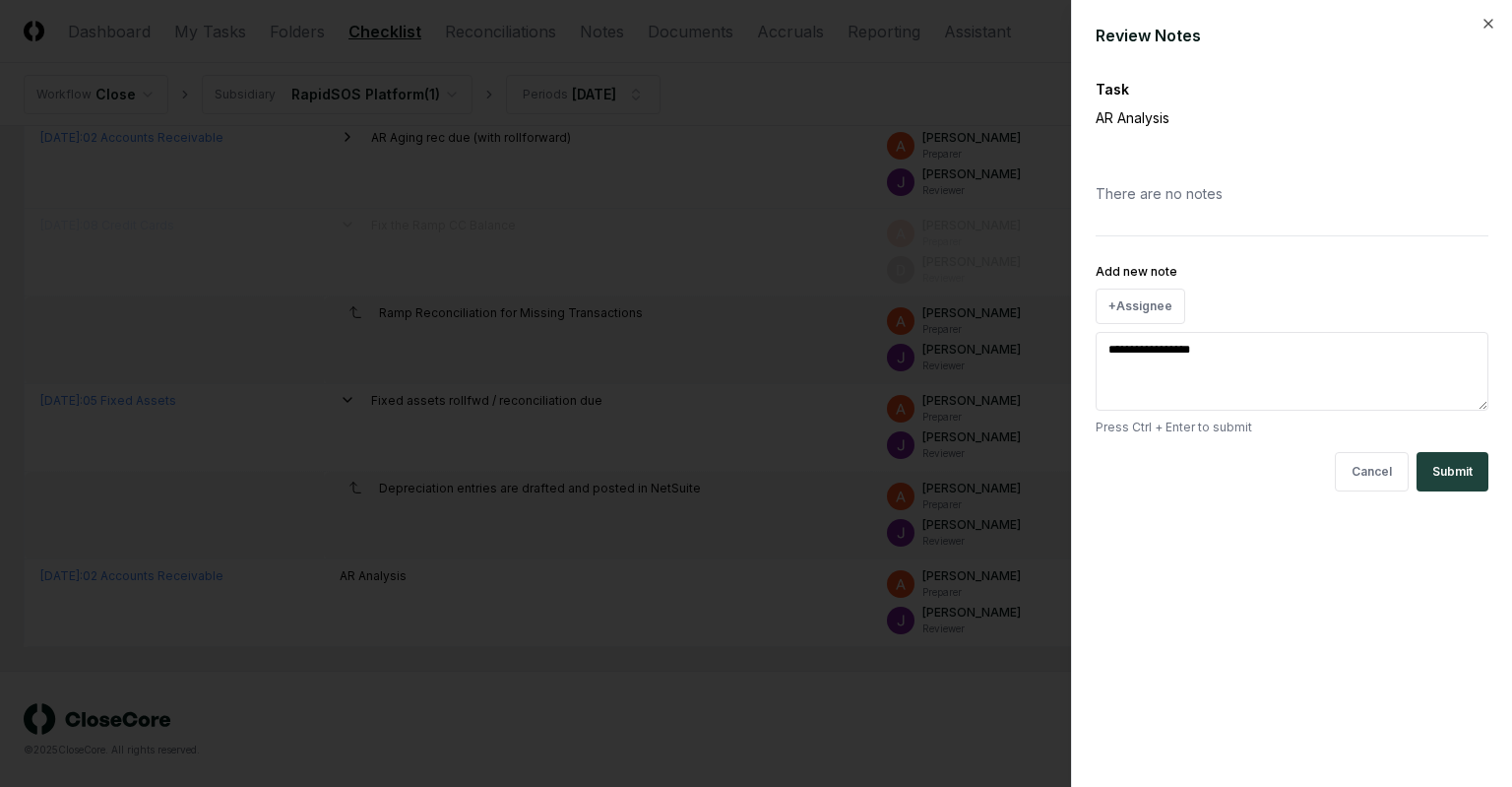 type on "*" 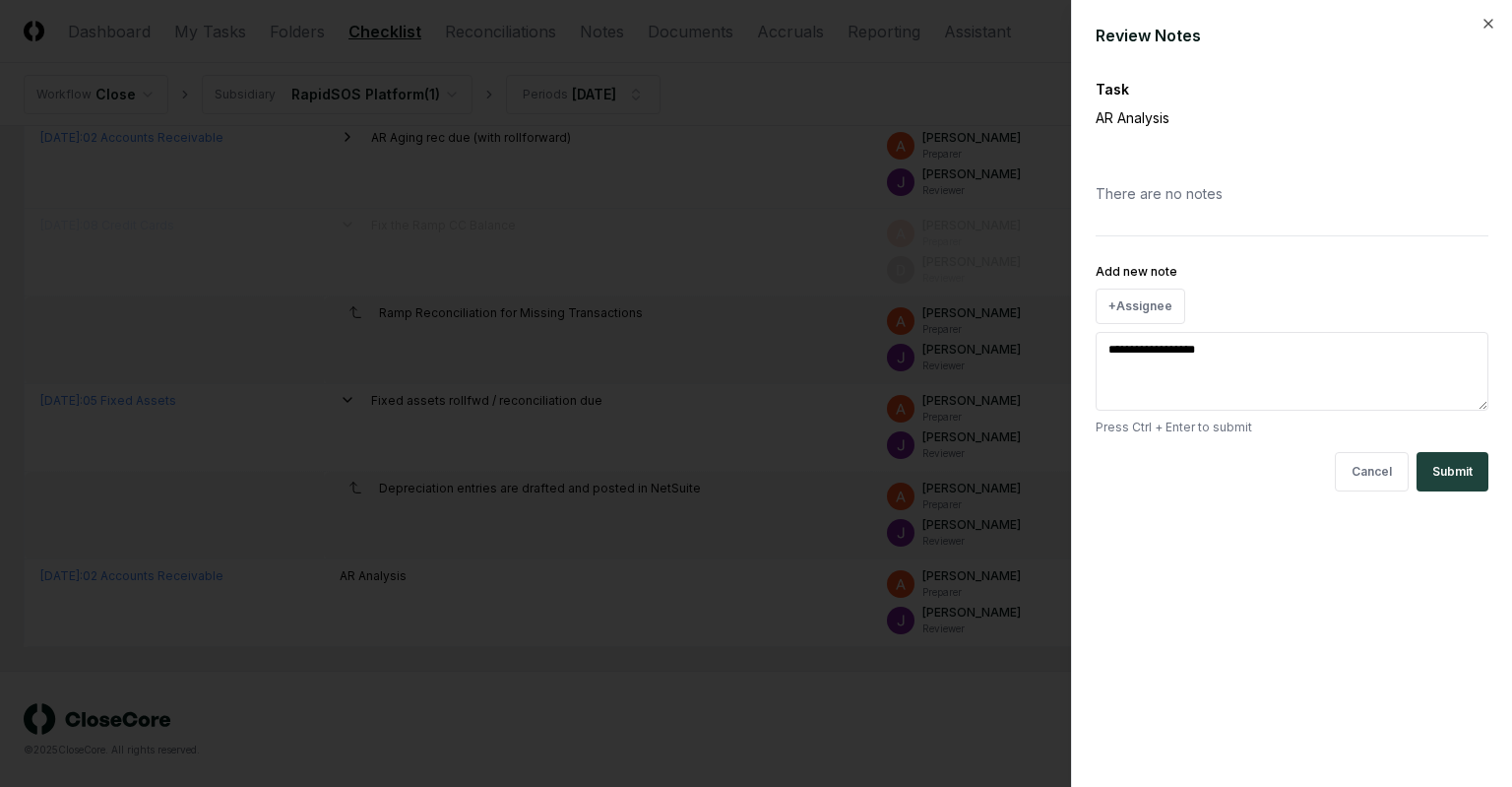 type on "*" 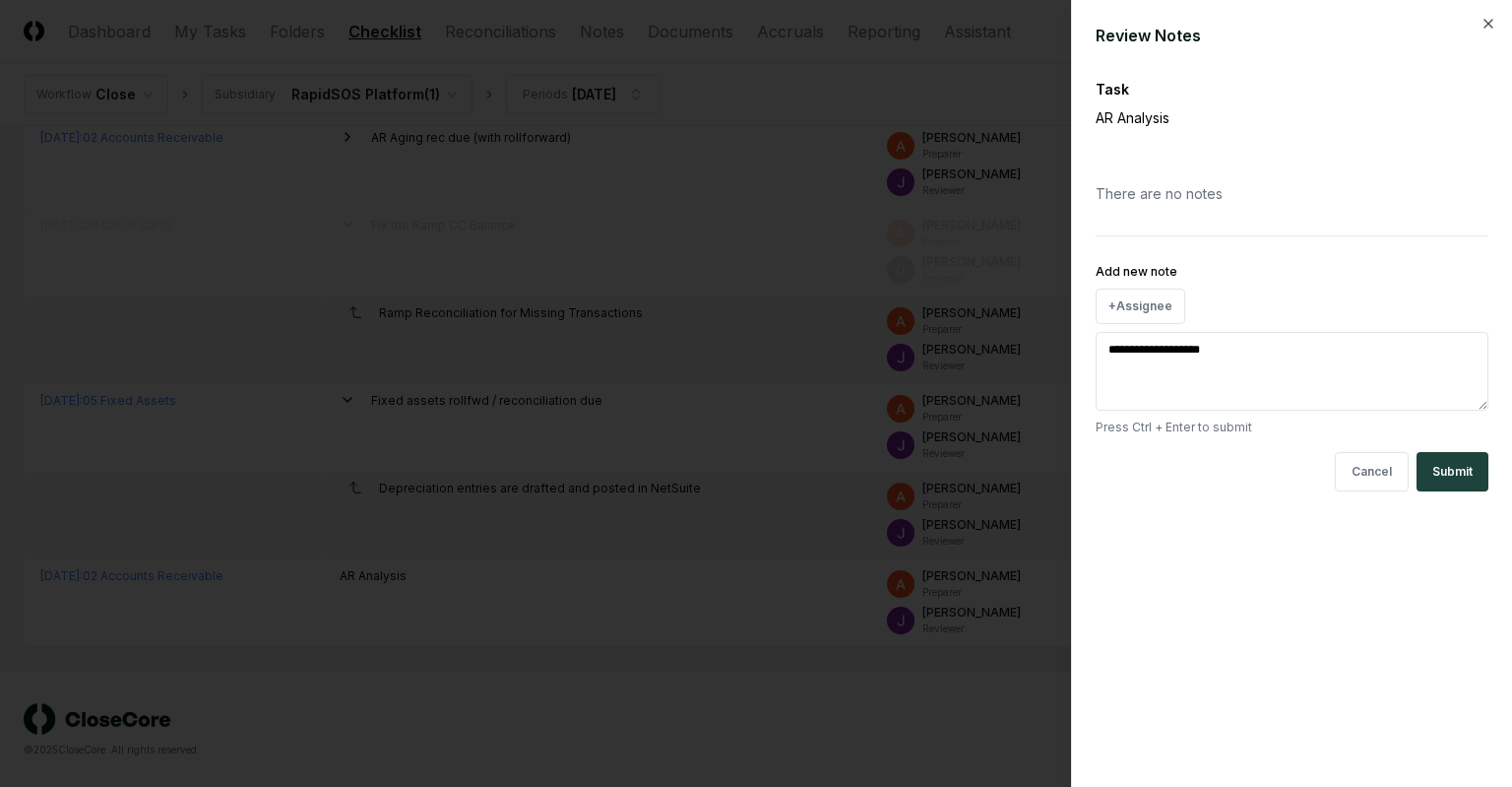 type on "*" 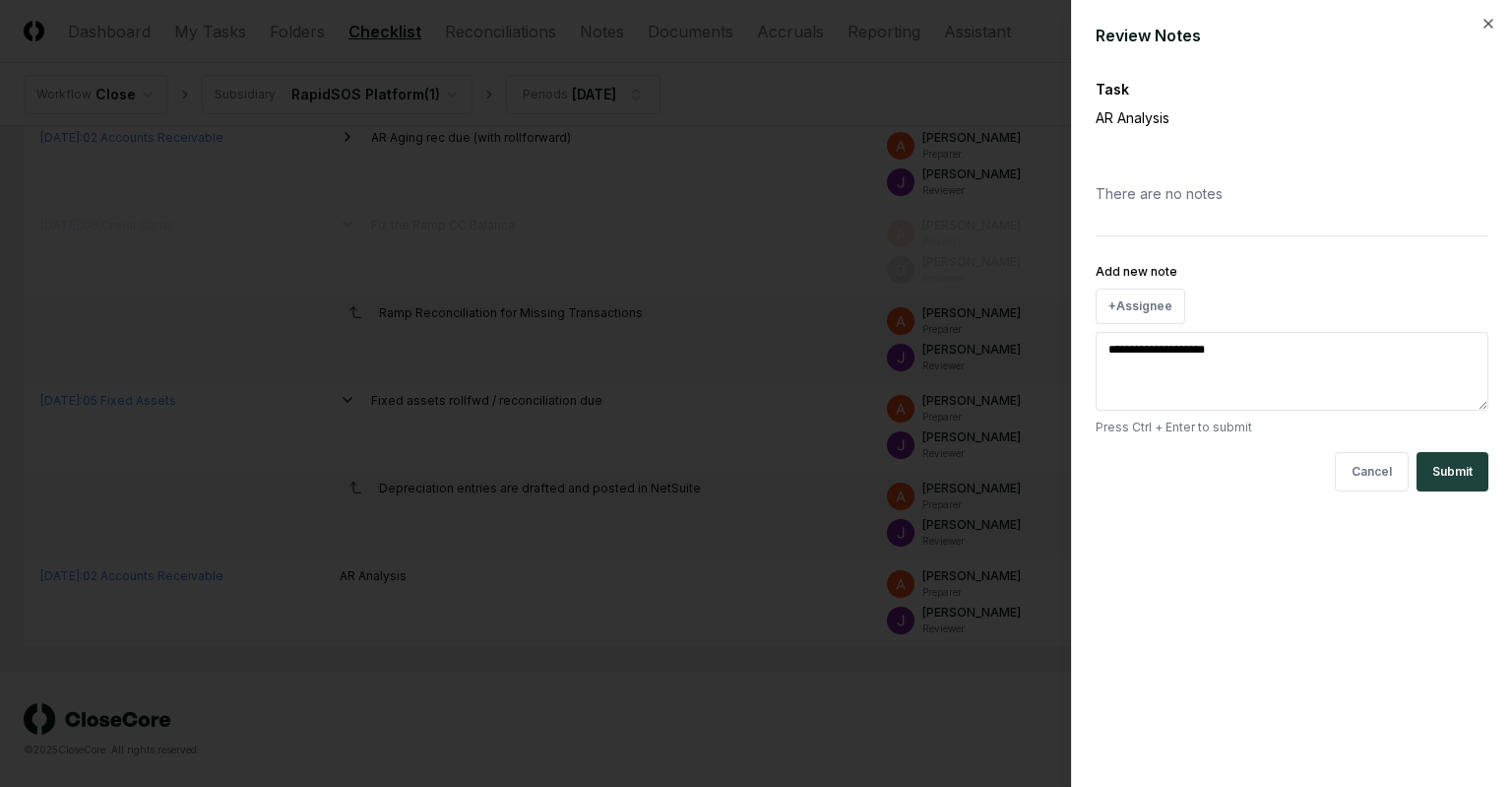 type on "*" 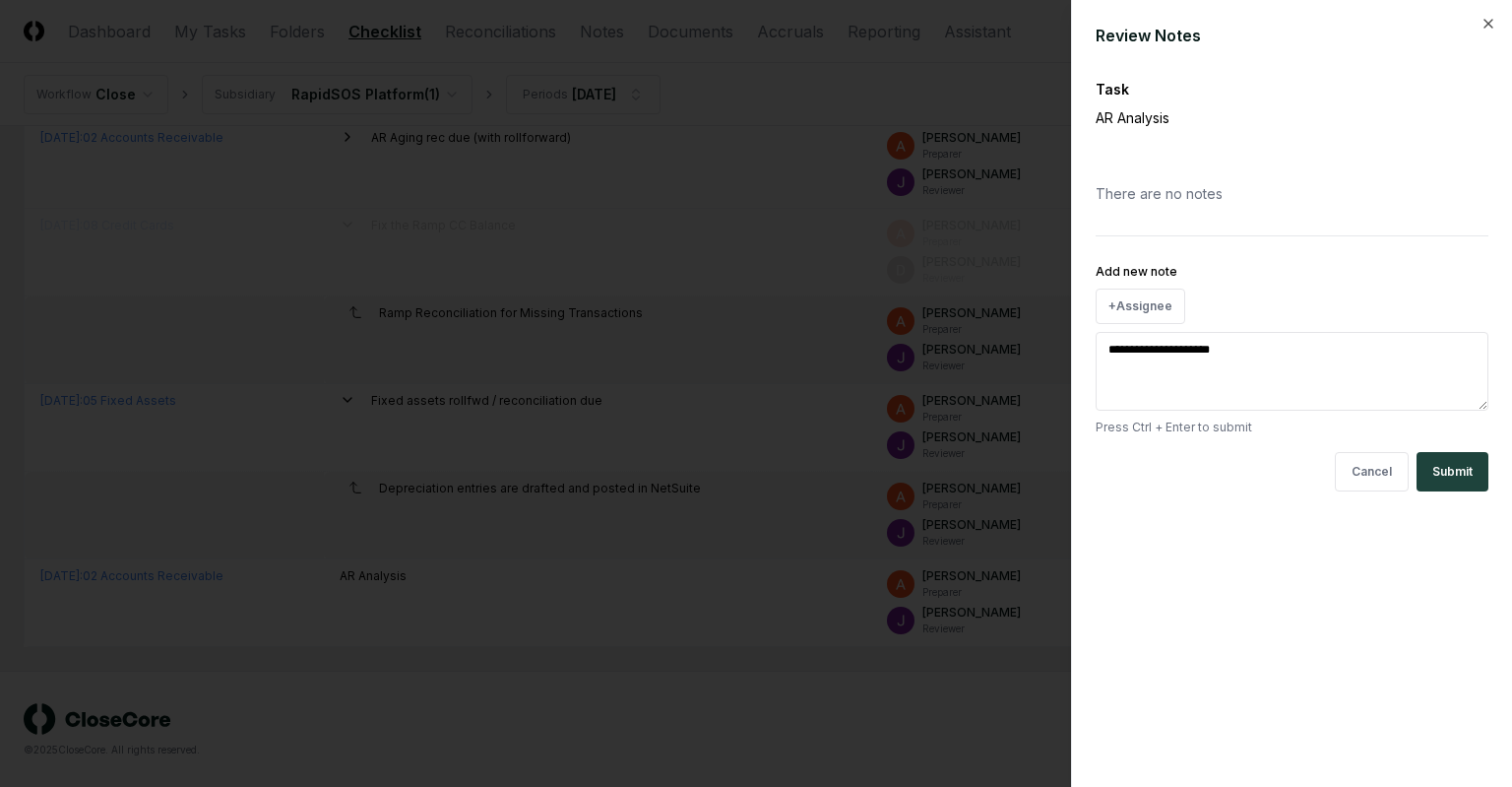type on "*" 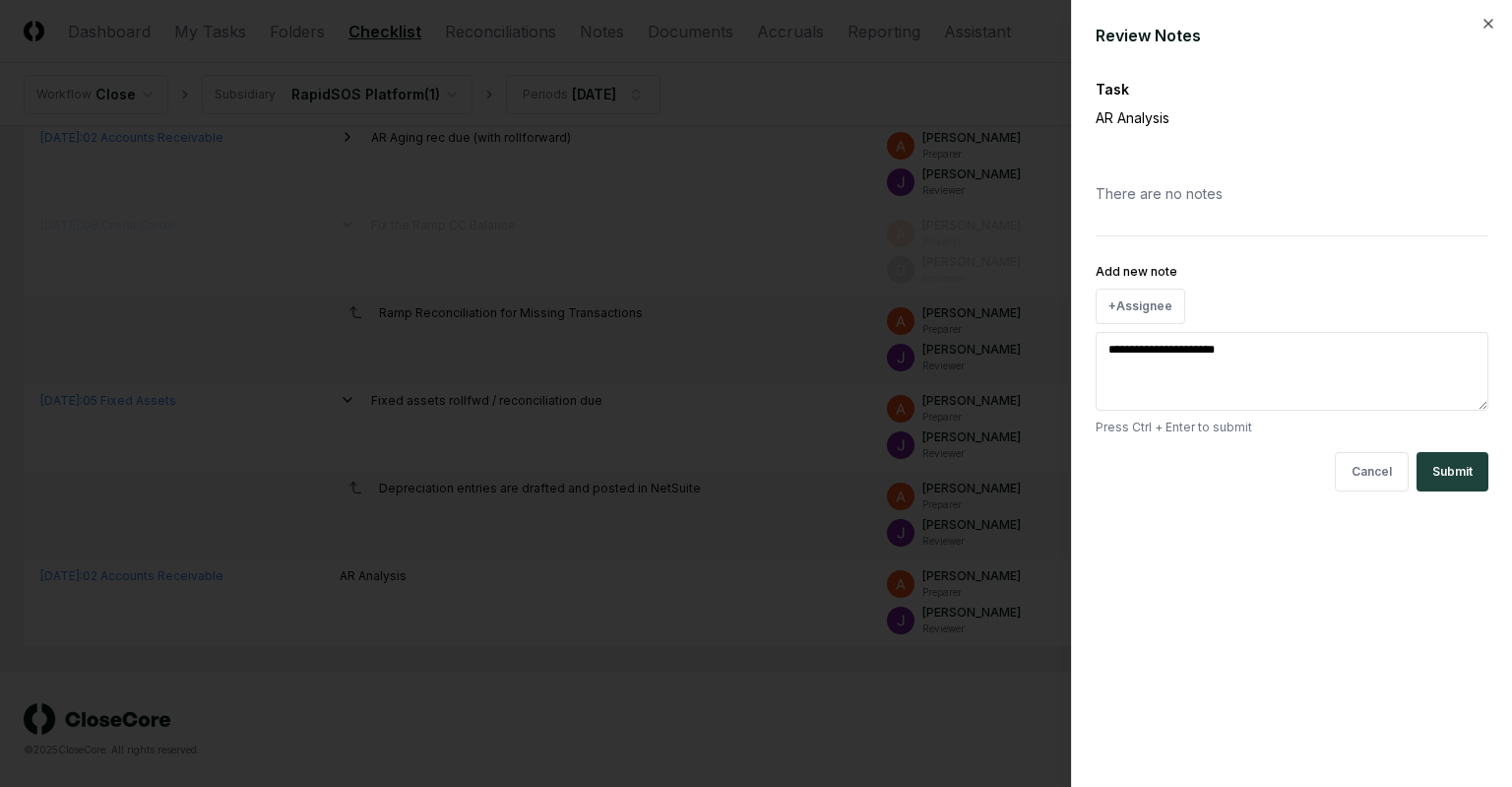 type on "*" 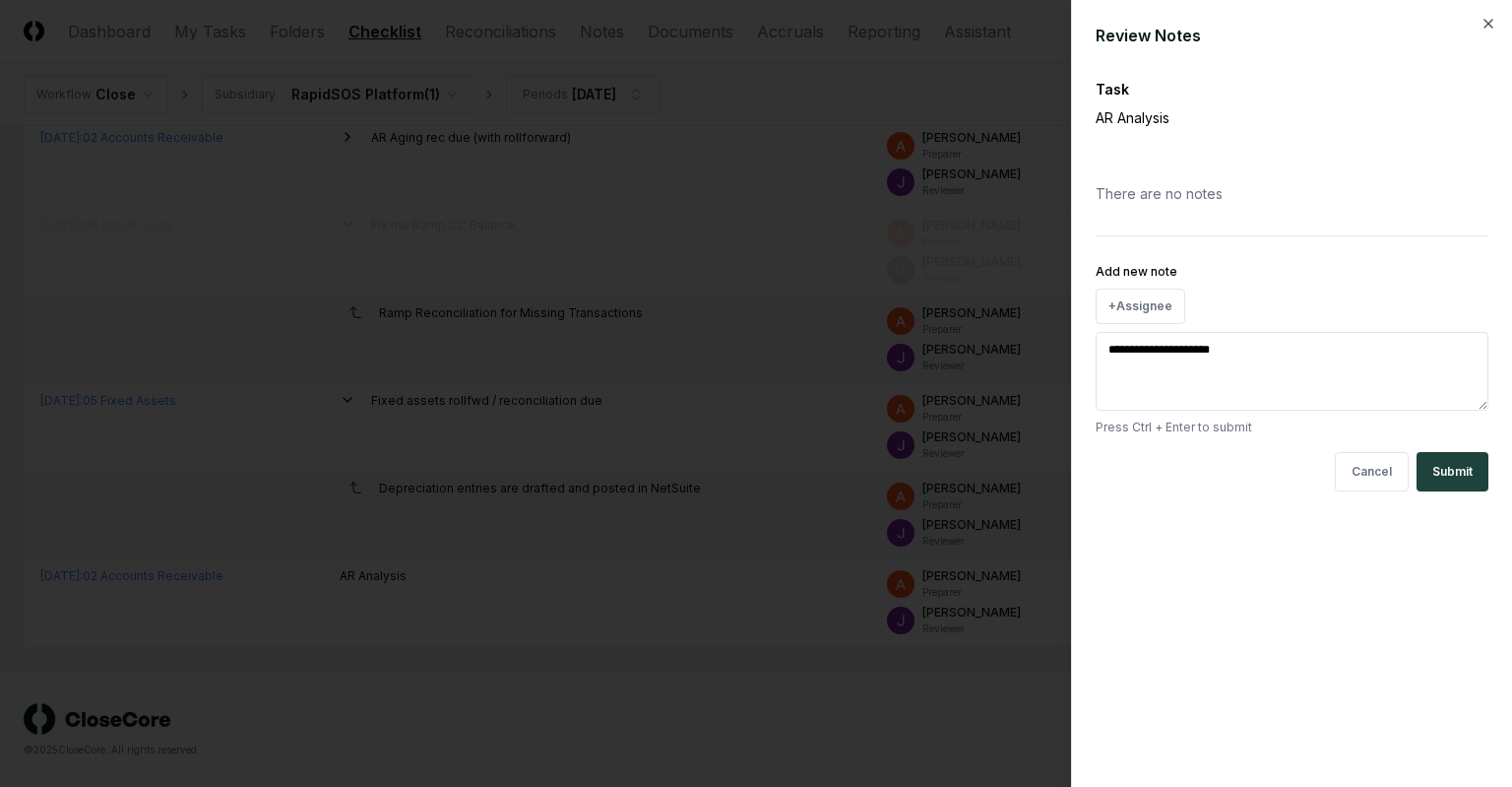 type on "*" 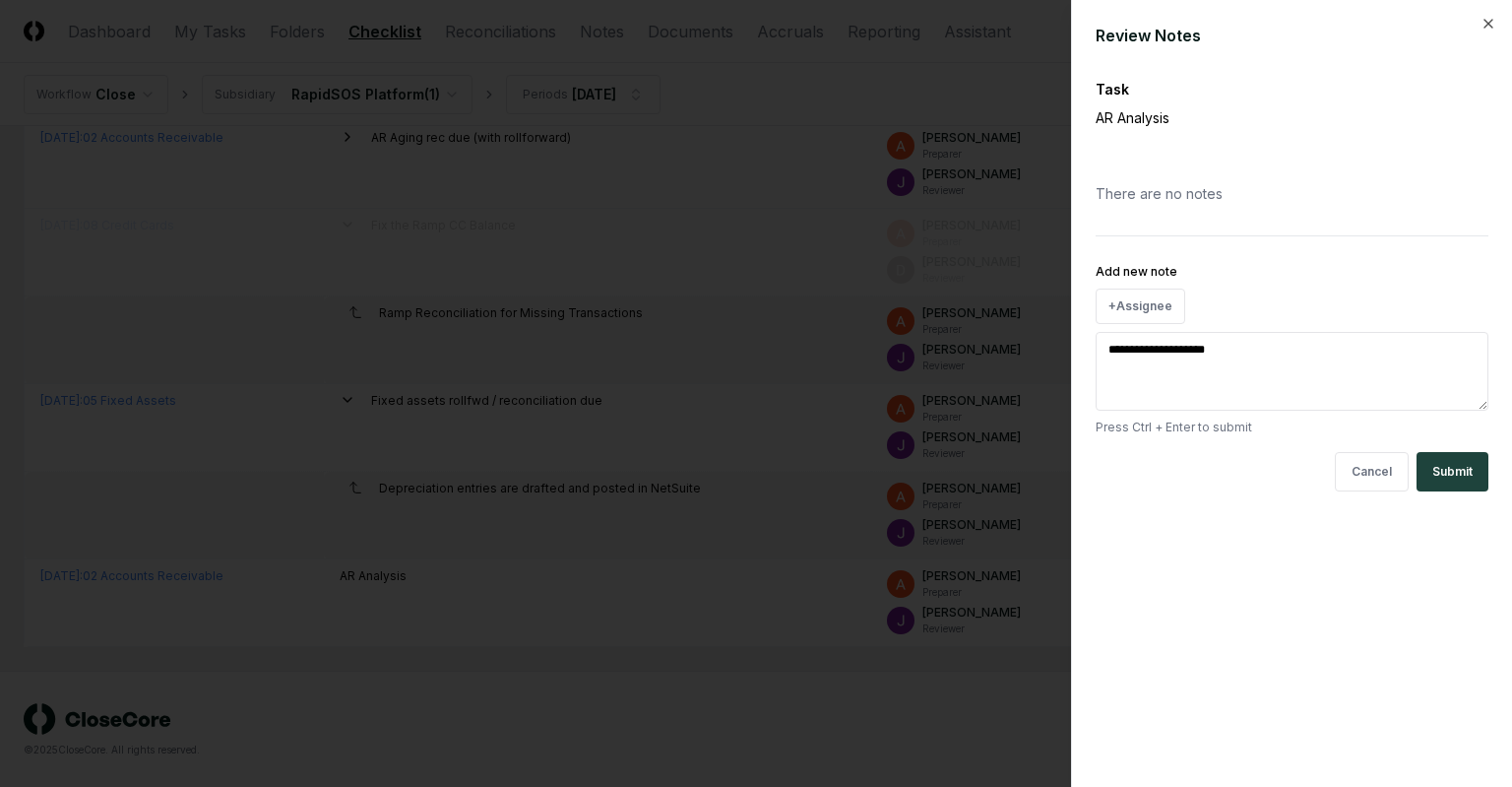 type on "*" 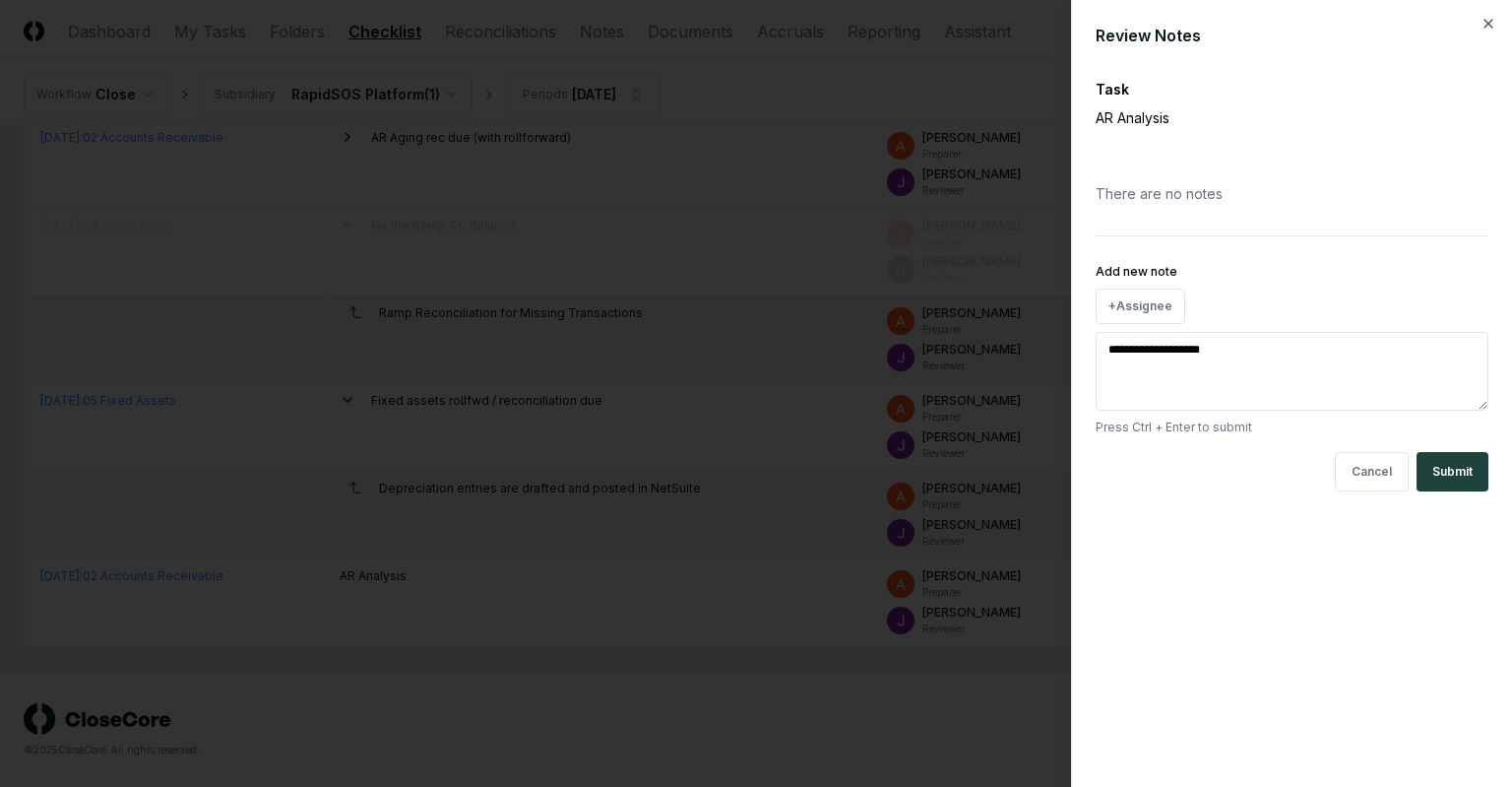 type on "*" 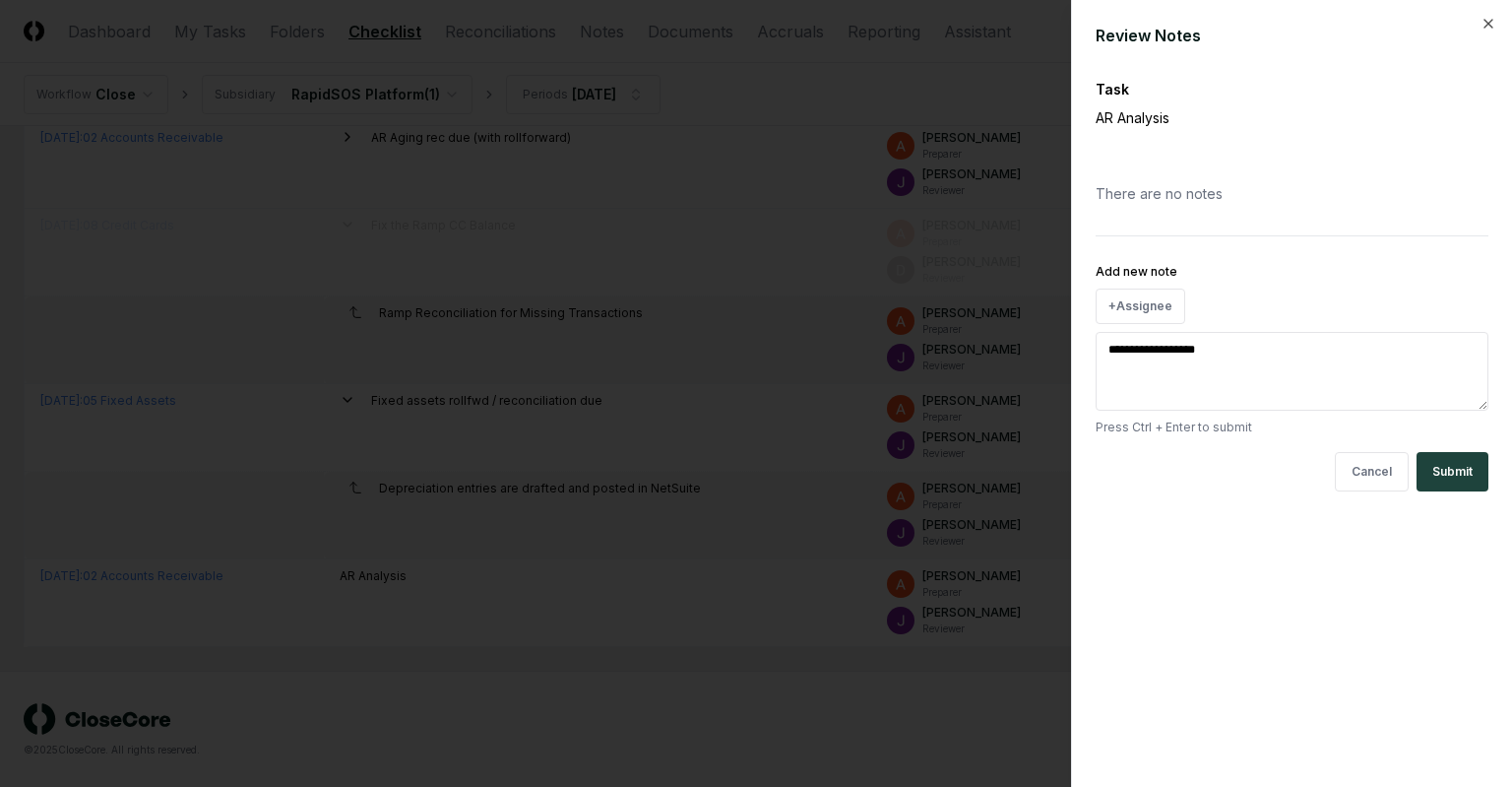 type on "*" 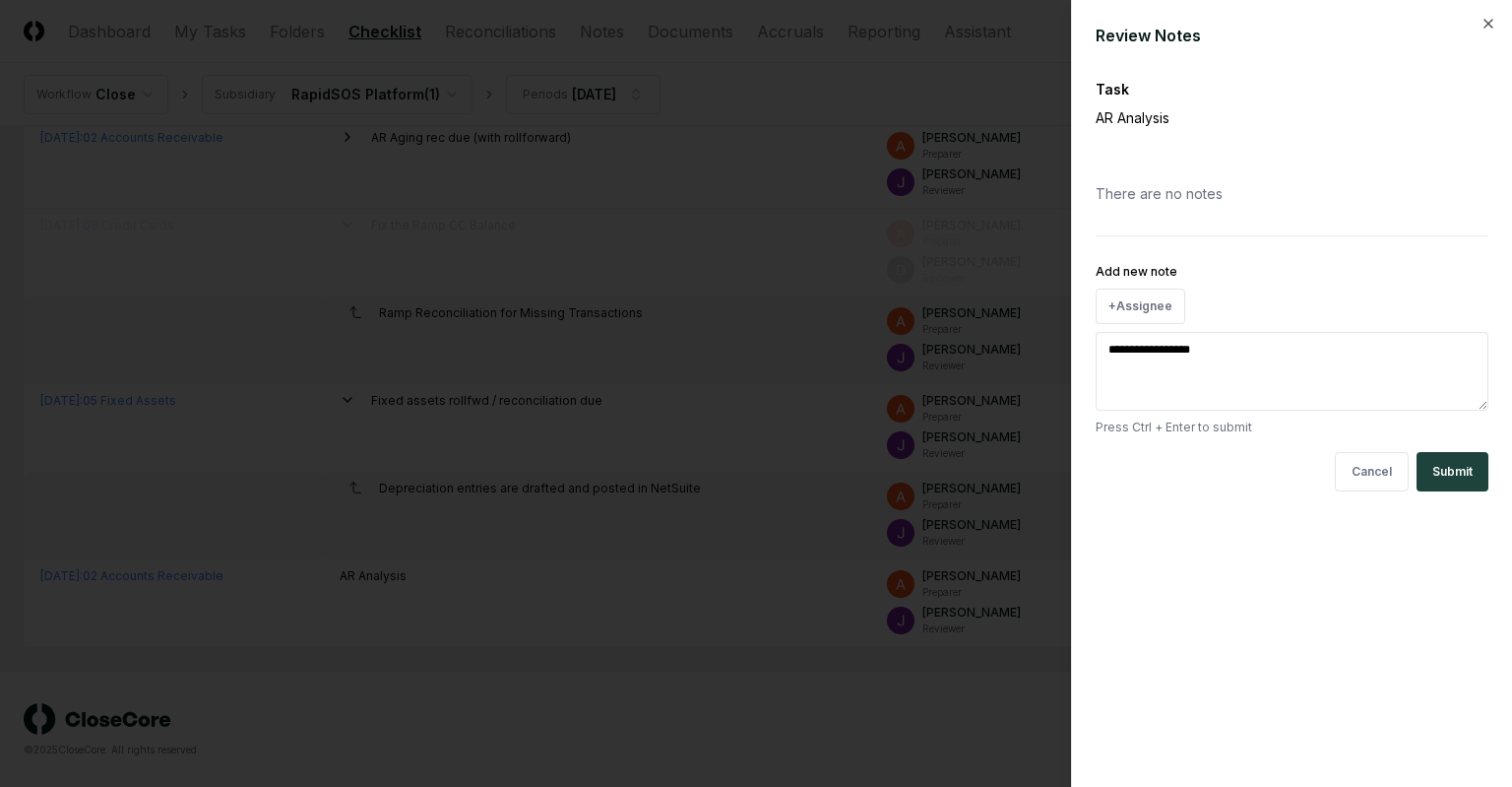 type on "*" 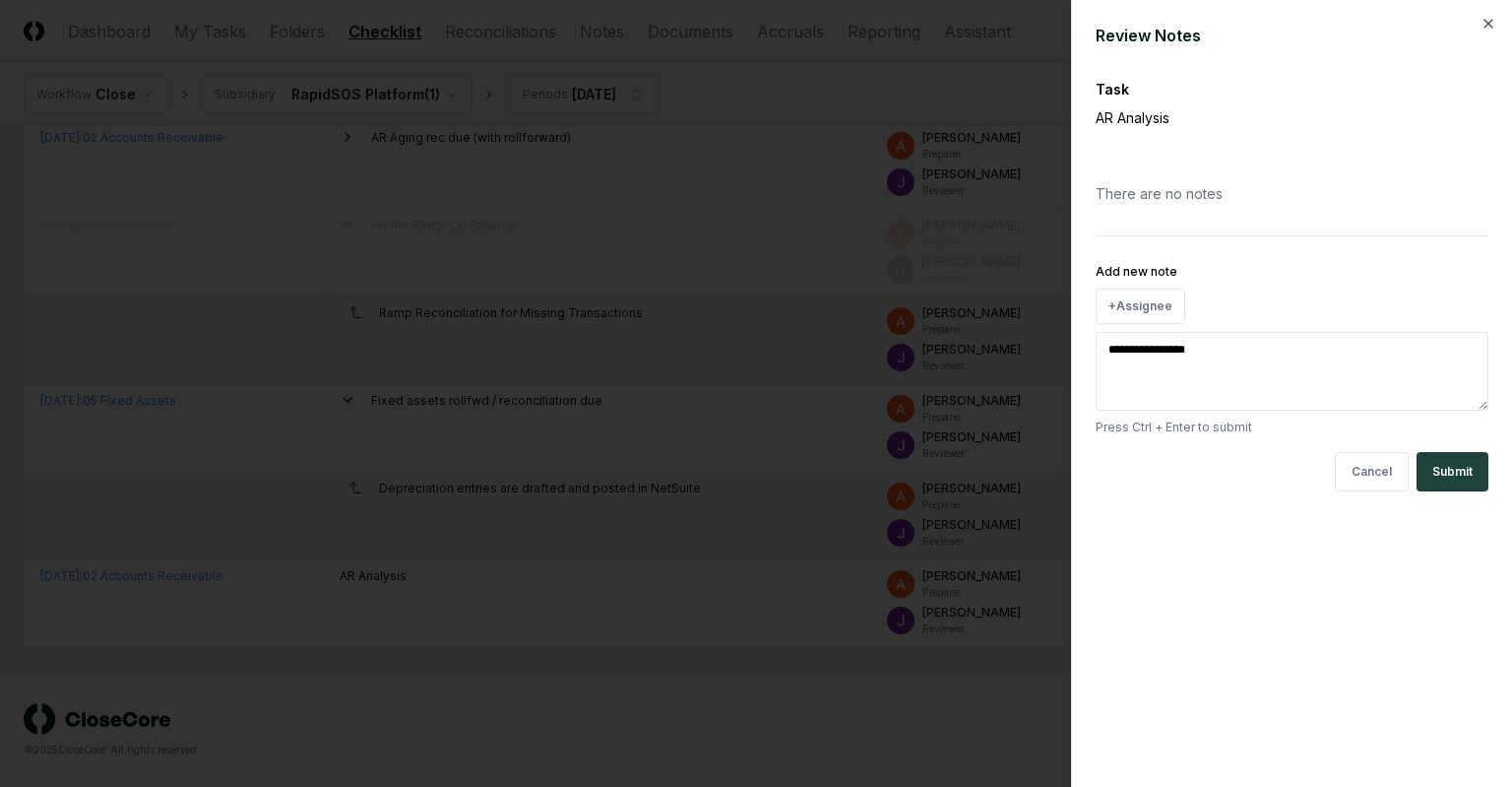 type on "*" 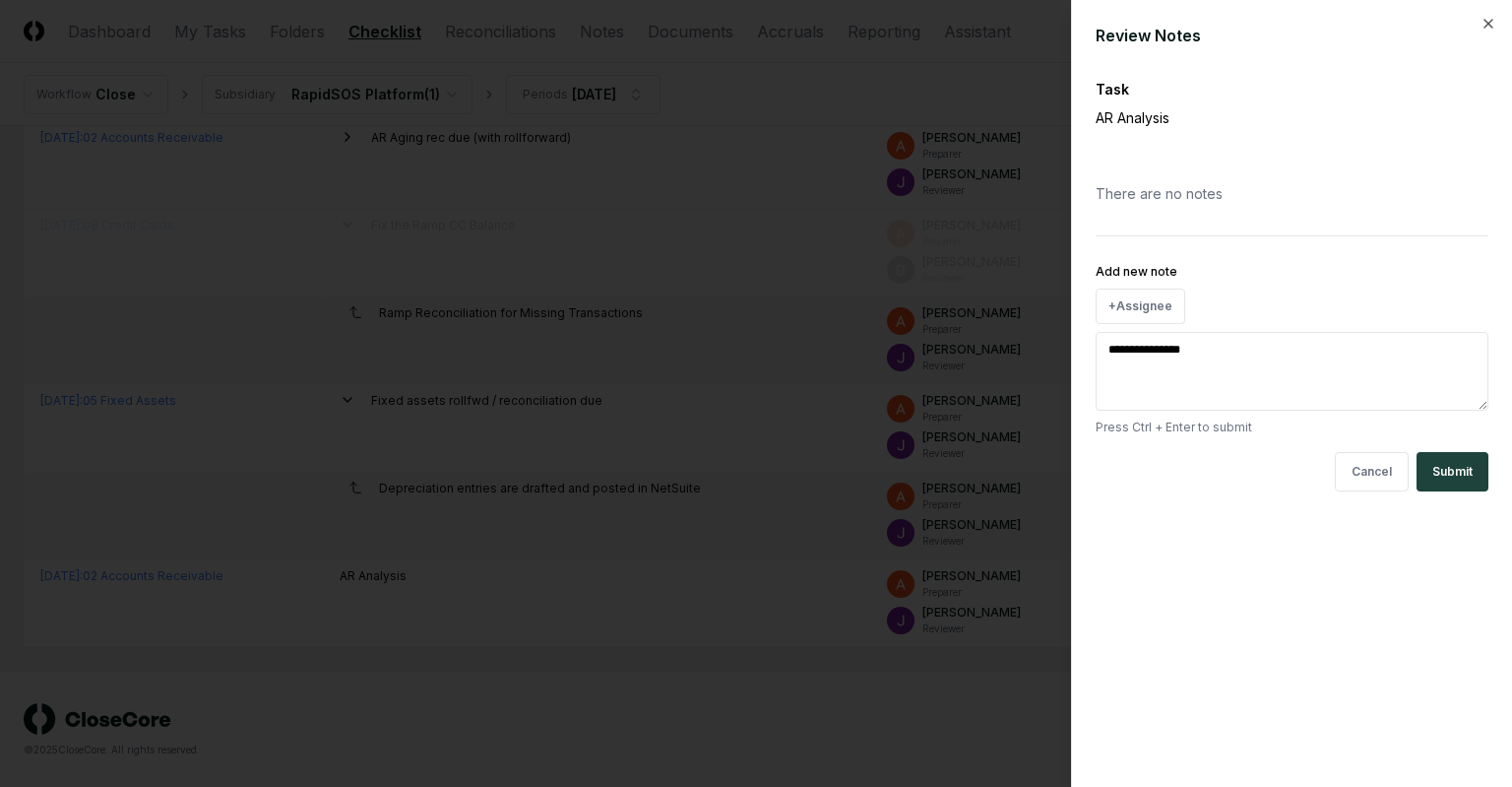 type on "**********" 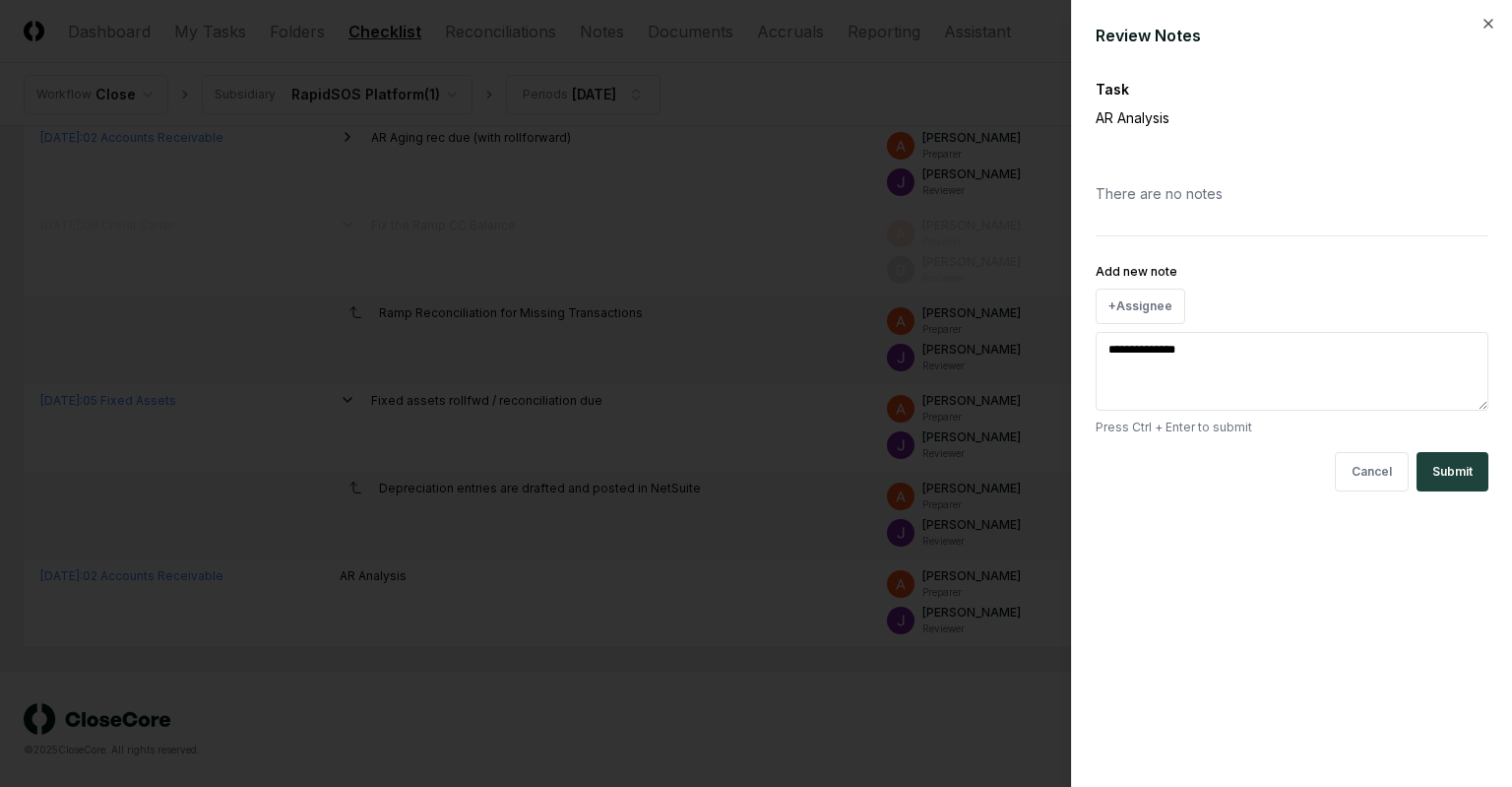 type on "*" 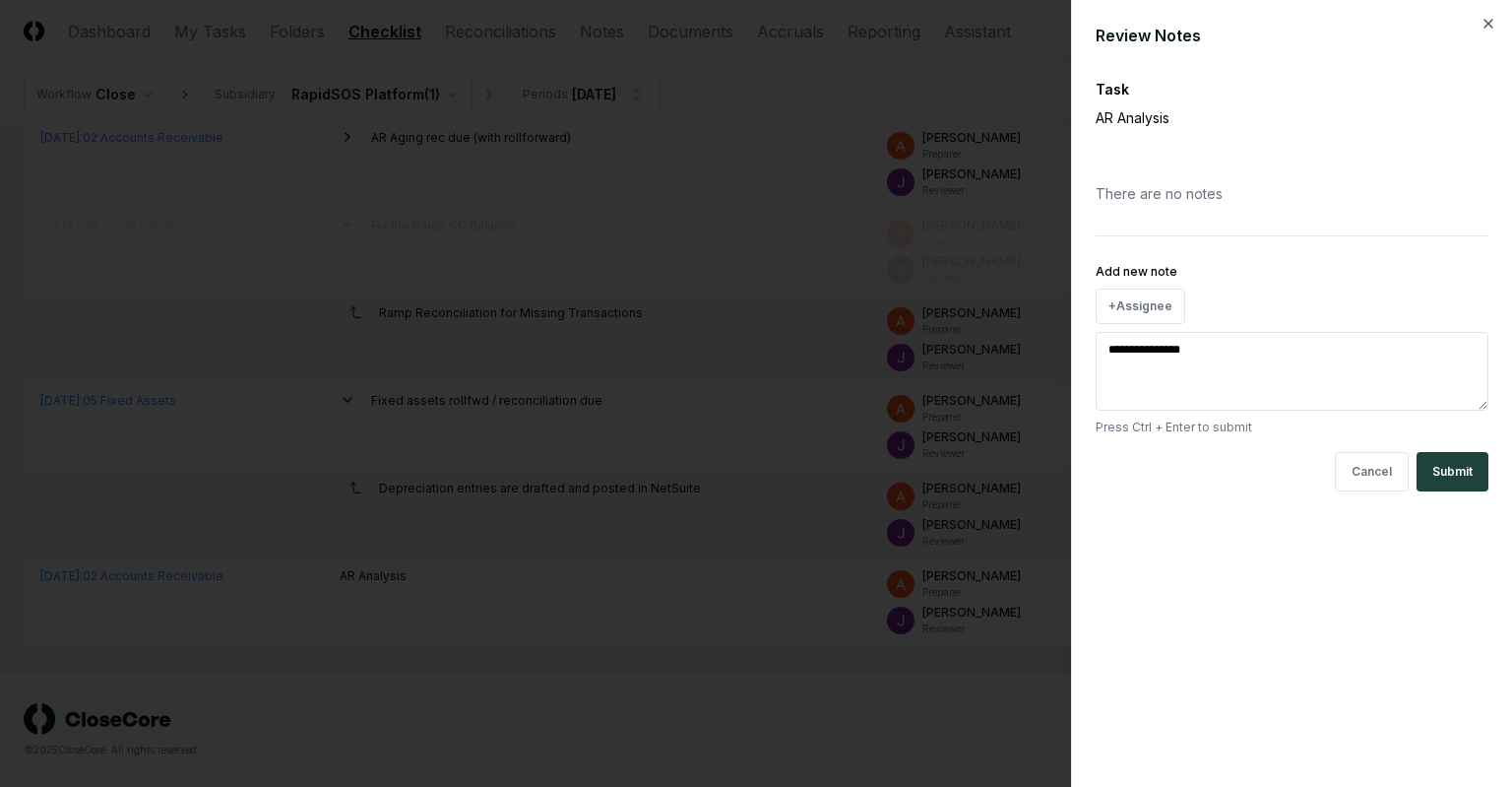 type on "*" 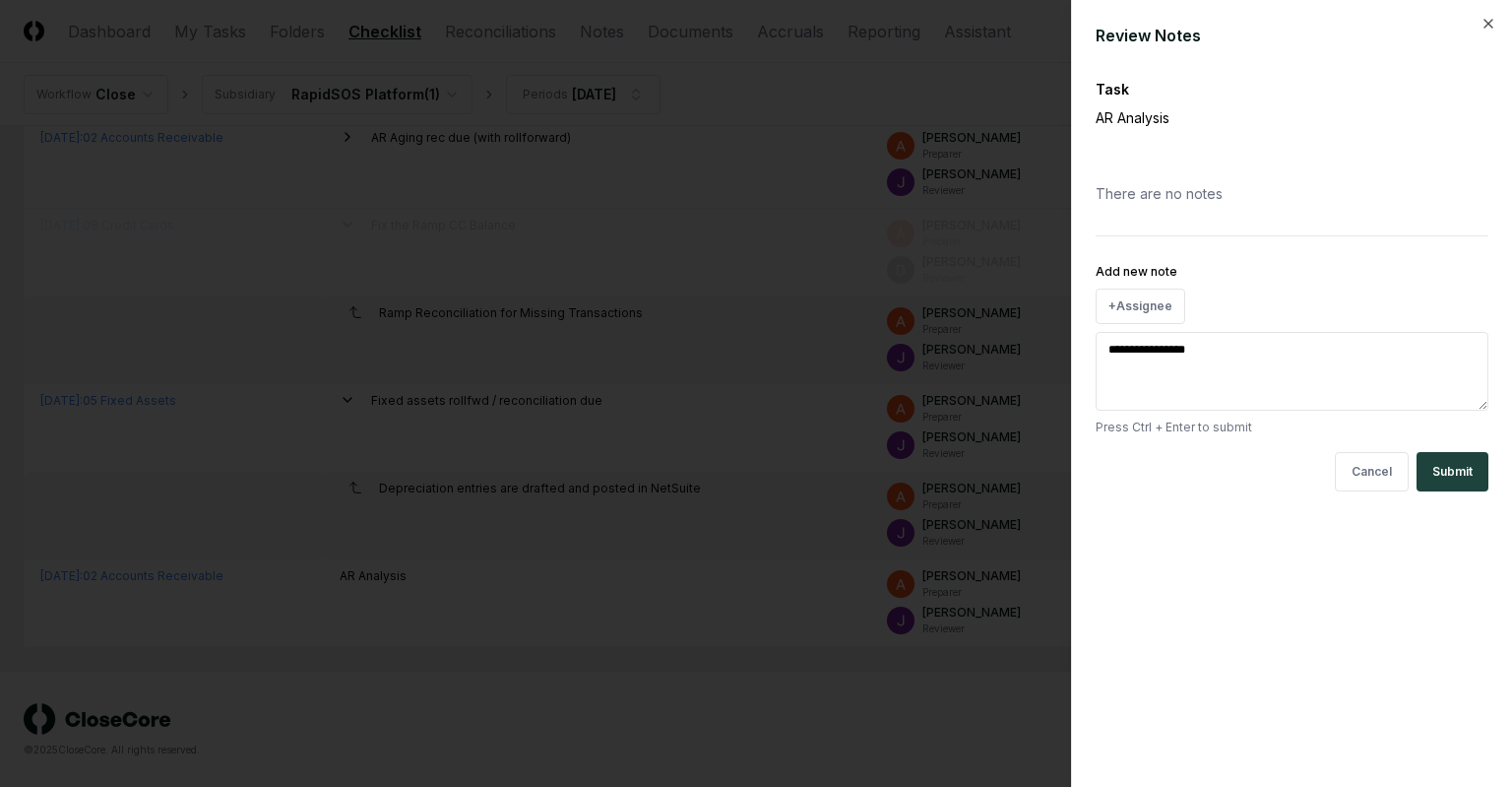 type on "*" 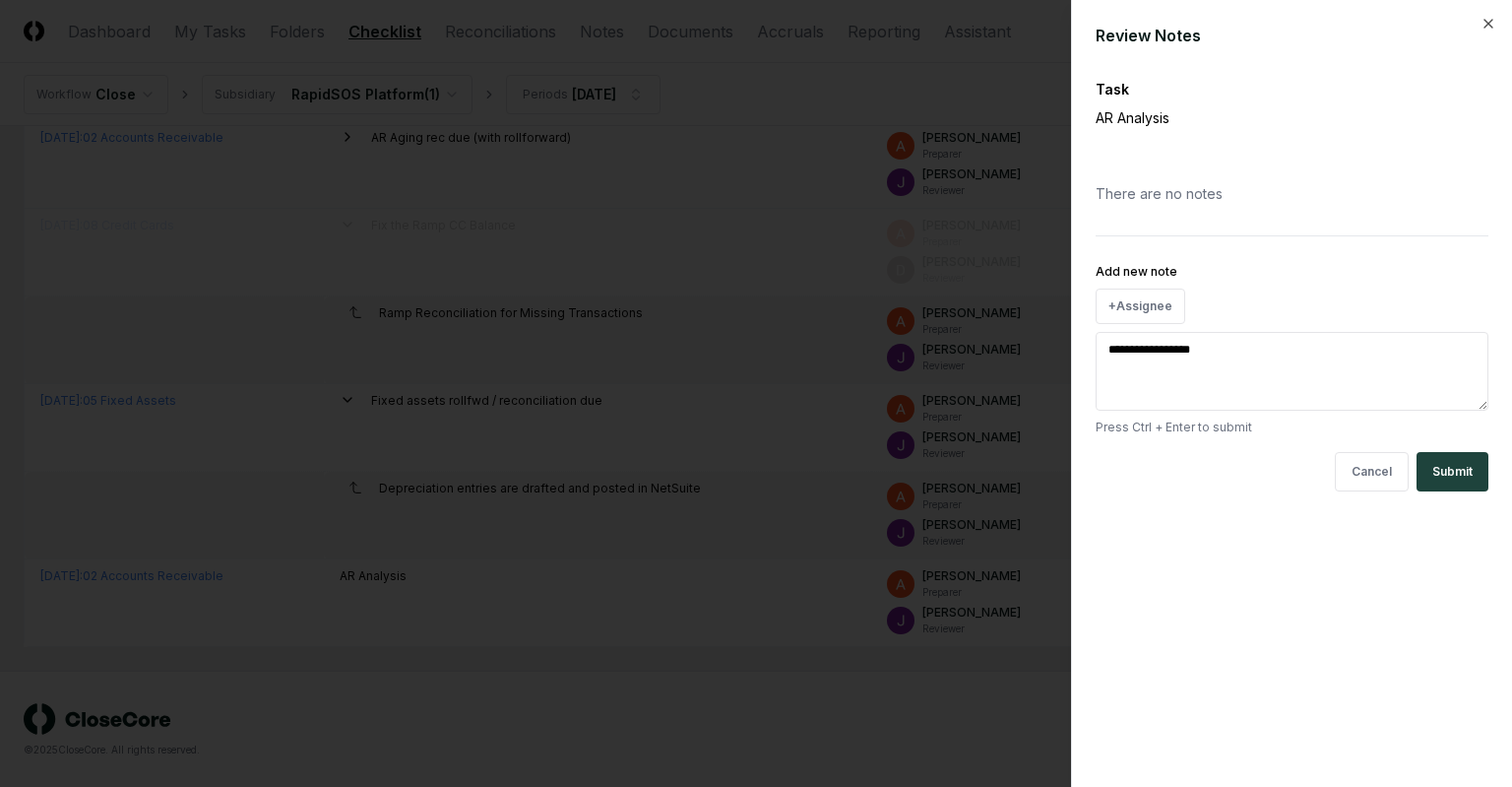 type on "*" 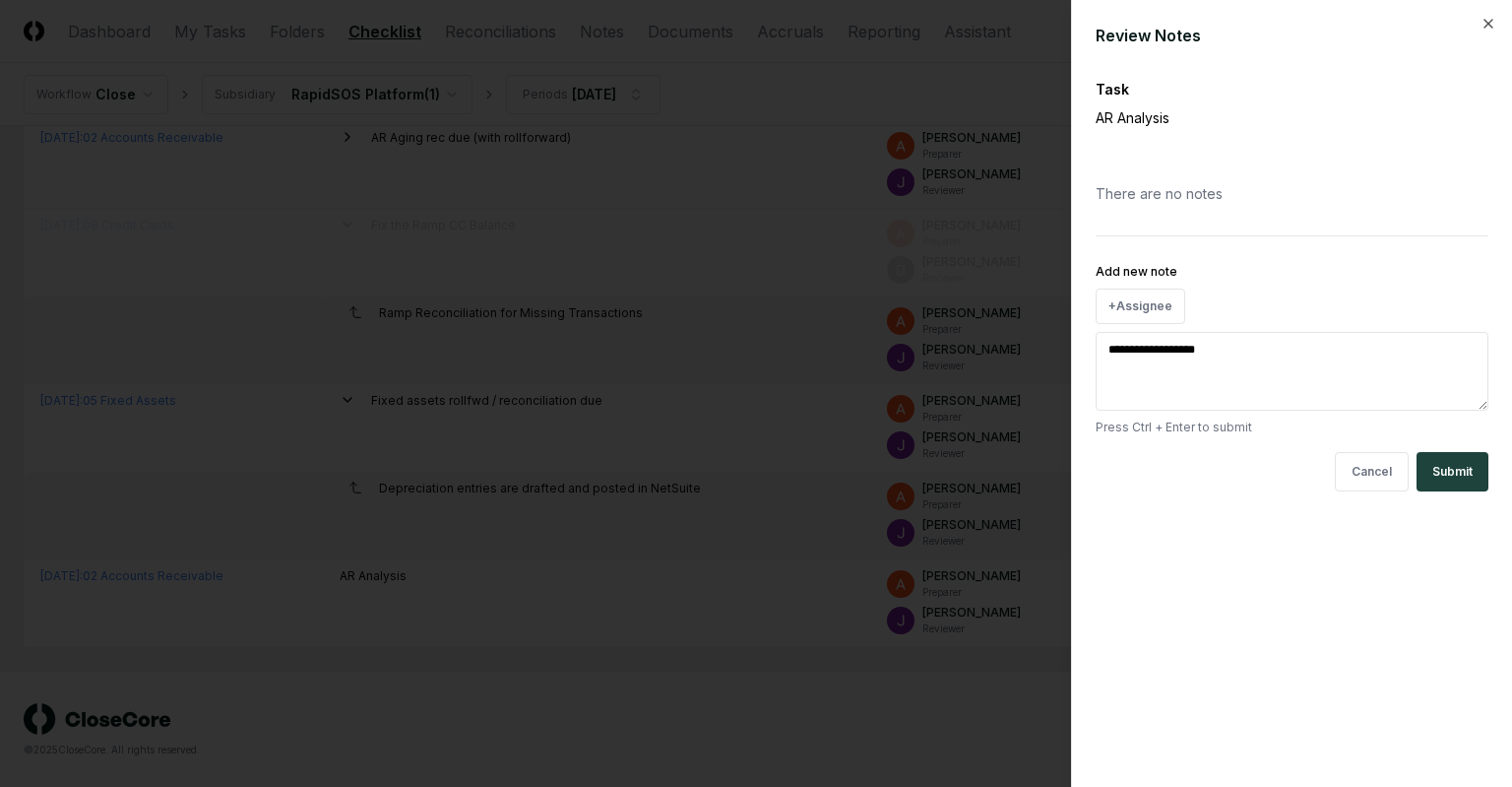 type on "*" 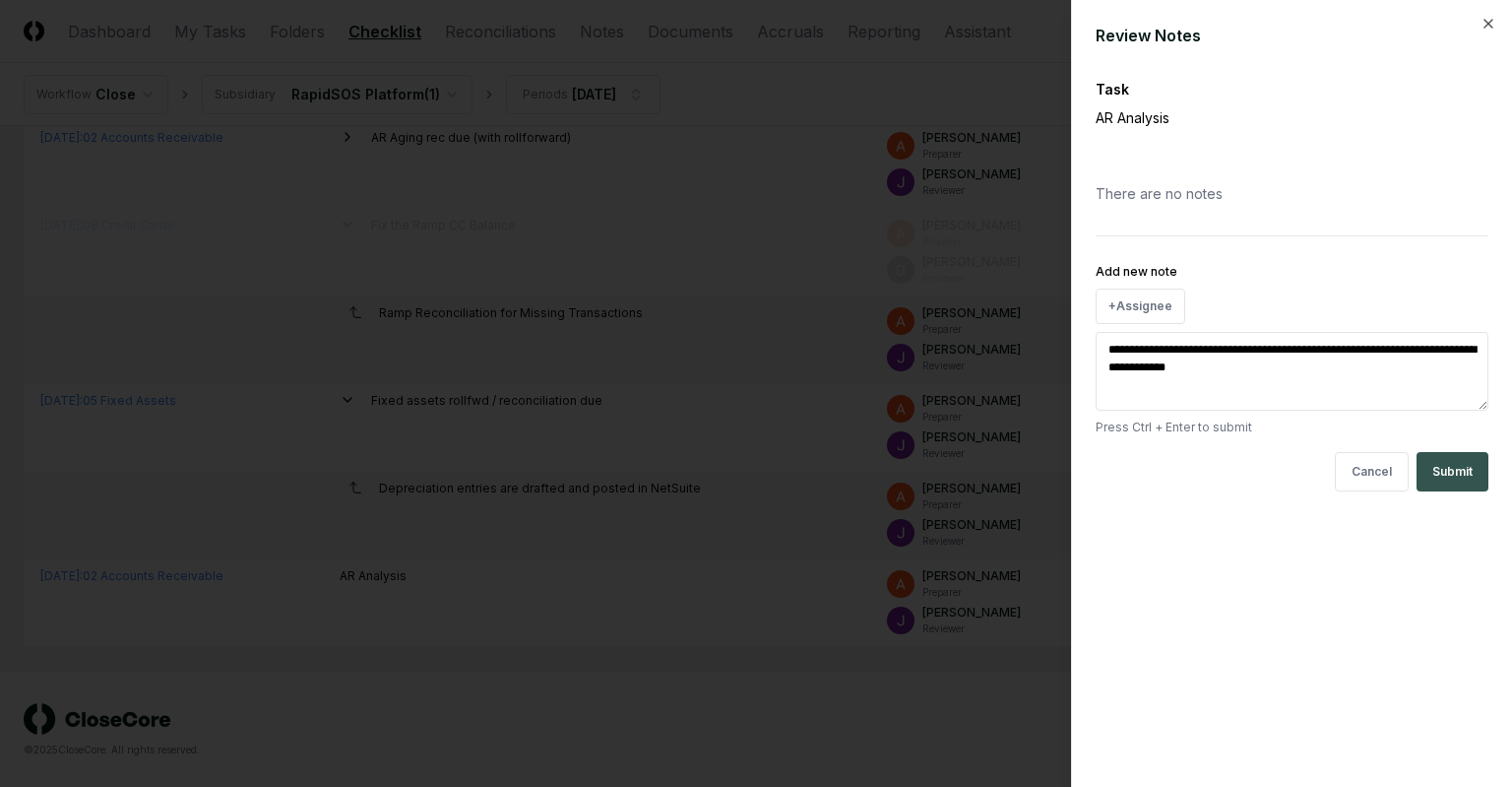 click on "Submit" at bounding box center (1452, 472) 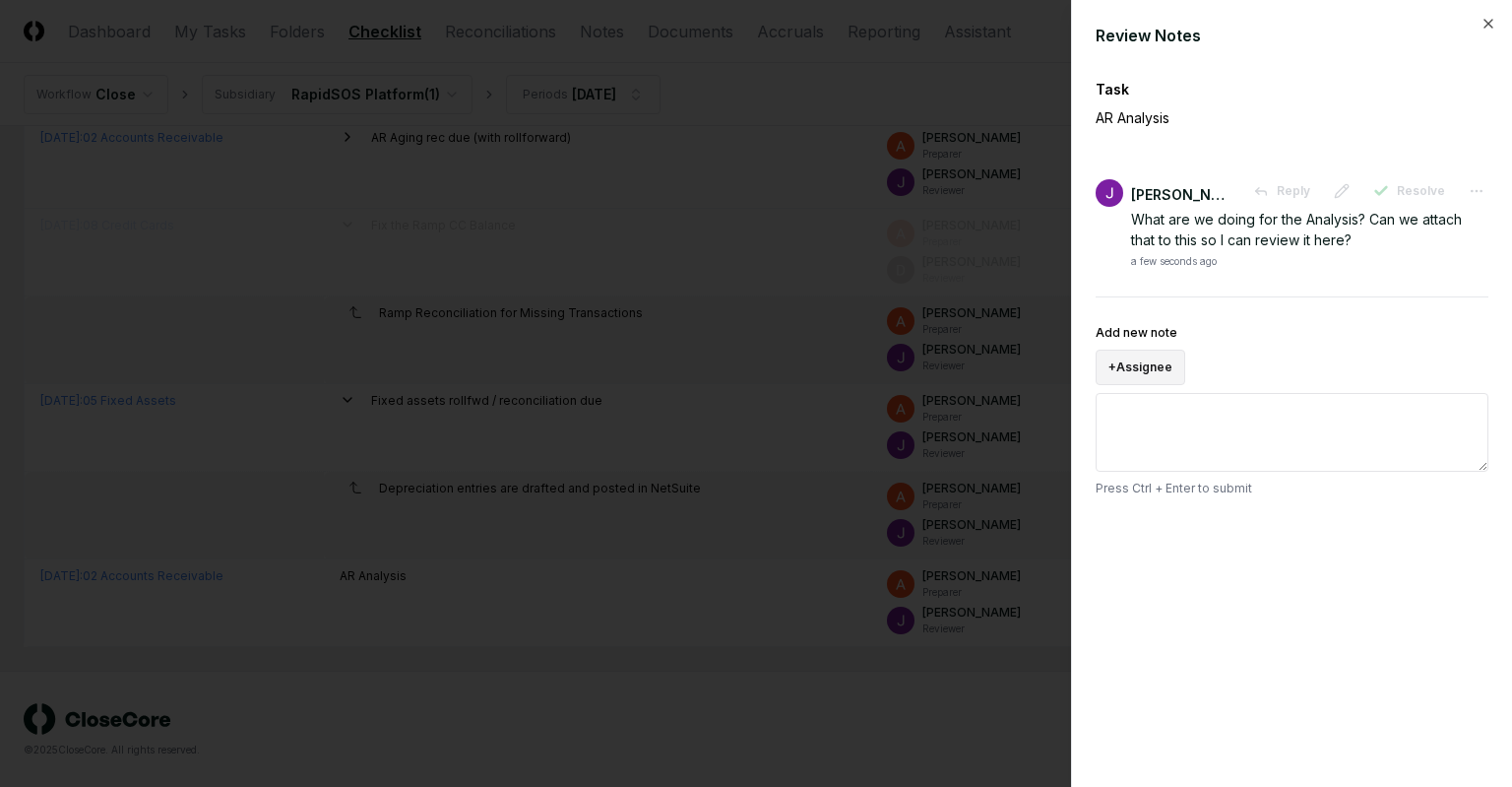 click on "+  Assignee" at bounding box center (1140, 367) 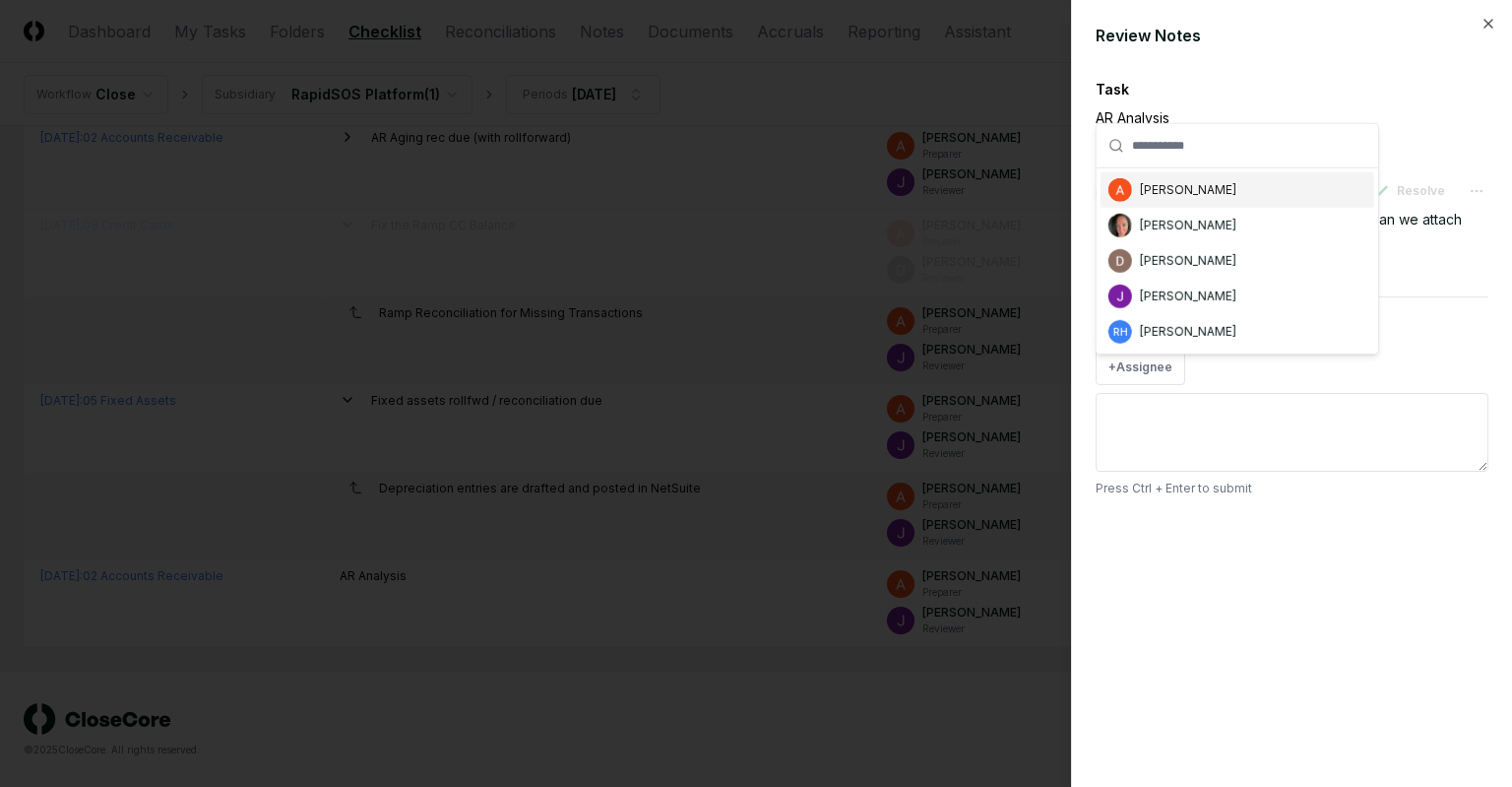 click on "[PERSON_NAME]" at bounding box center [1188, 190] 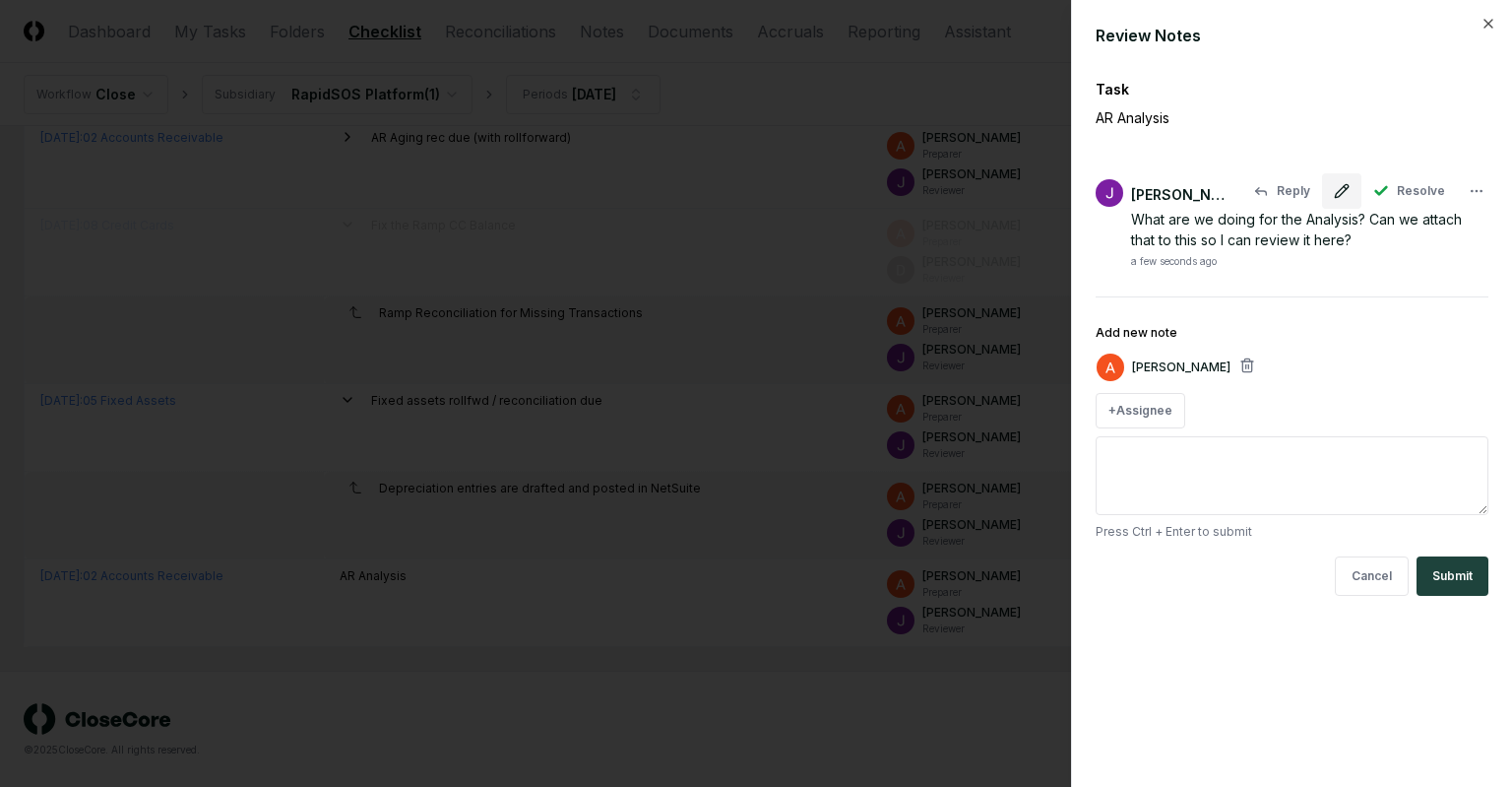 click 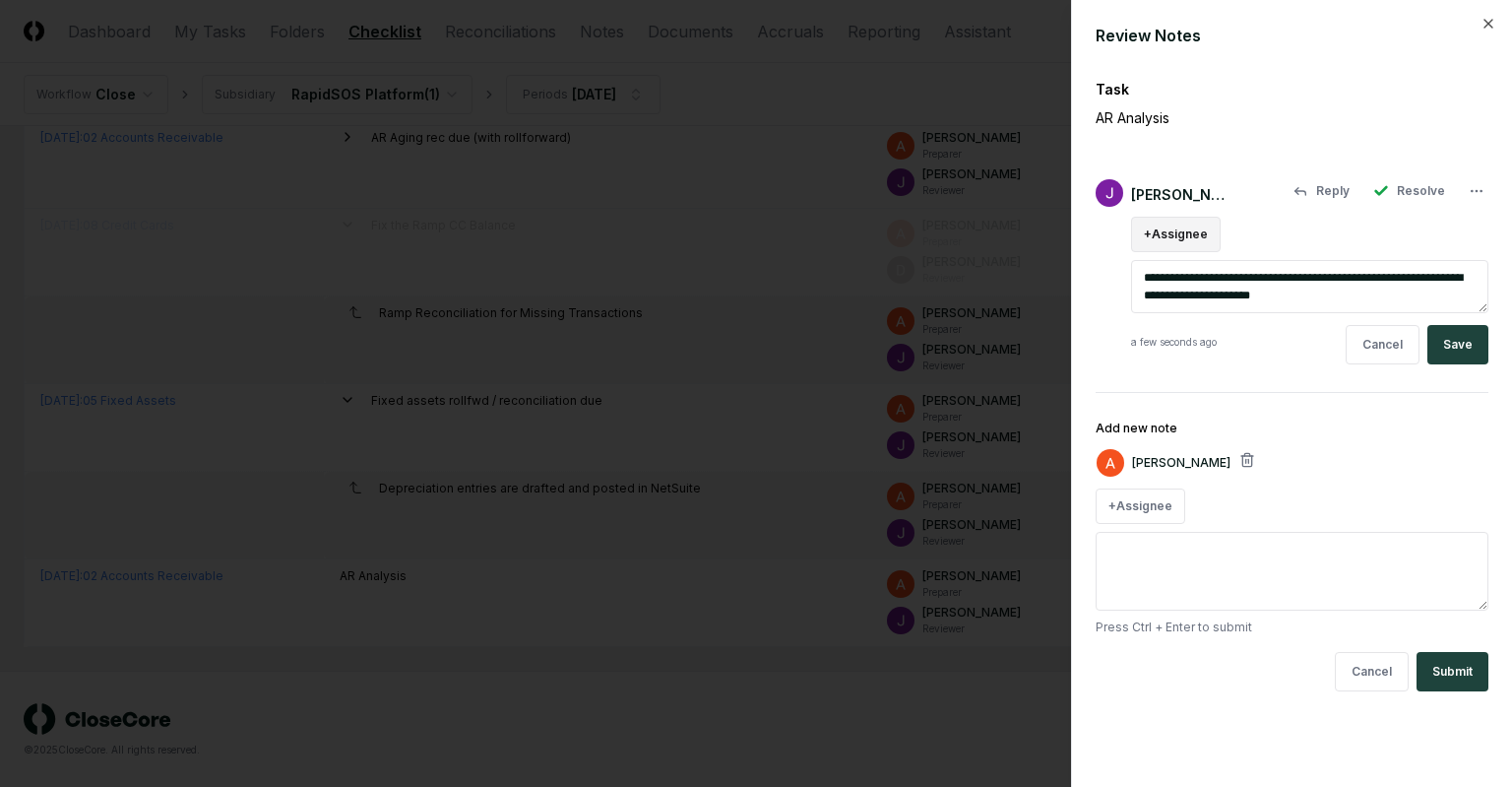 click on "+  Assignee" at bounding box center [1175, 234] 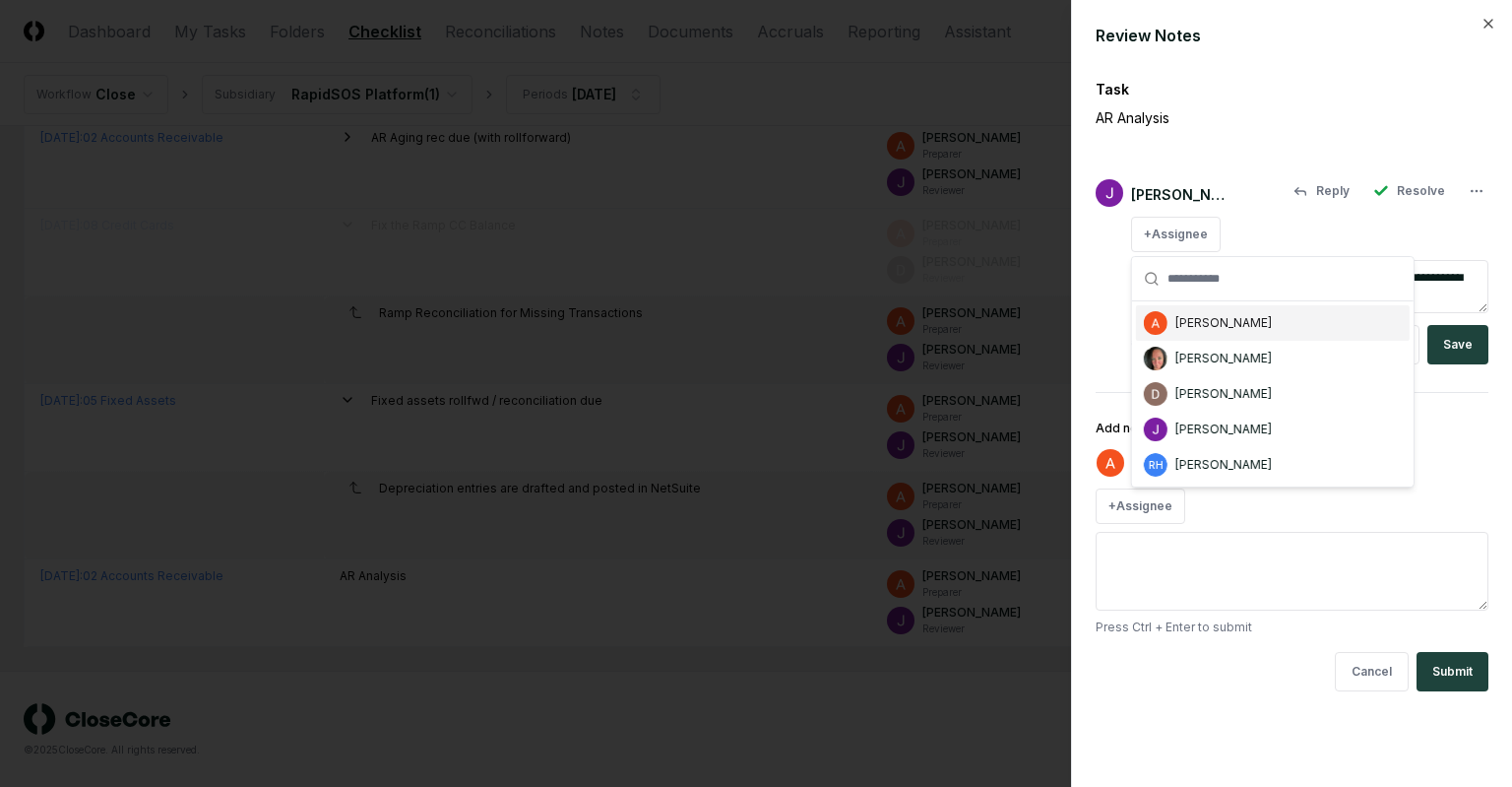 click on "[PERSON_NAME]" at bounding box center [1224, 323] 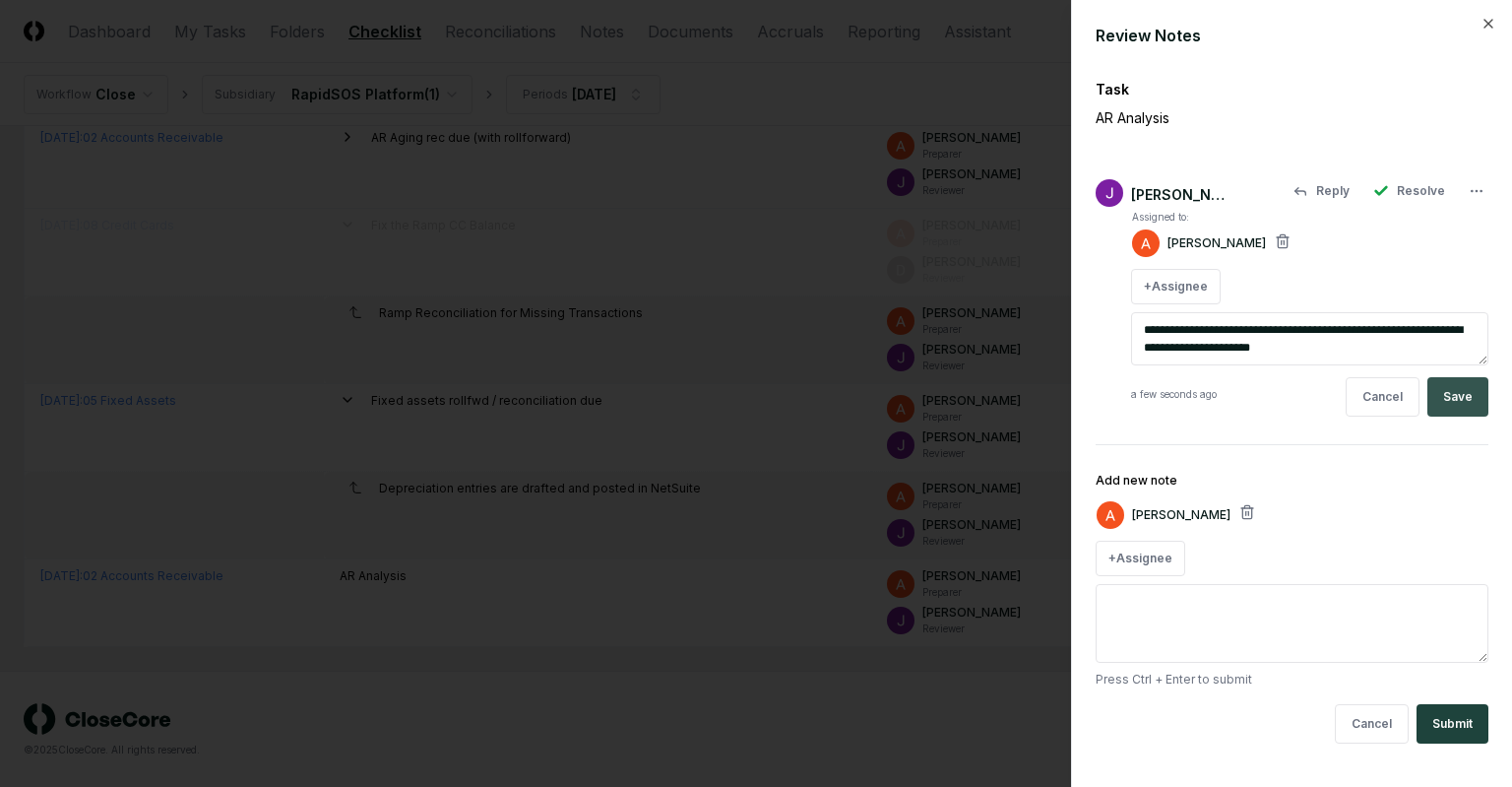 click on "Save" at bounding box center [1458, 397] 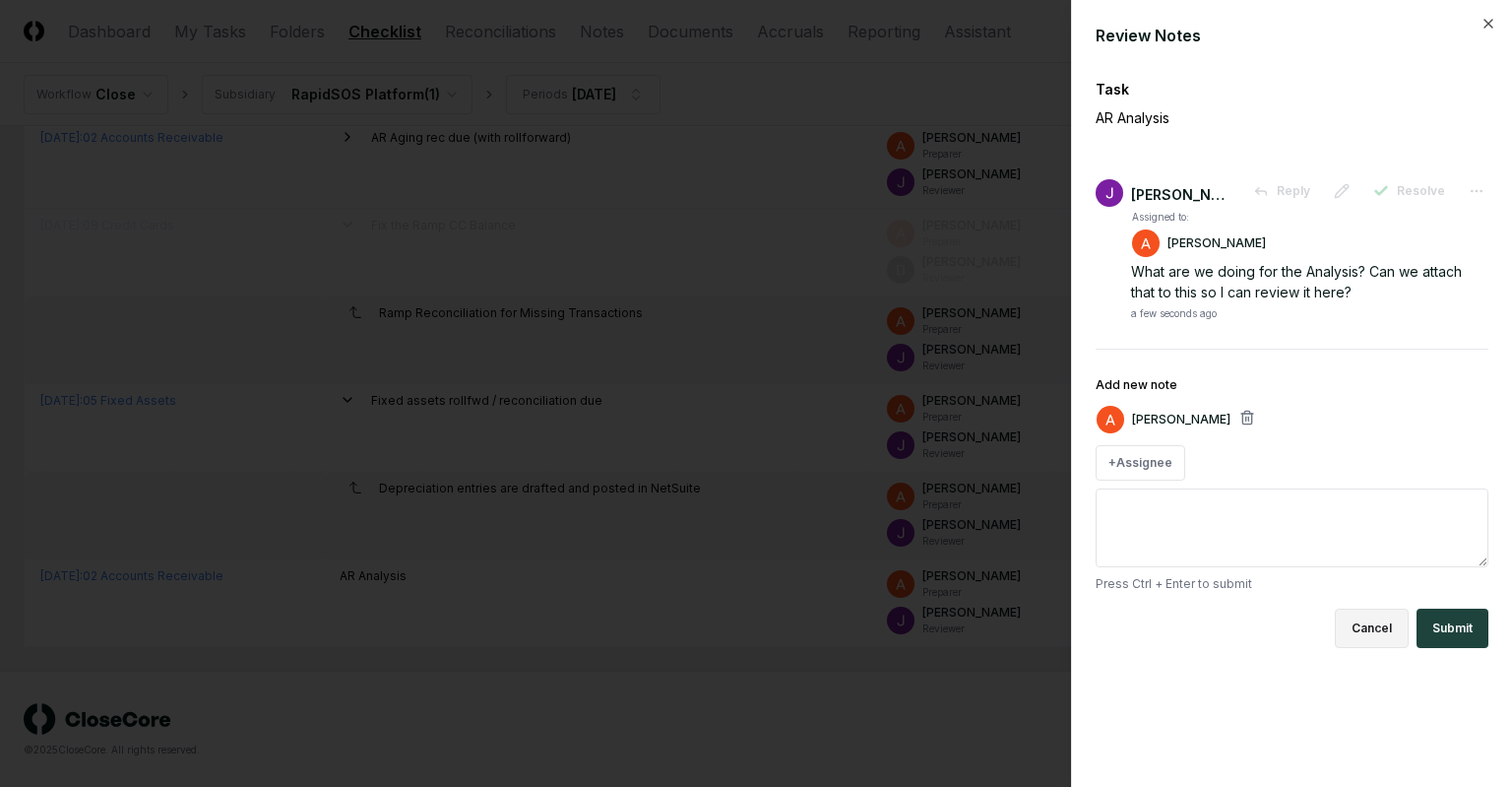 click on "Cancel" at bounding box center [1371, 628] 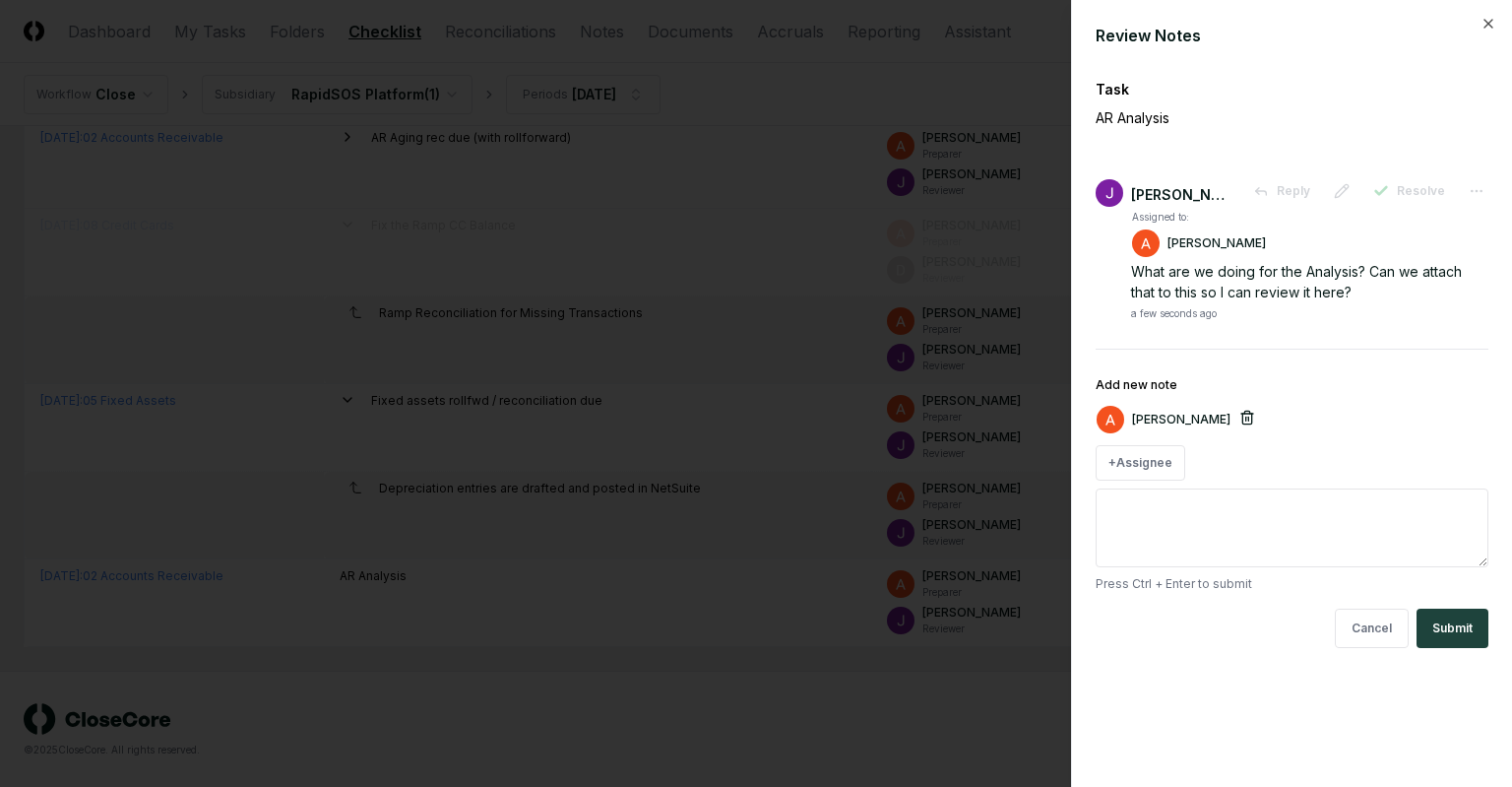 click 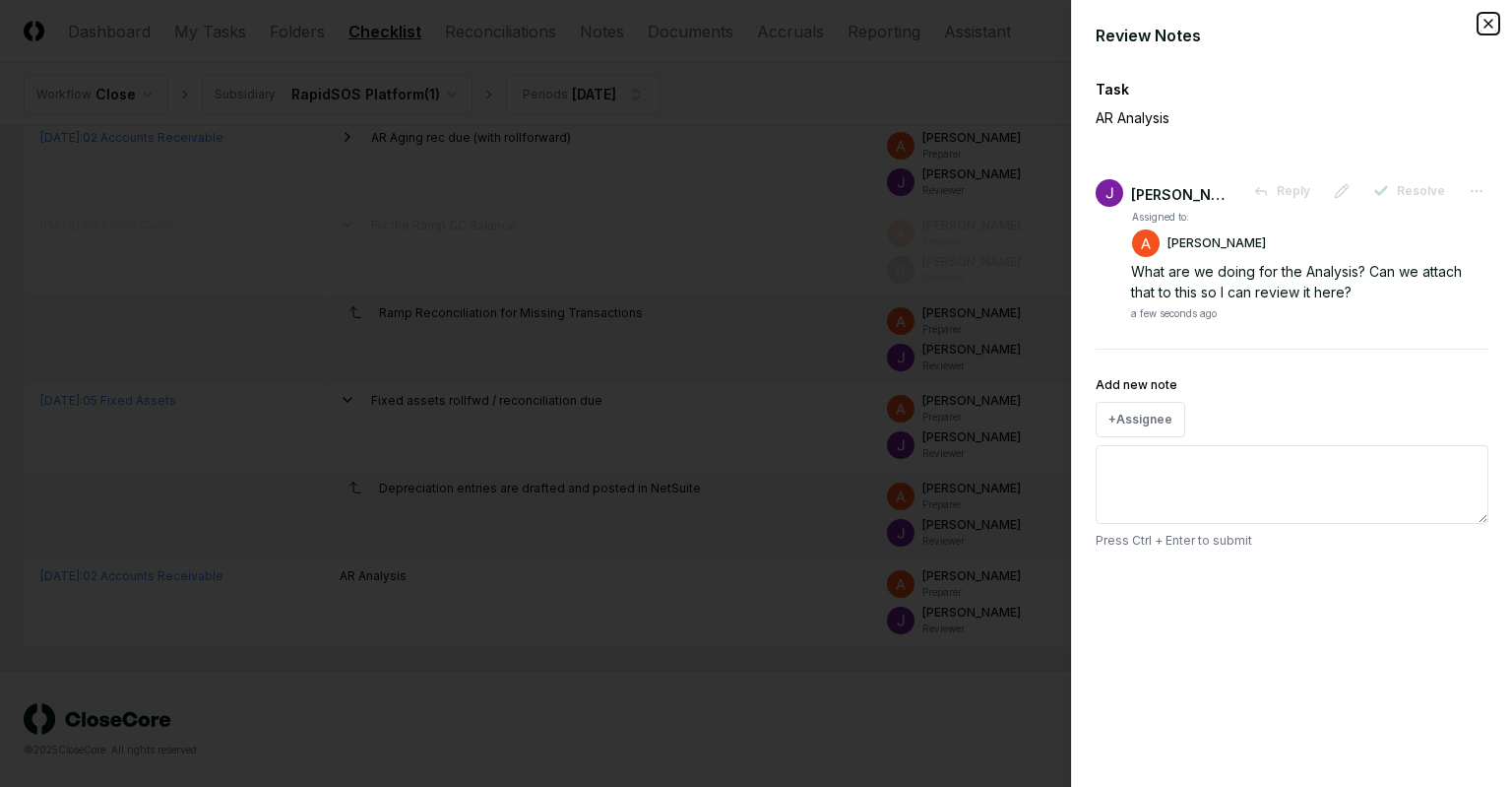 click 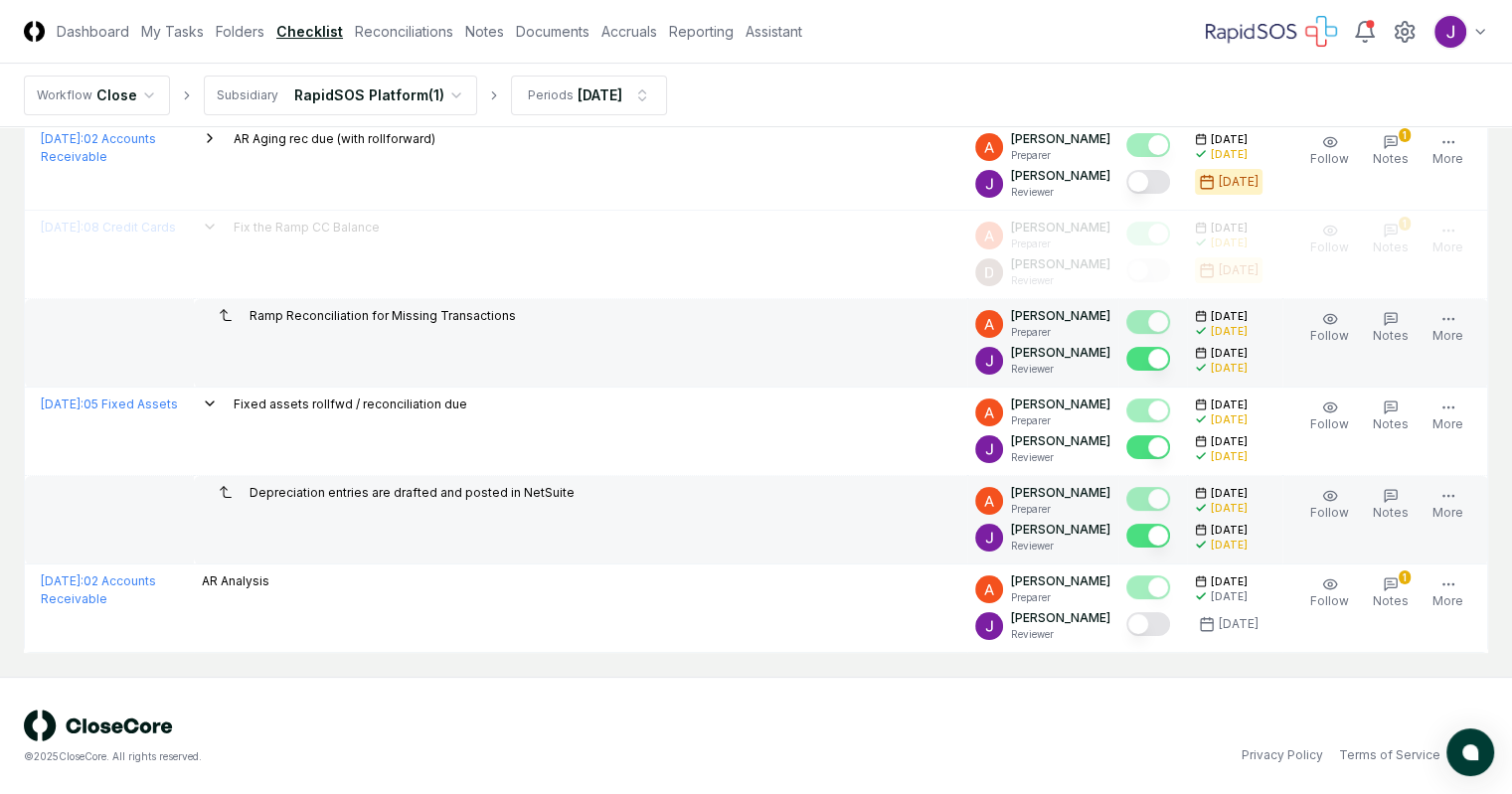 scroll, scrollTop: 0, scrollLeft: 0, axis: both 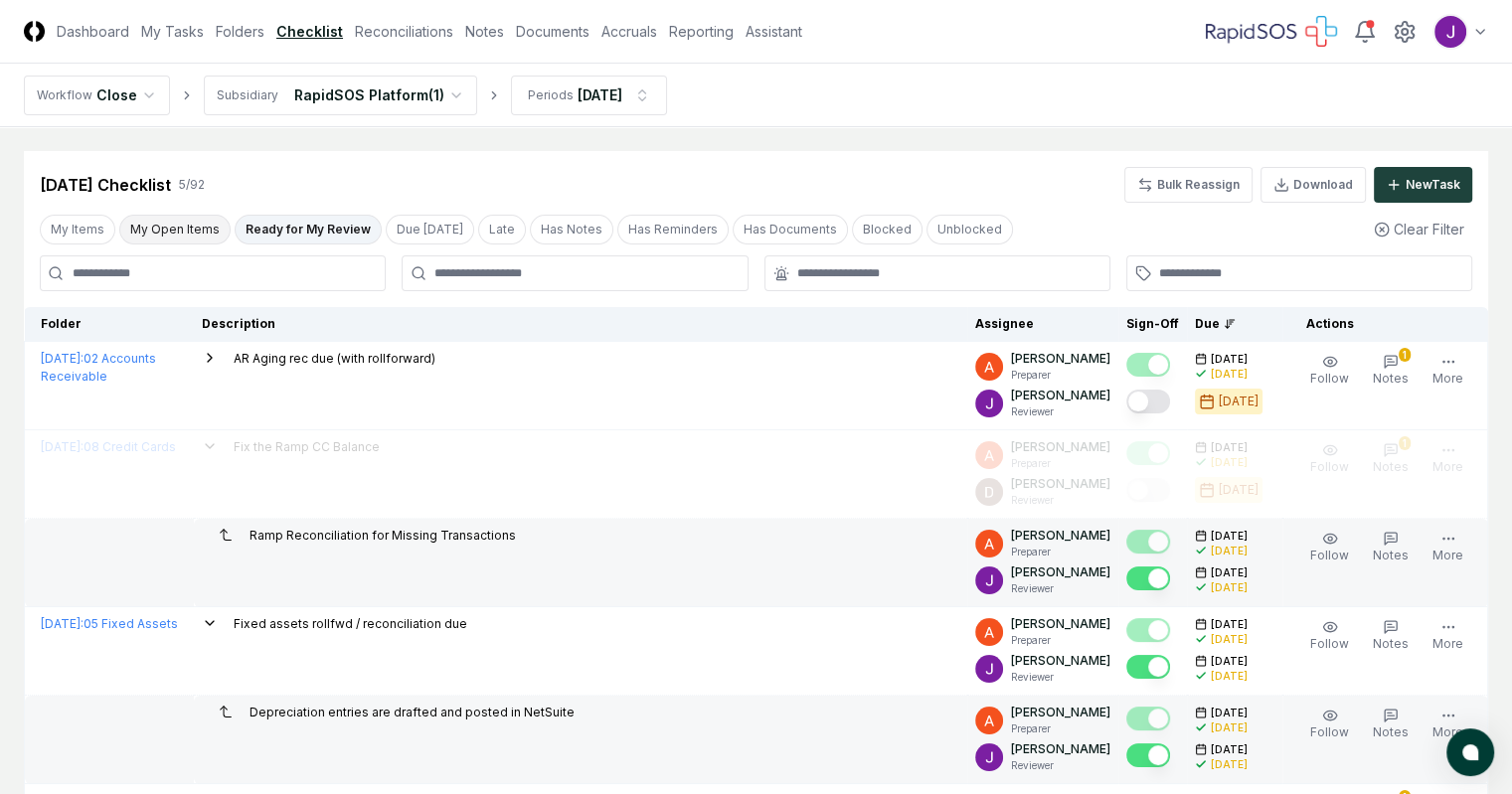 click on "My Open Items" at bounding box center [175, 230] 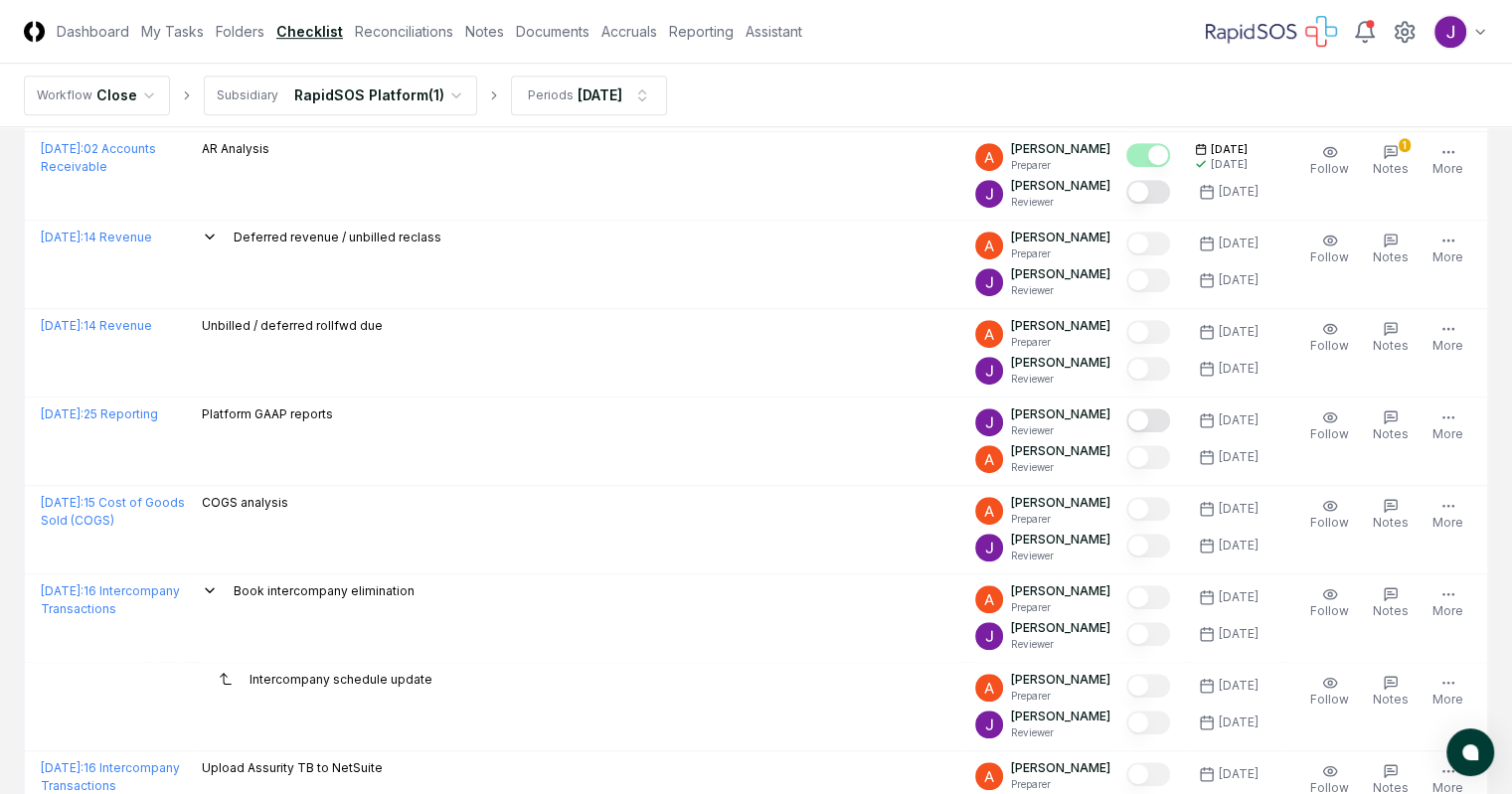 scroll, scrollTop: 1184, scrollLeft: 0, axis: vertical 